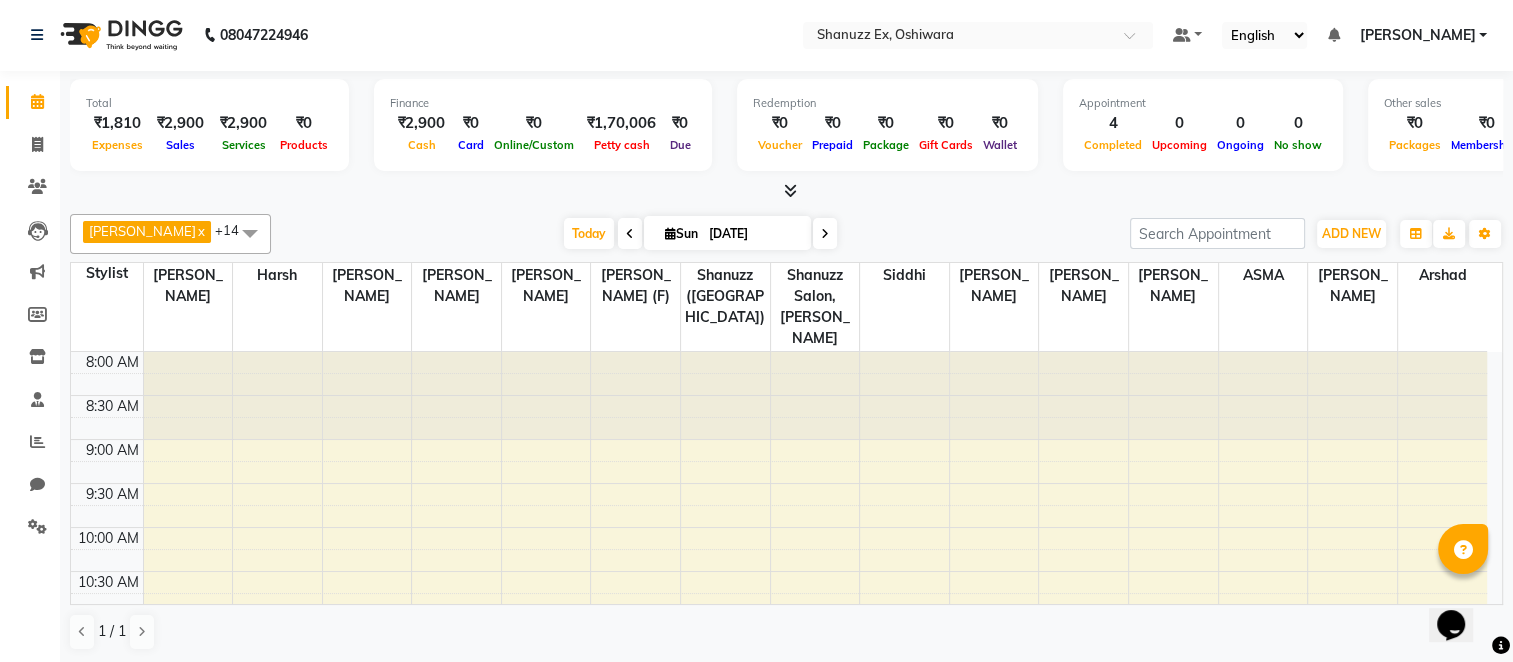 scroll, scrollTop: 1, scrollLeft: 0, axis: vertical 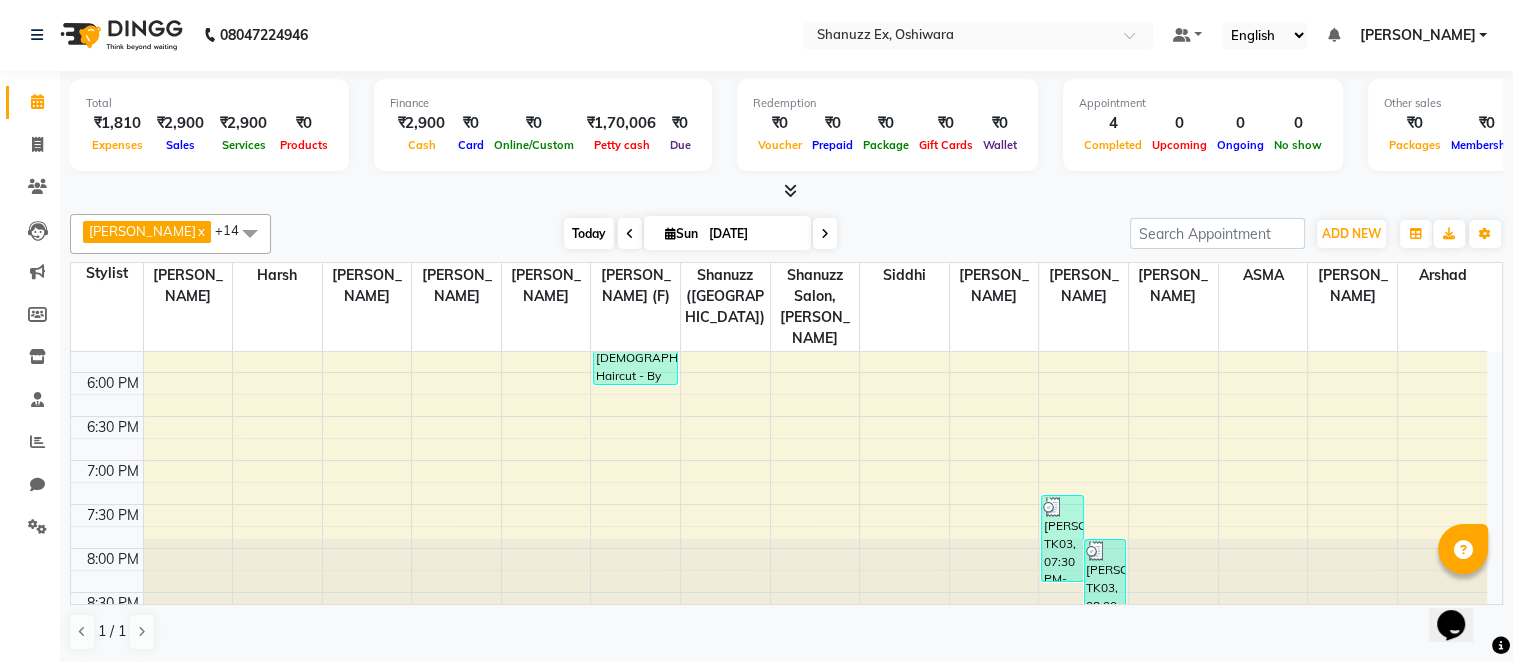 click on "Today" at bounding box center [589, 233] 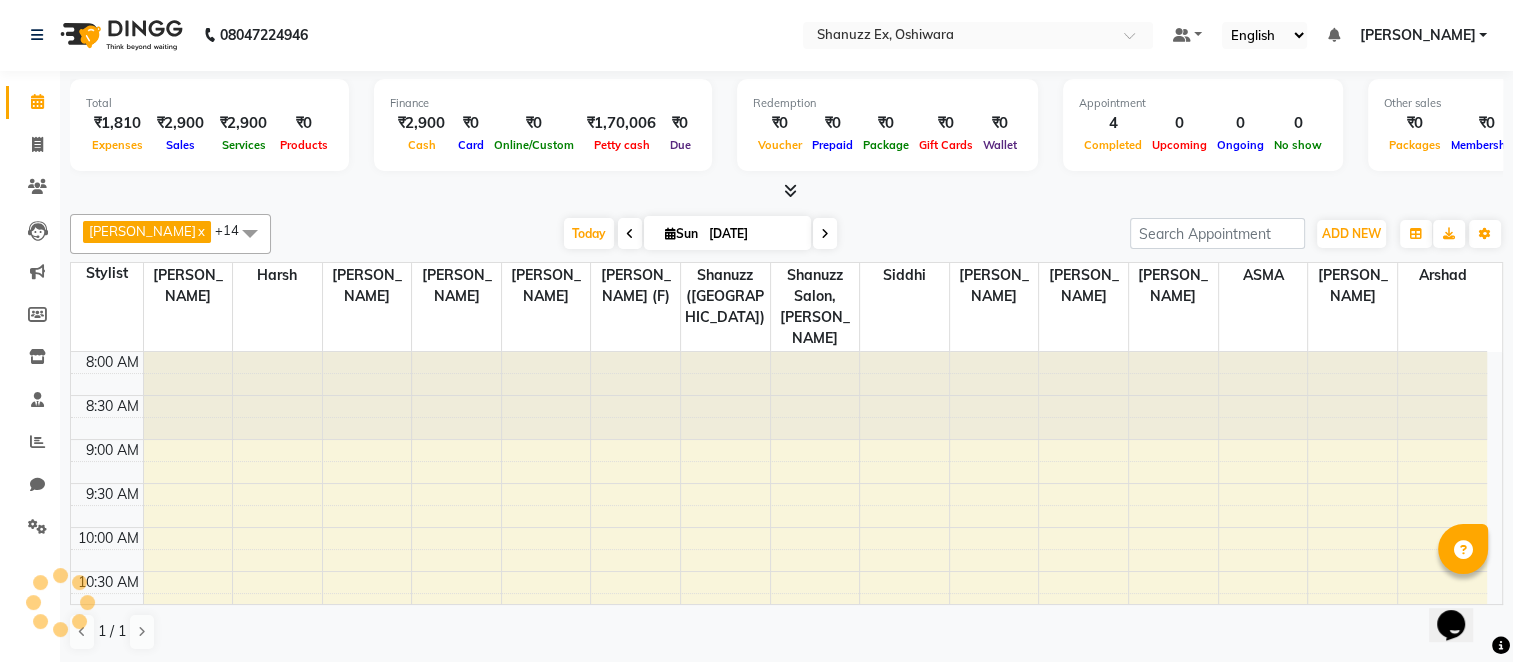 scroll, scrollTop: 859, scrollLeft: 0, axis: vertical 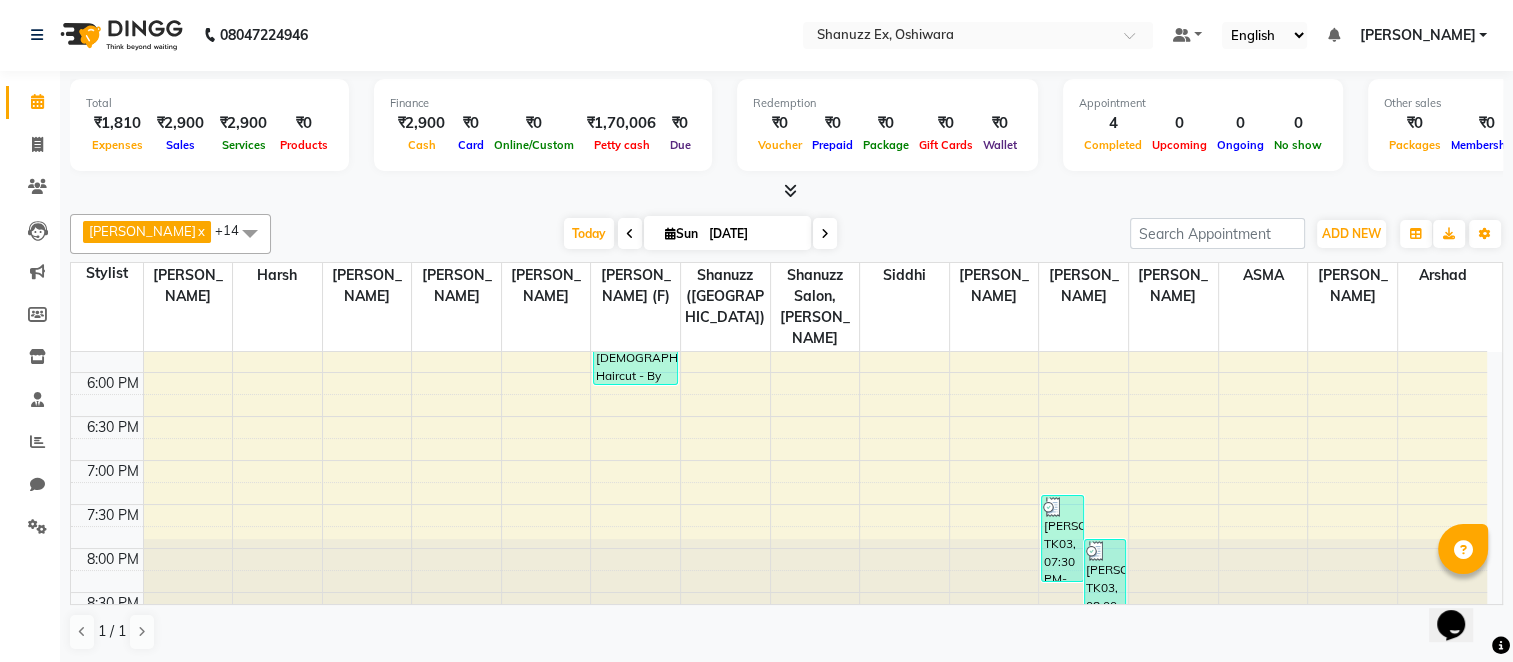 click at bounding box center [630, 233] 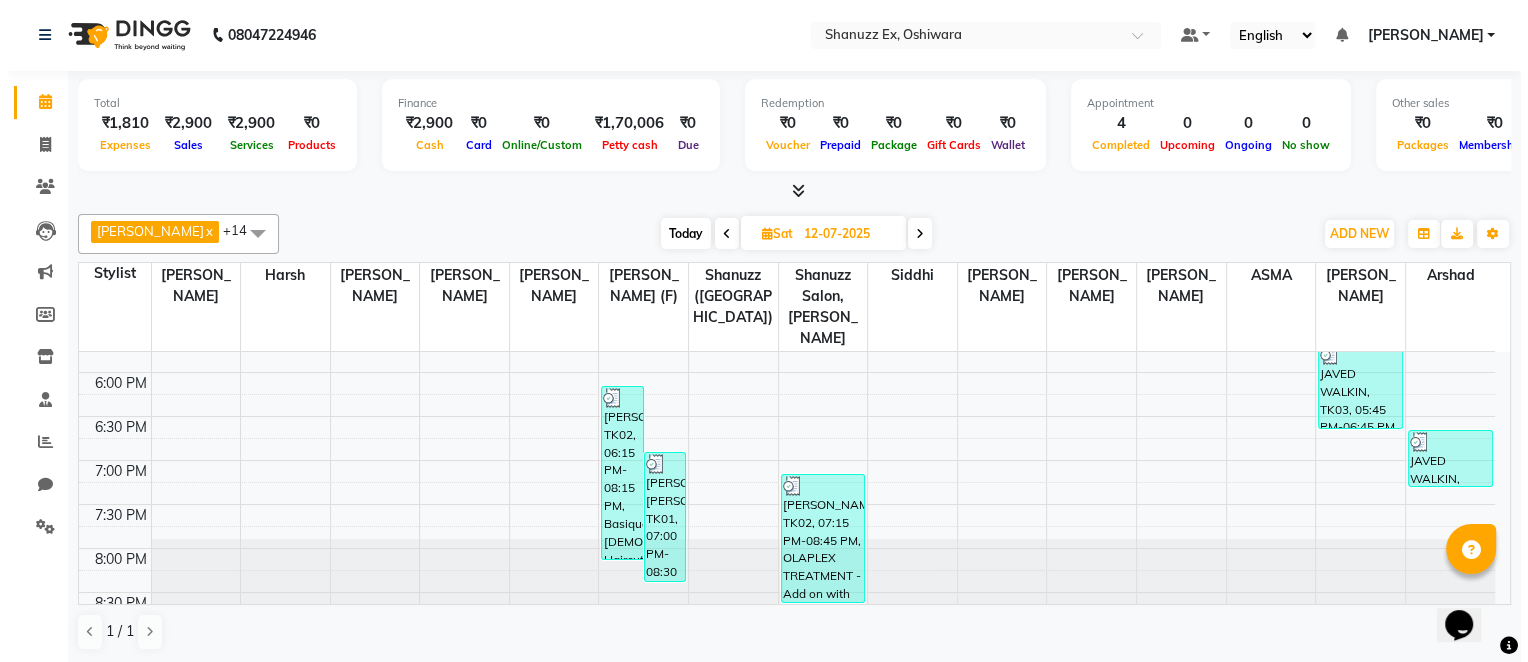 scroll, scrollTop: 746, scrollLeft: 0, axis: vertical 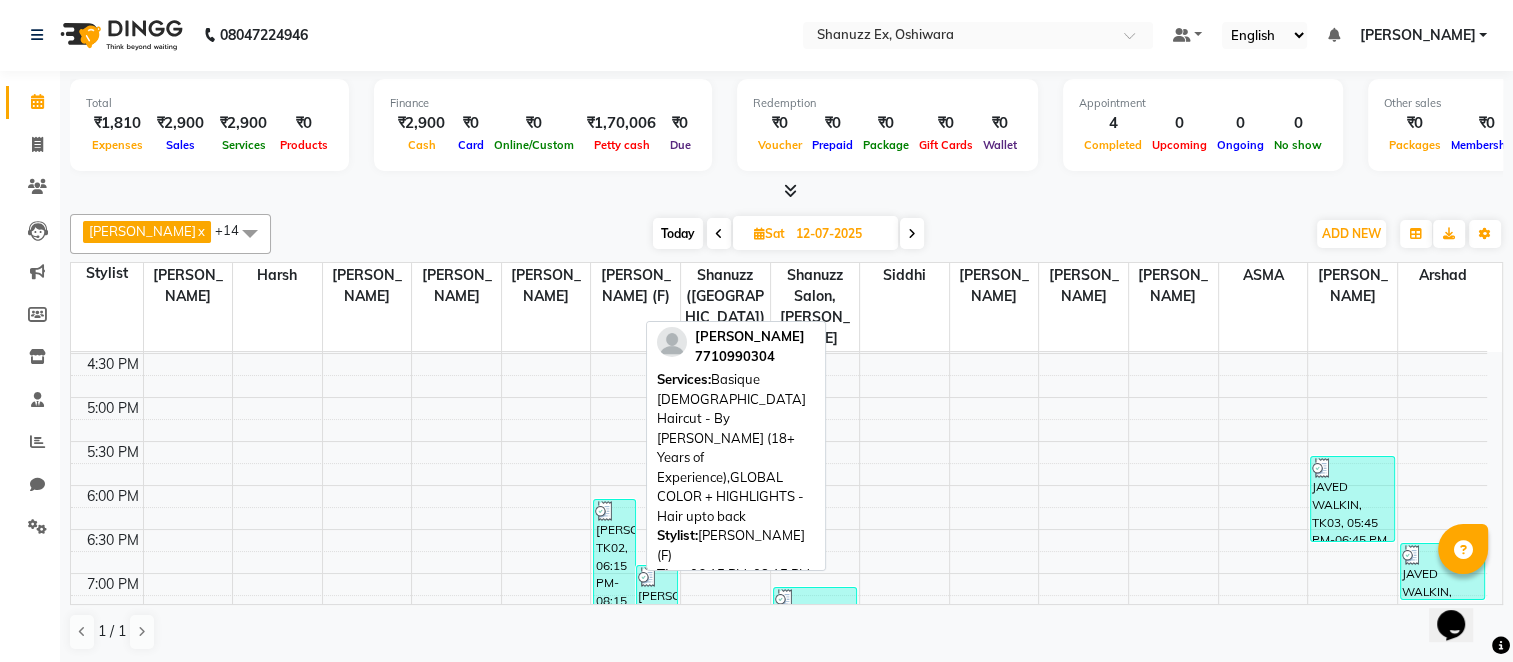 click on "[PERSON_NAME], TK02, 06:15 PM-08:15 PM, Basique [DEMOGRAPHIC_DATA] Haircut - By [PERSON_NAME] (18+ Years of Experience),GLOBAL COLOR + HIGHLIGHTS  - Hair upto back" at bounding box center (614, 586) 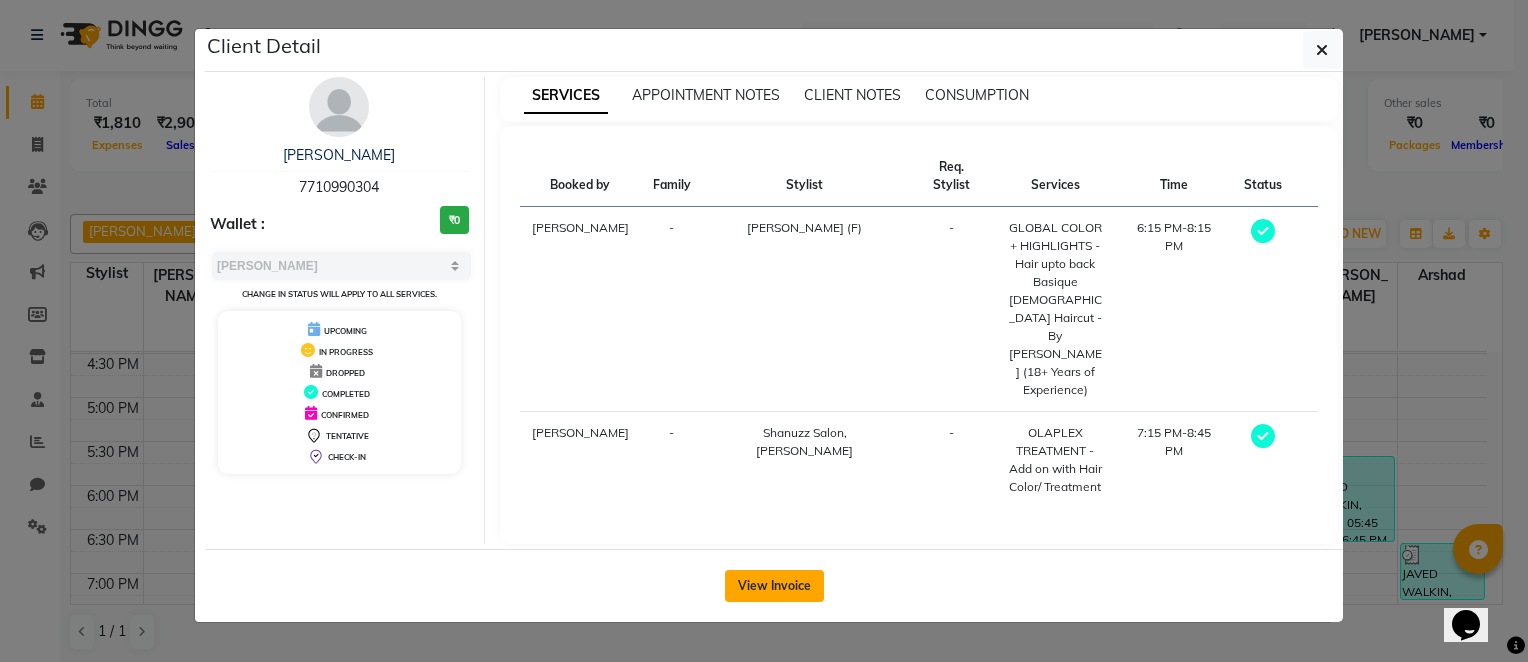 click on "View Invoice" 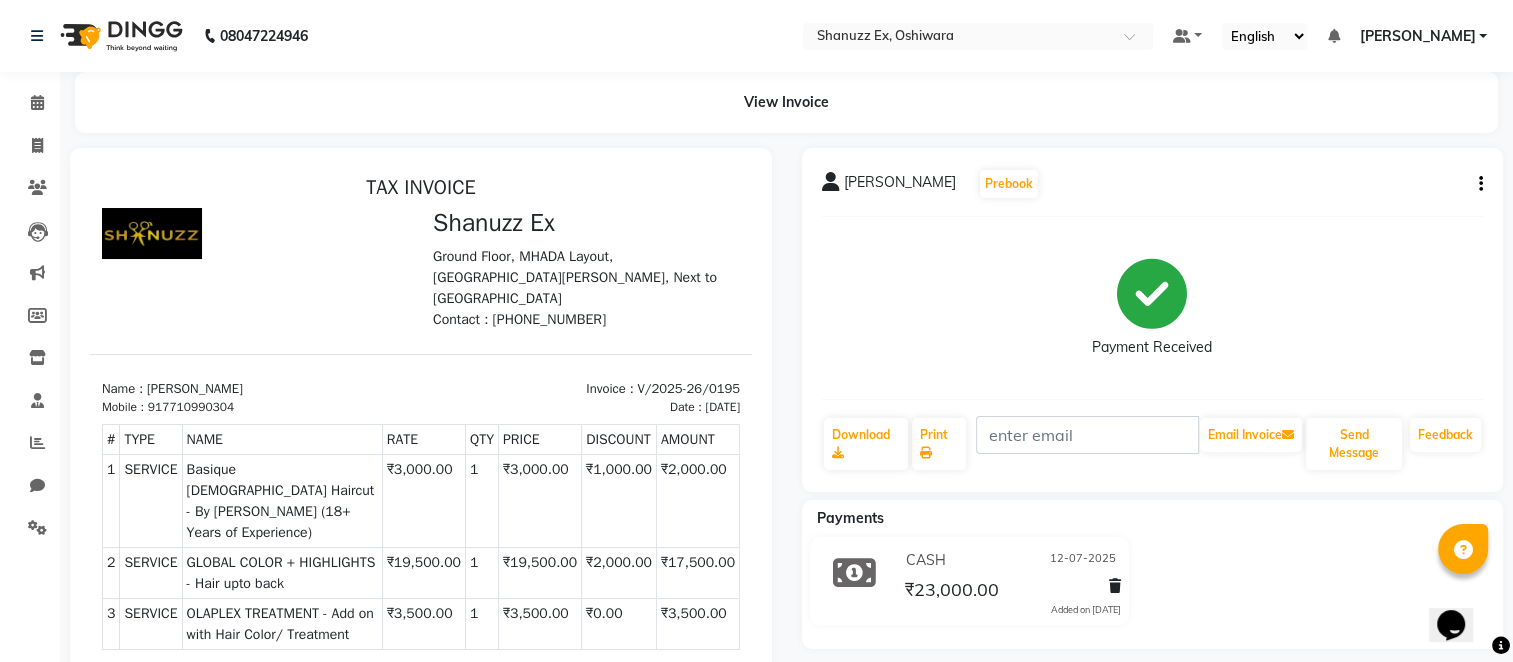 scroll, scrollTop: 0, scrollLeft: 0, axis: both 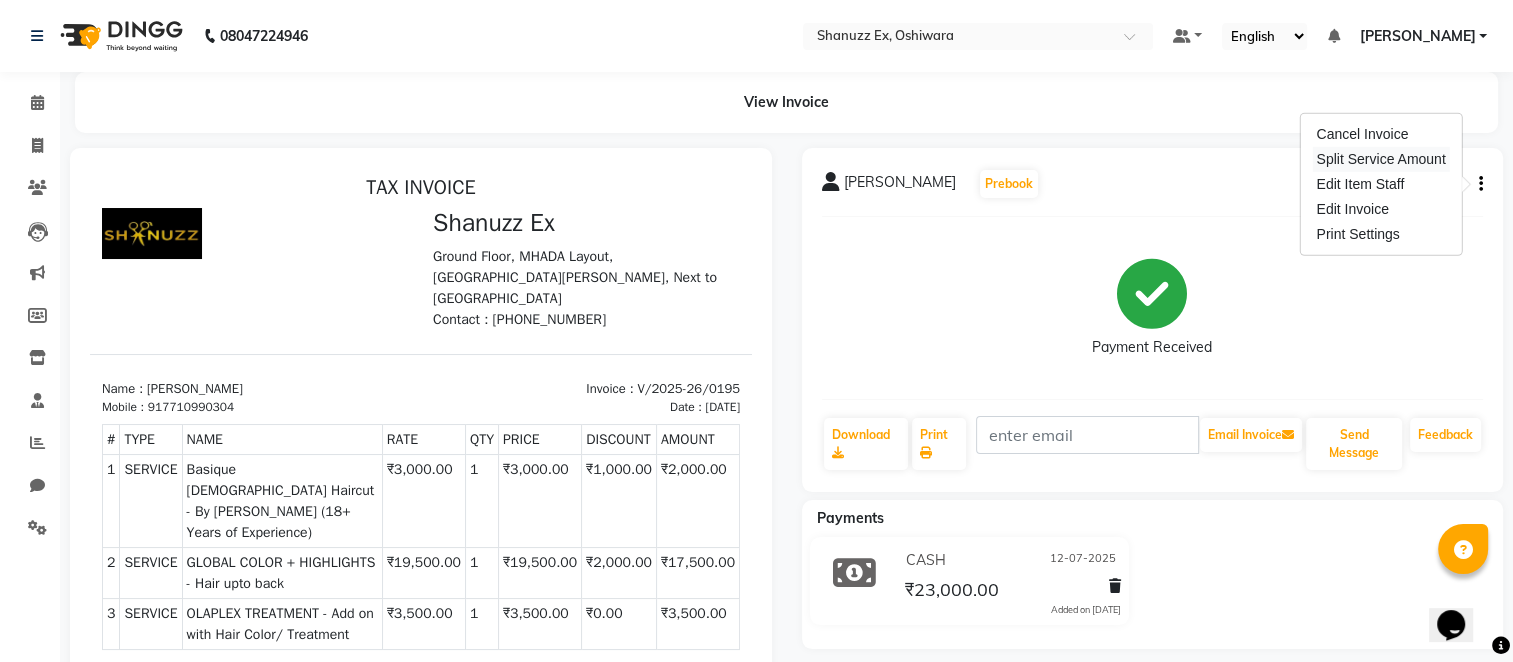 click on "Split Service Amount" at bounding box center [1380, 159] 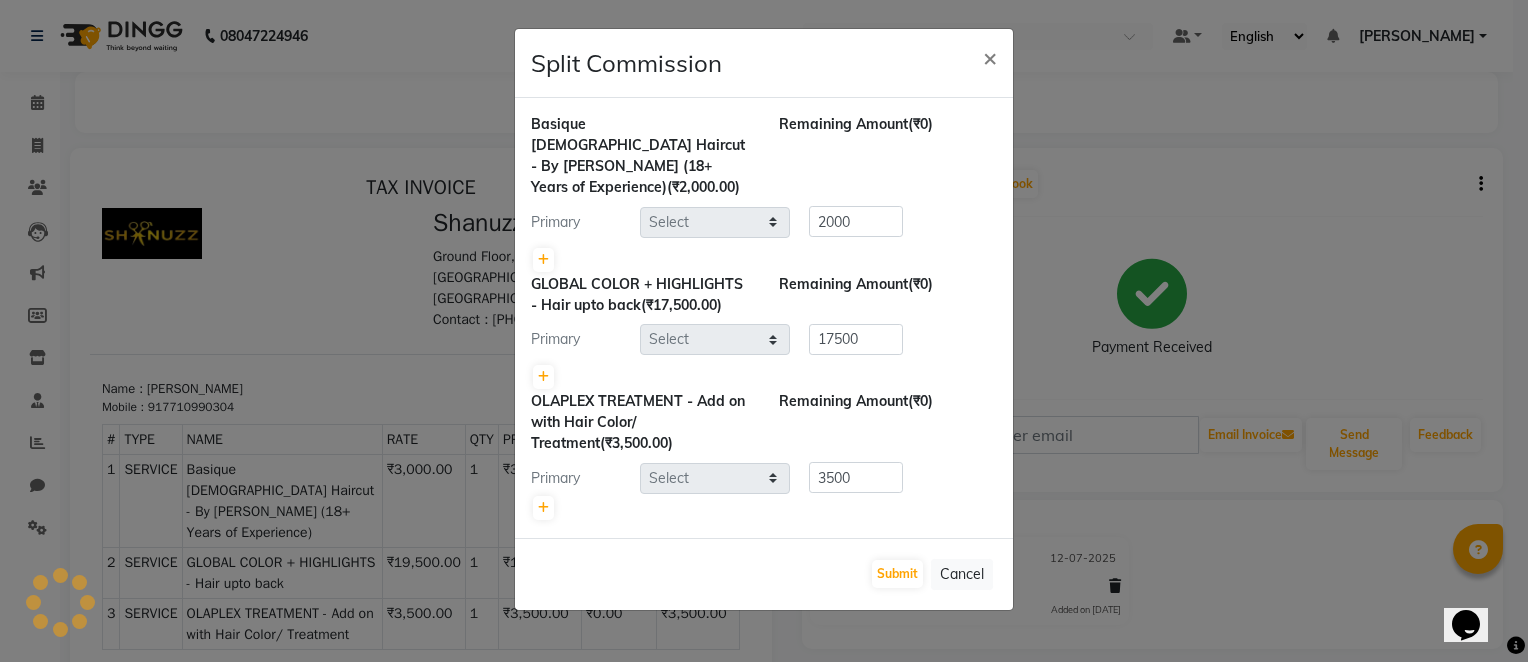 select on "77956" 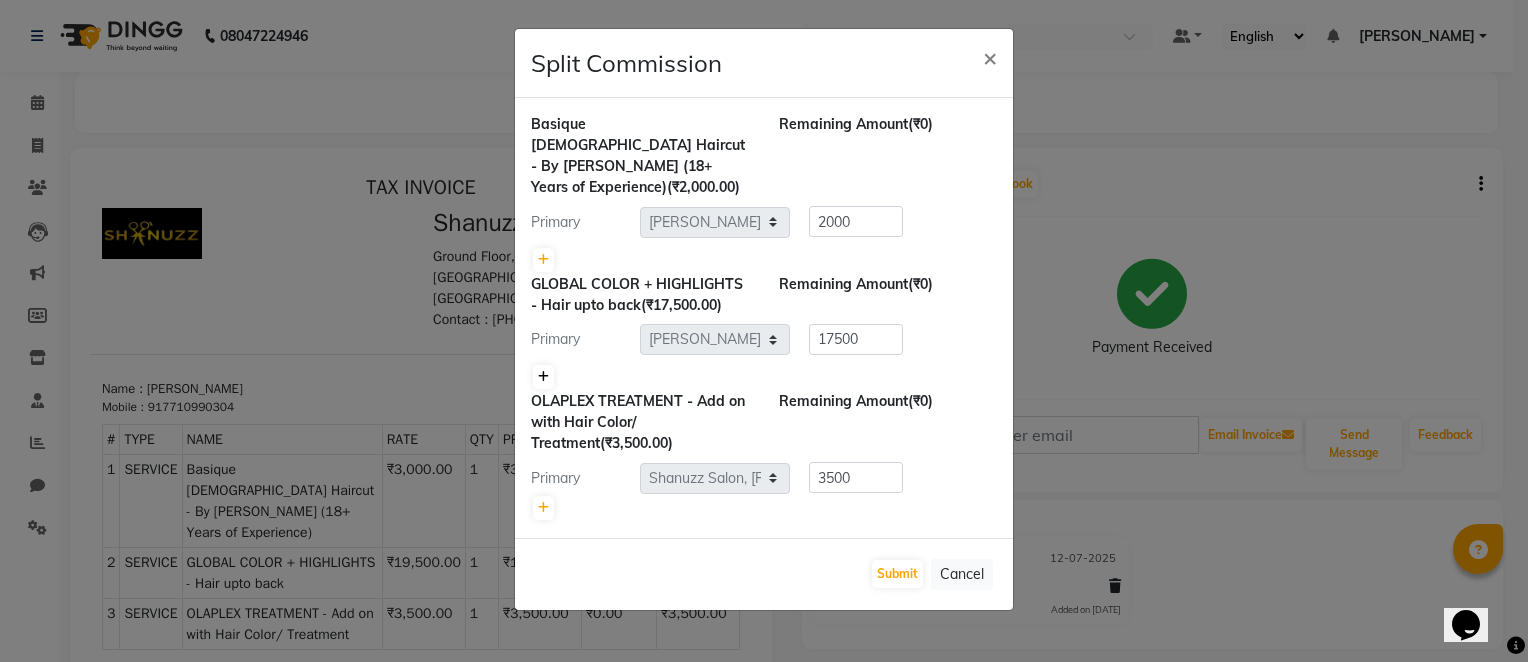 click 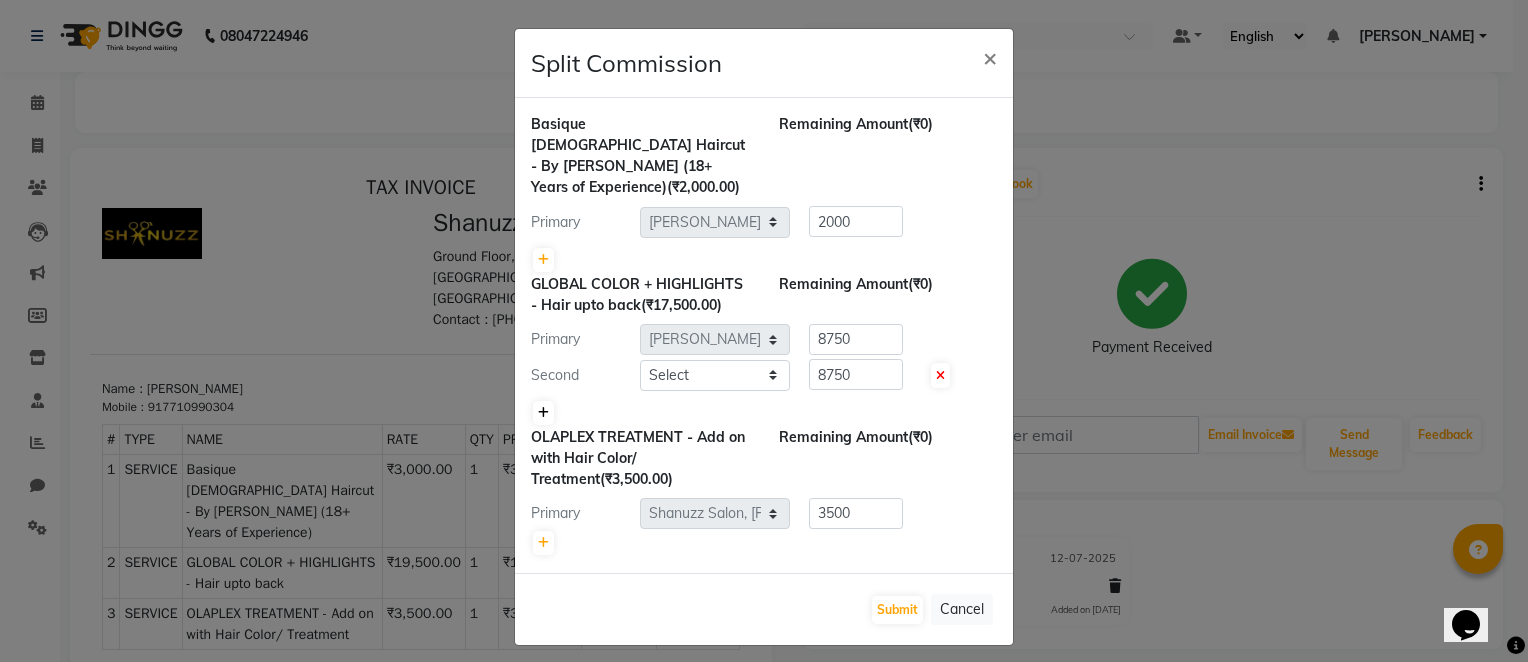 click 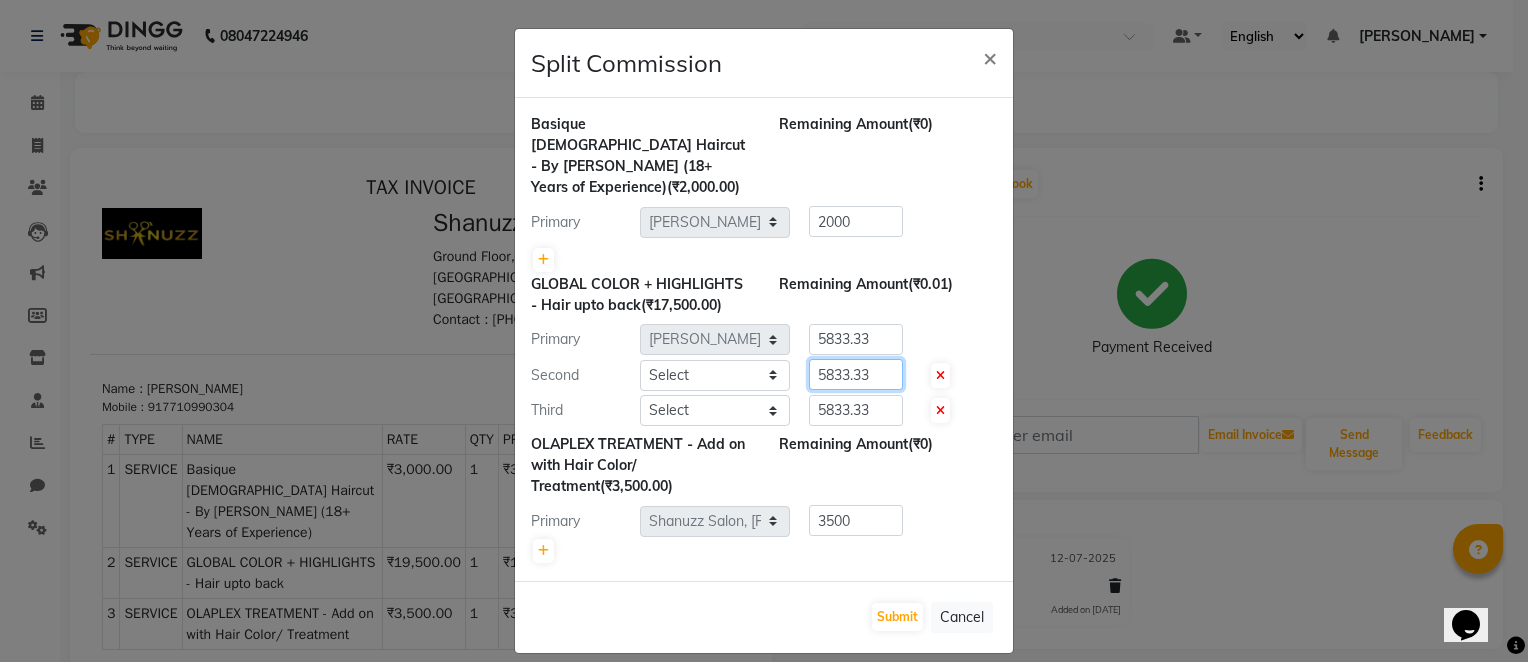 click on "5833.33" 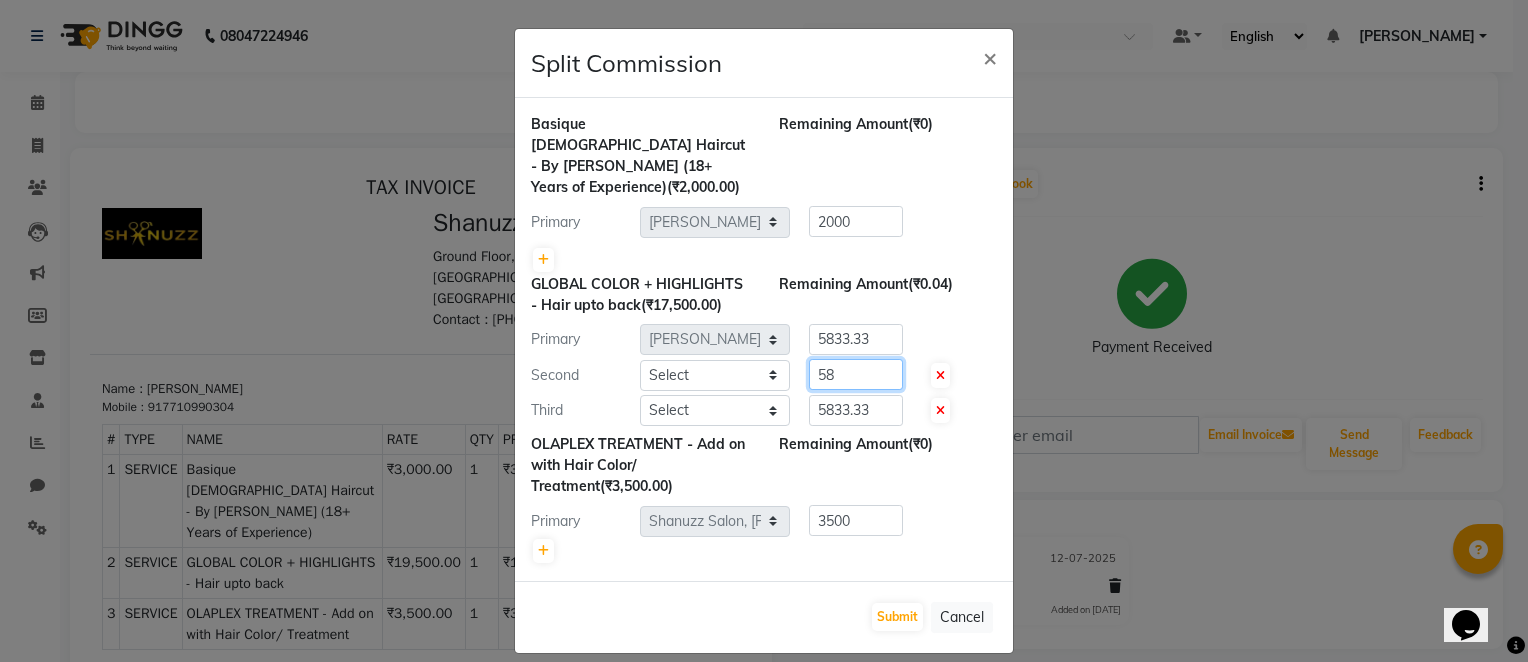 type on "5" 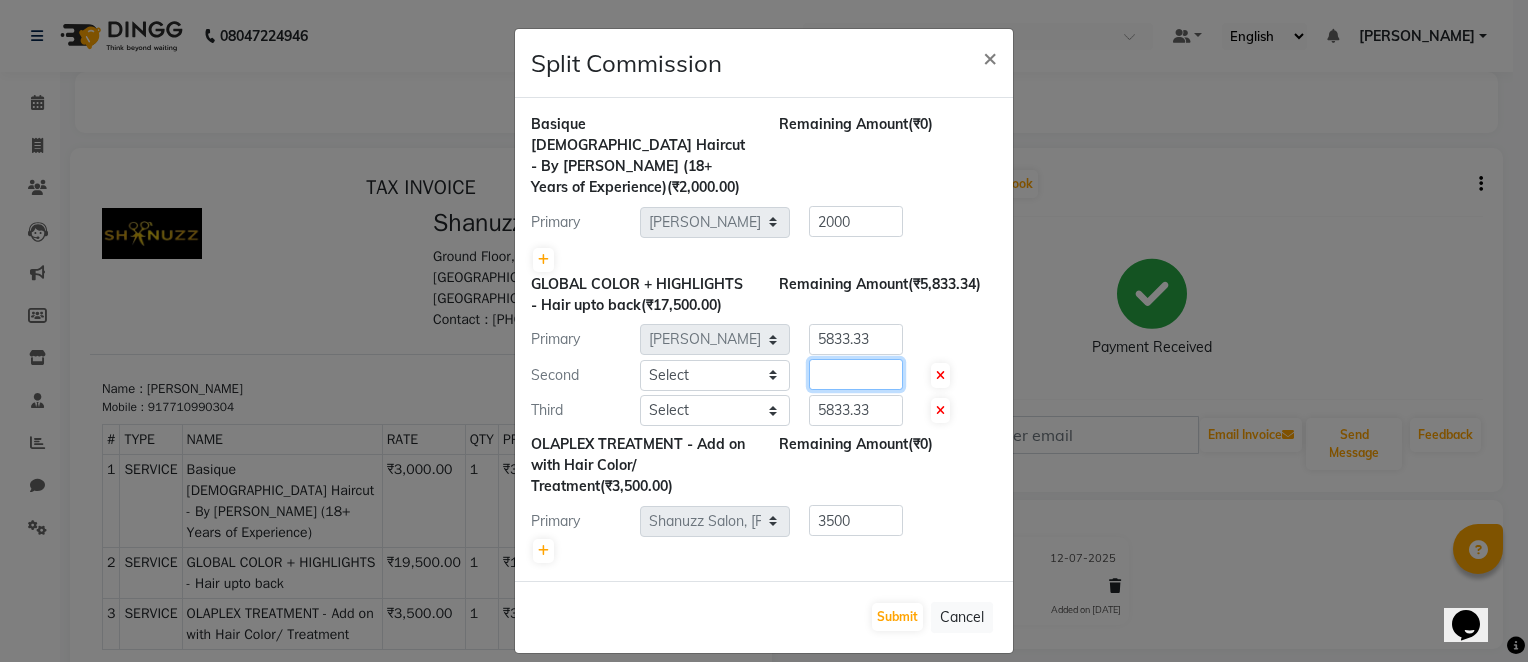 type 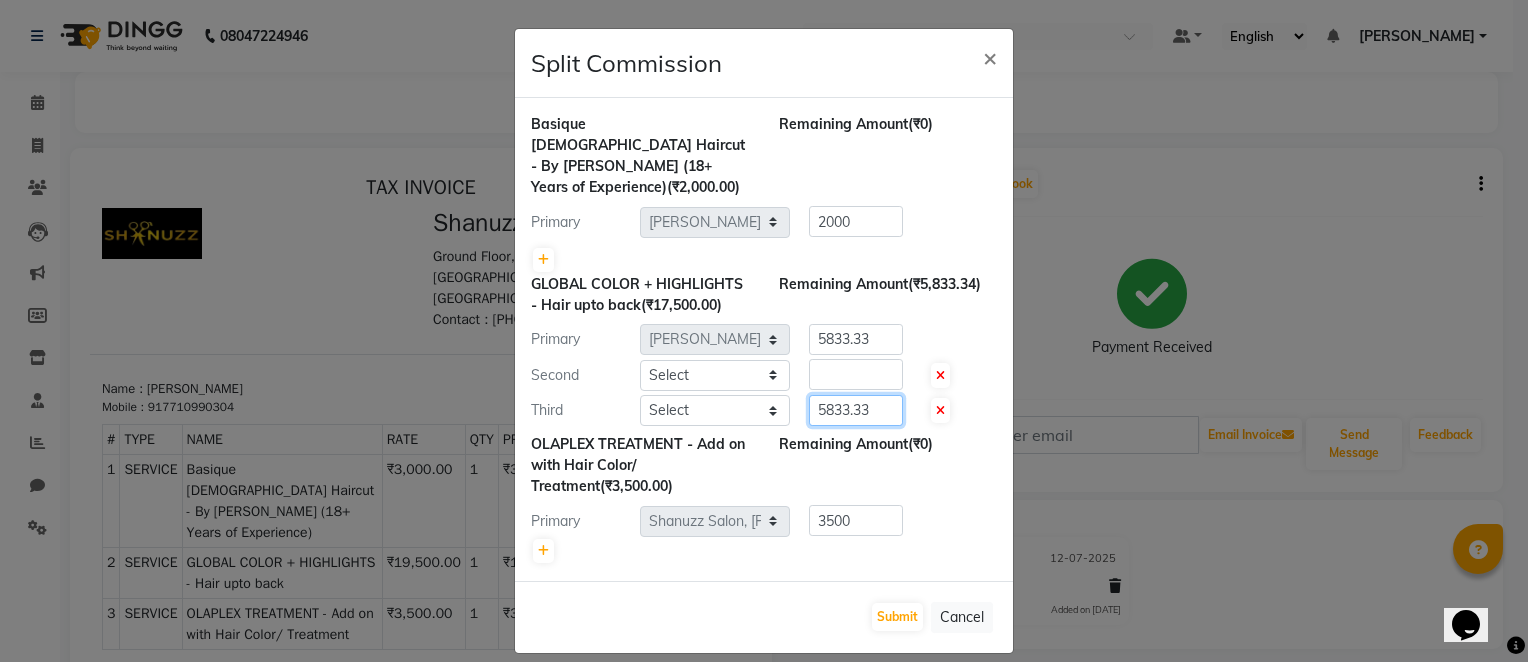 click on "5833.33" 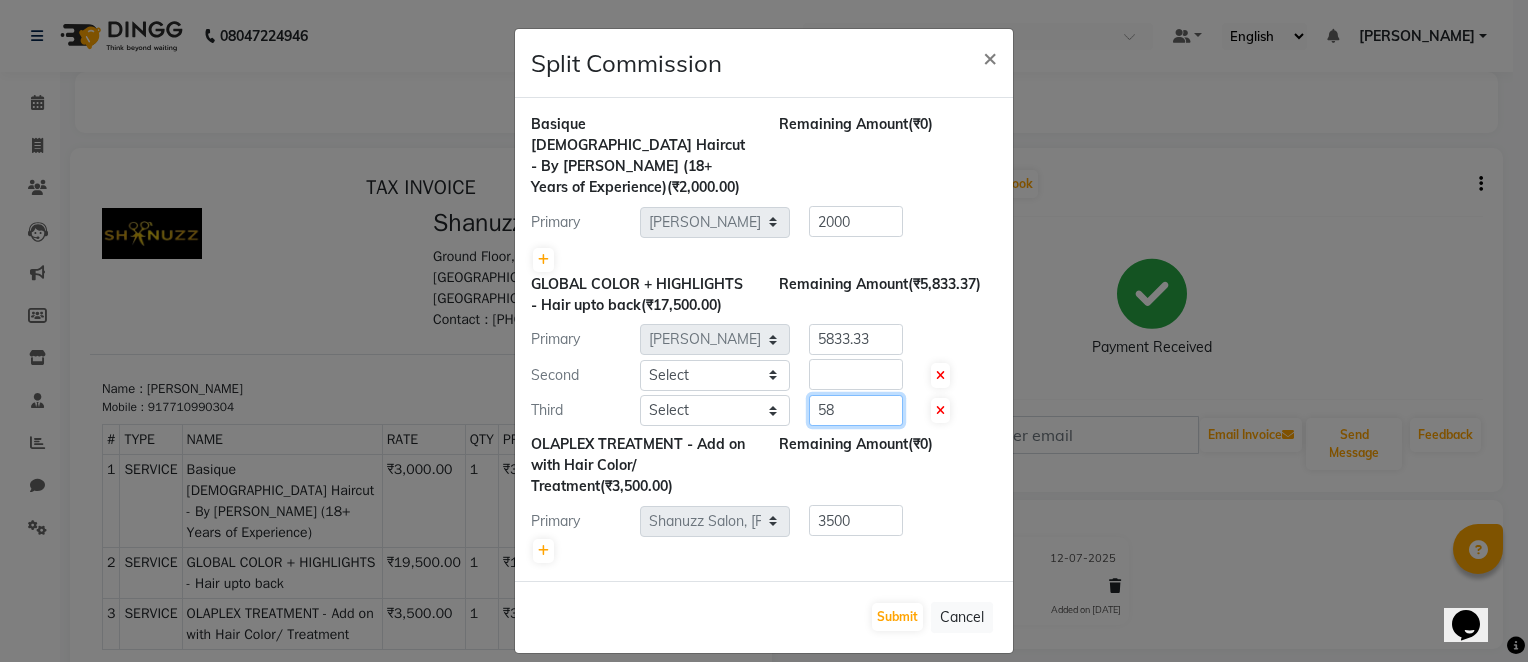 type on "5" 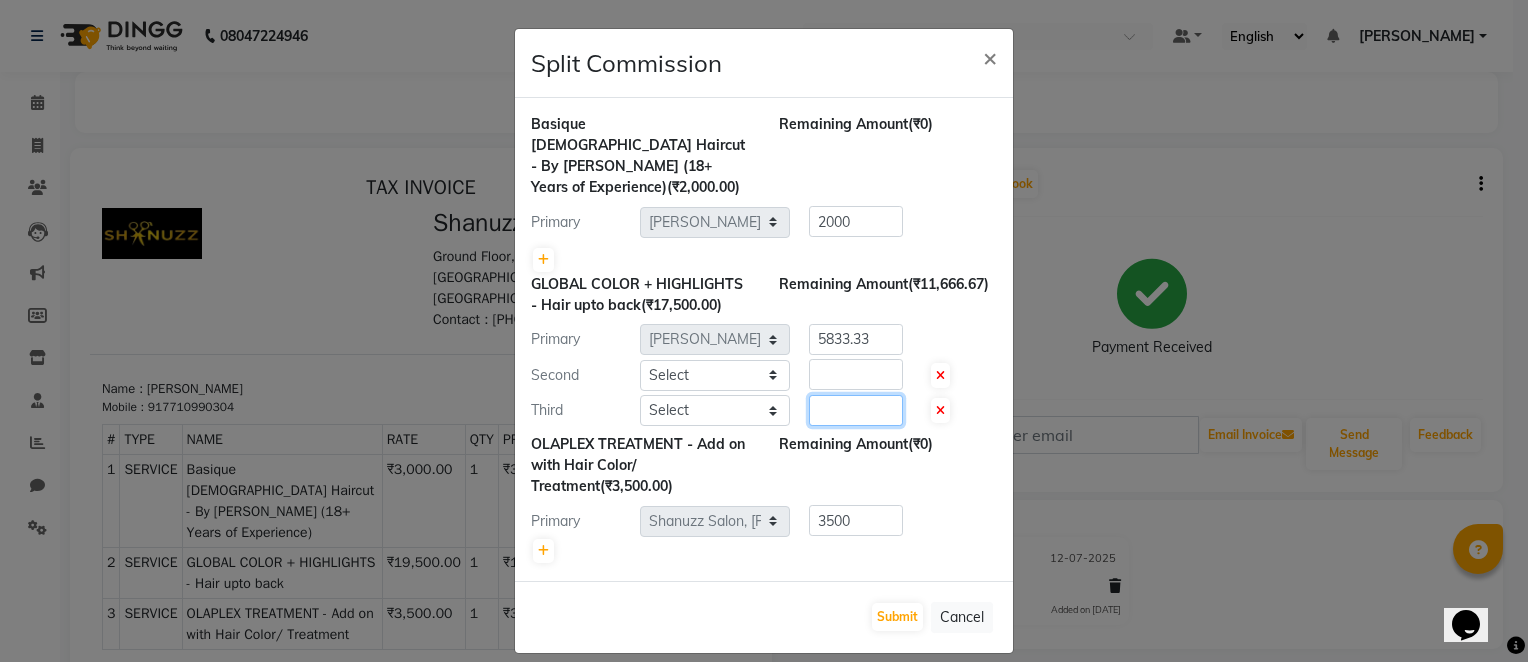 type 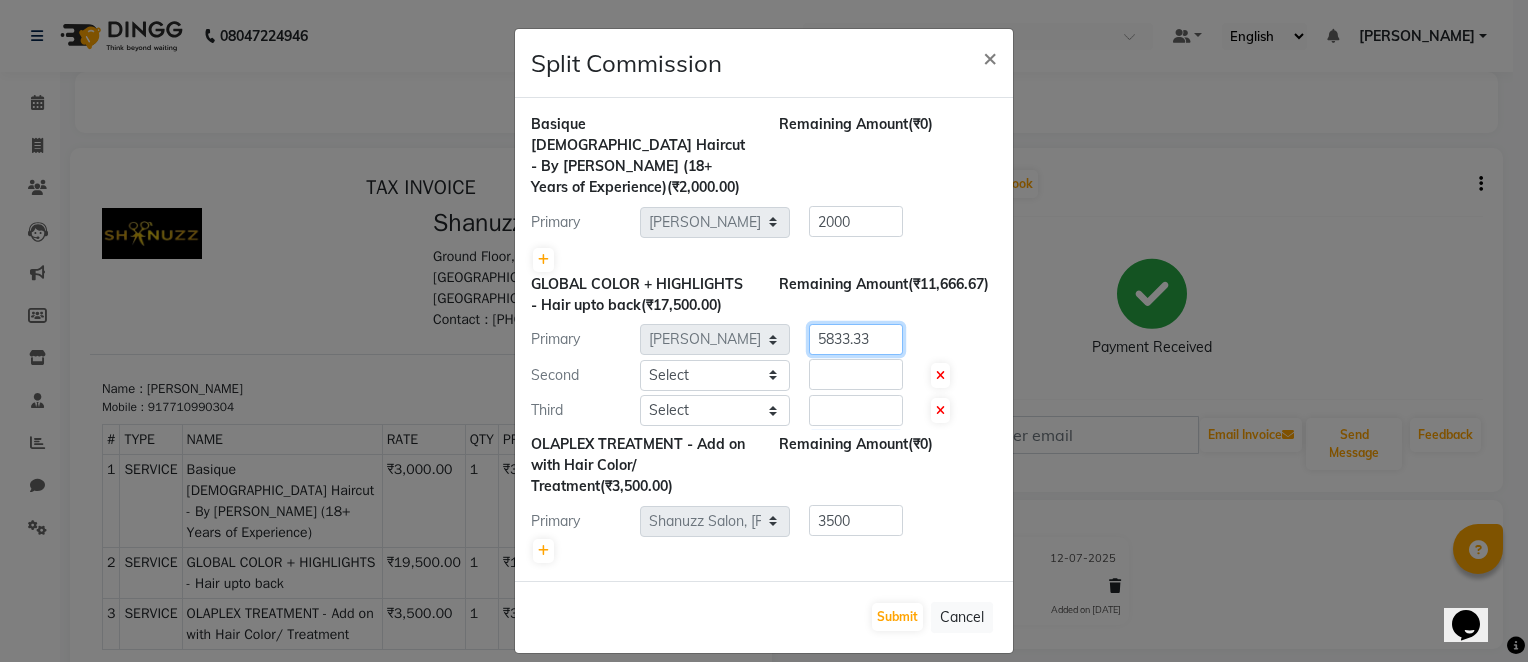 click on "5833.33" 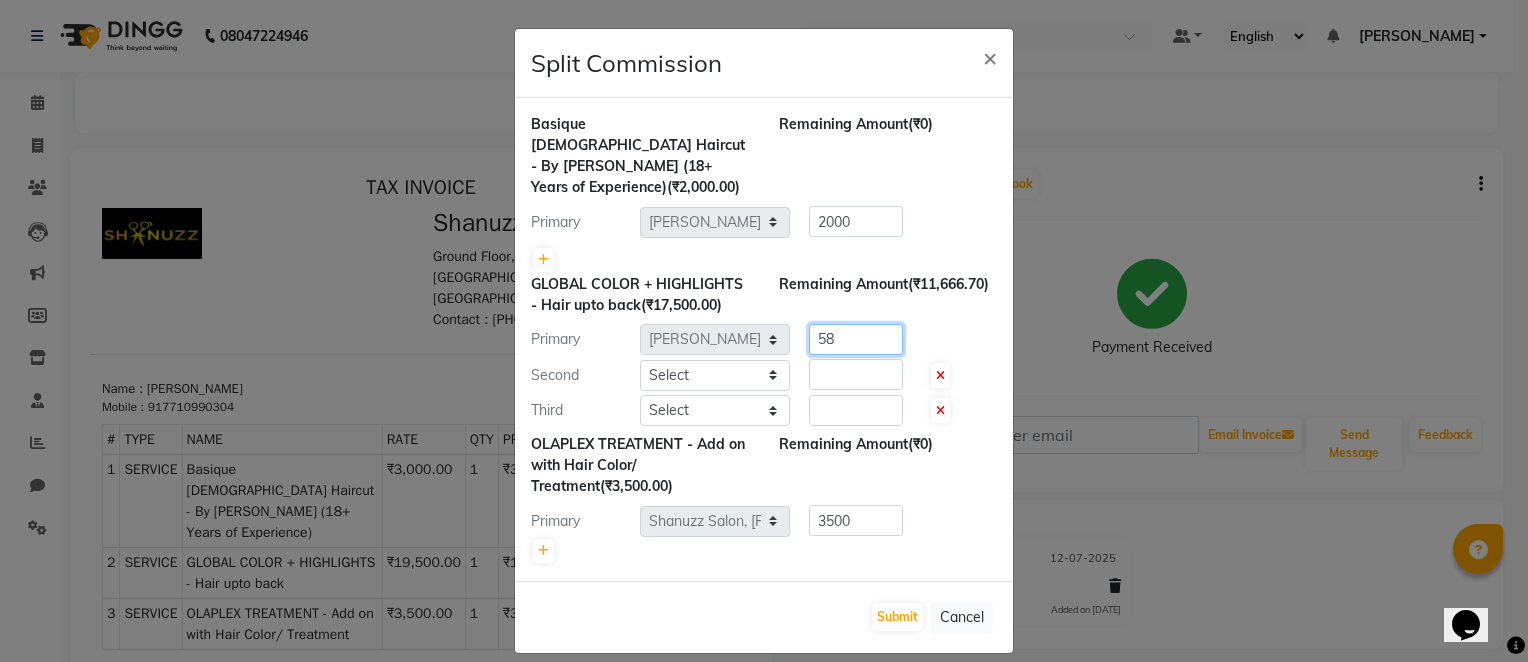 type on "5" 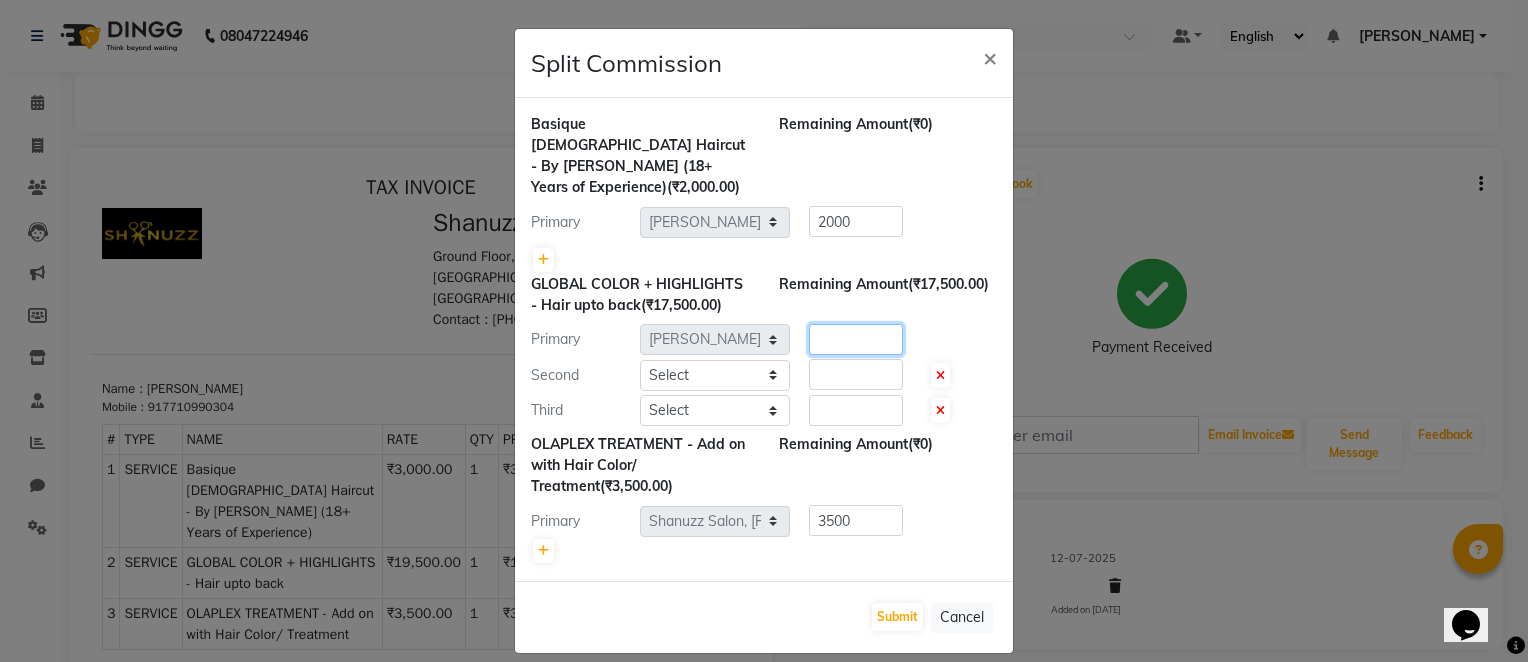 type 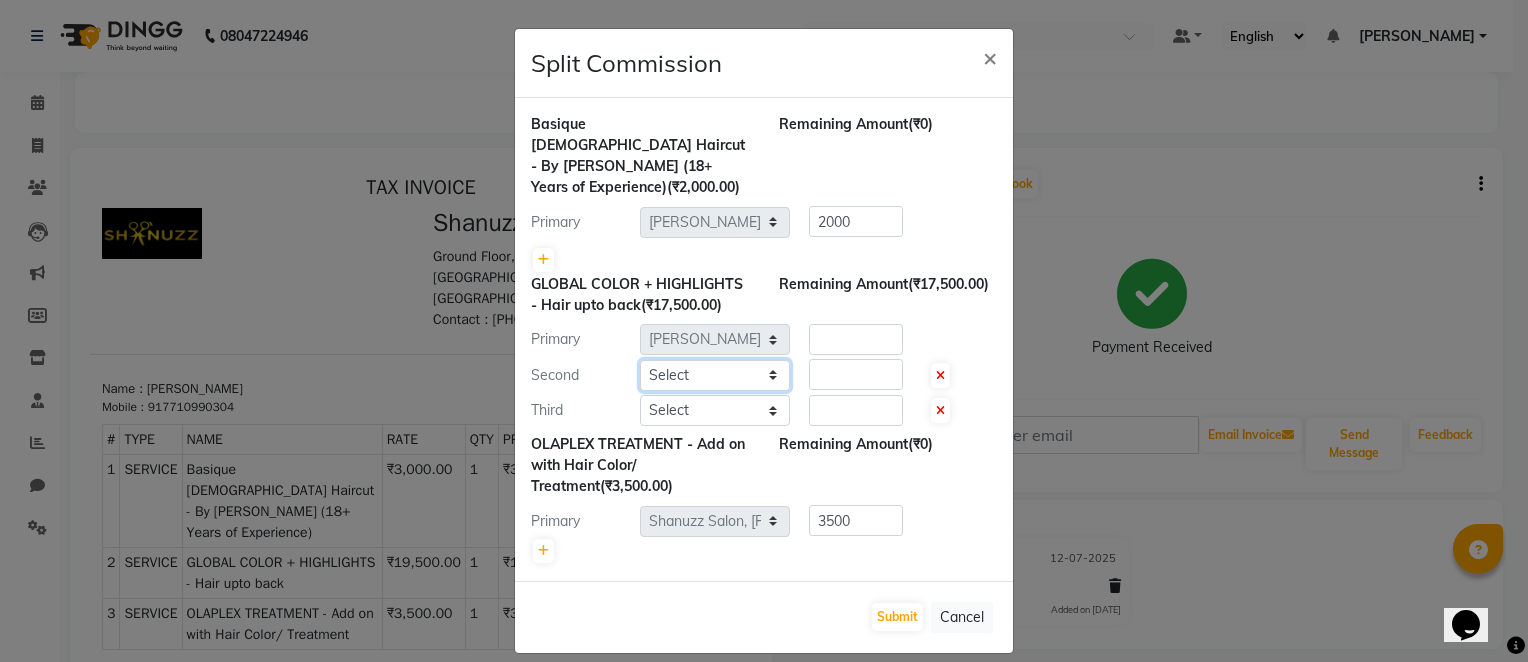 click on "Select  ADNAN   Arshad    ASMA   DIVESH   Francis    Gufran Mansuri   Harsh   Mohd Faizan   Mohd Imran   Omkar   Osama Patel   Rohan   Salvana Motha   SAM   Shahbaz (D)   Shahne Alam   SHAIREI   Shanu Sir (F)   Shanuzz (Oshiwara)   Shanuzz Salon, Andheri   Siddhi   SUBHASH   Tanishka Panchal   VARSHADA JUVALE   YASH SANANSE" 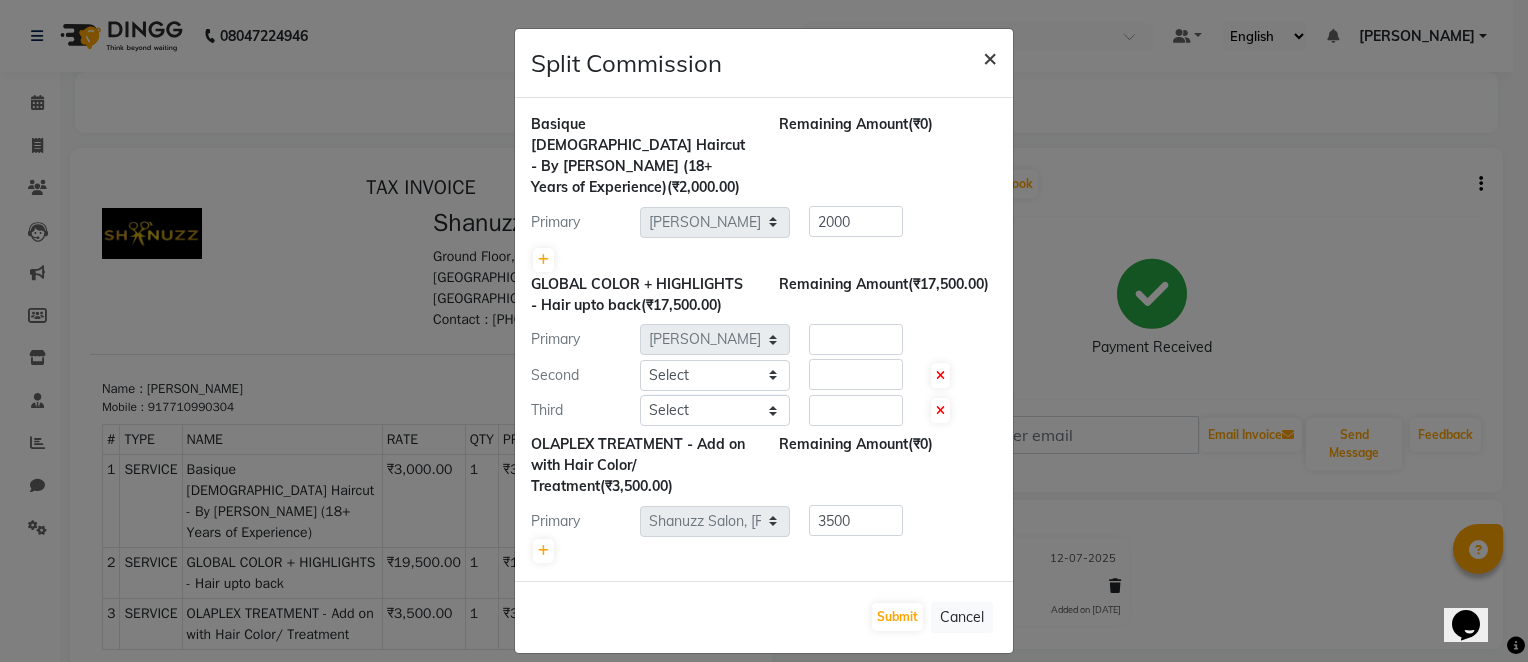click on "×" 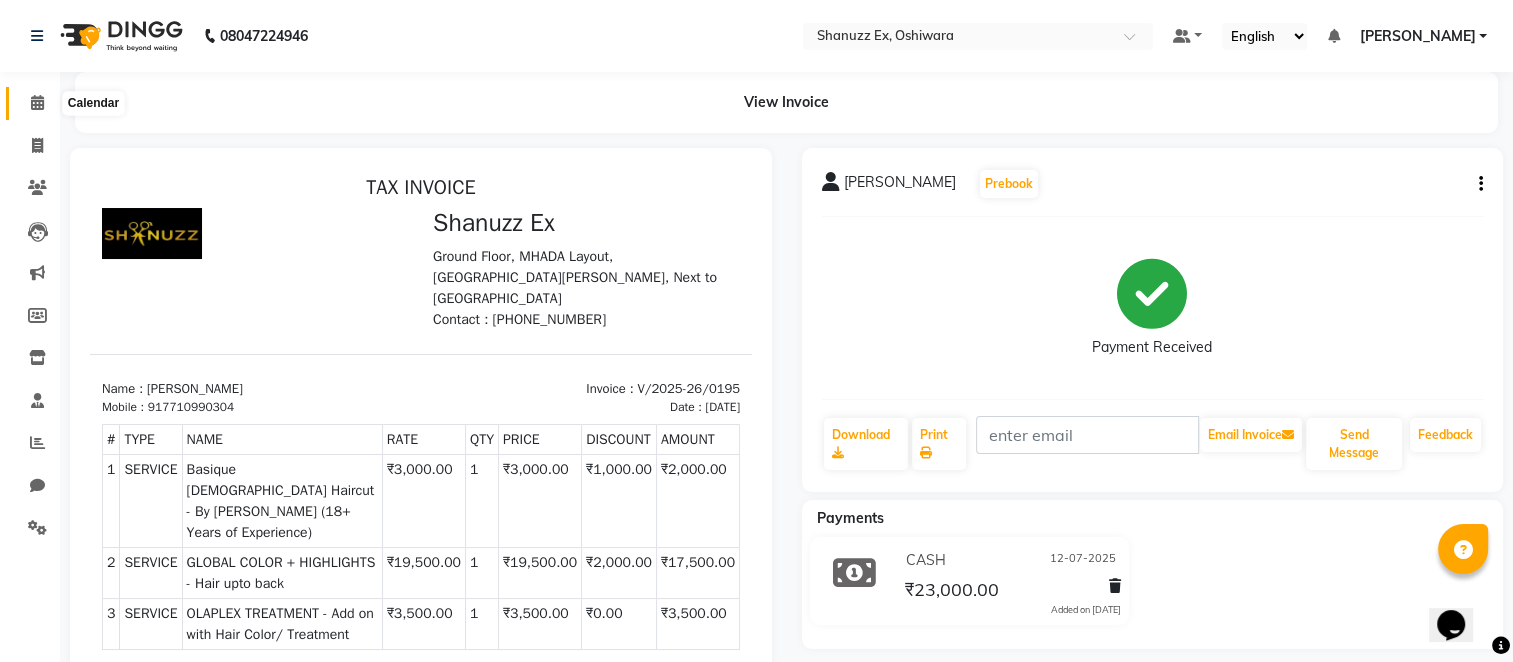 click 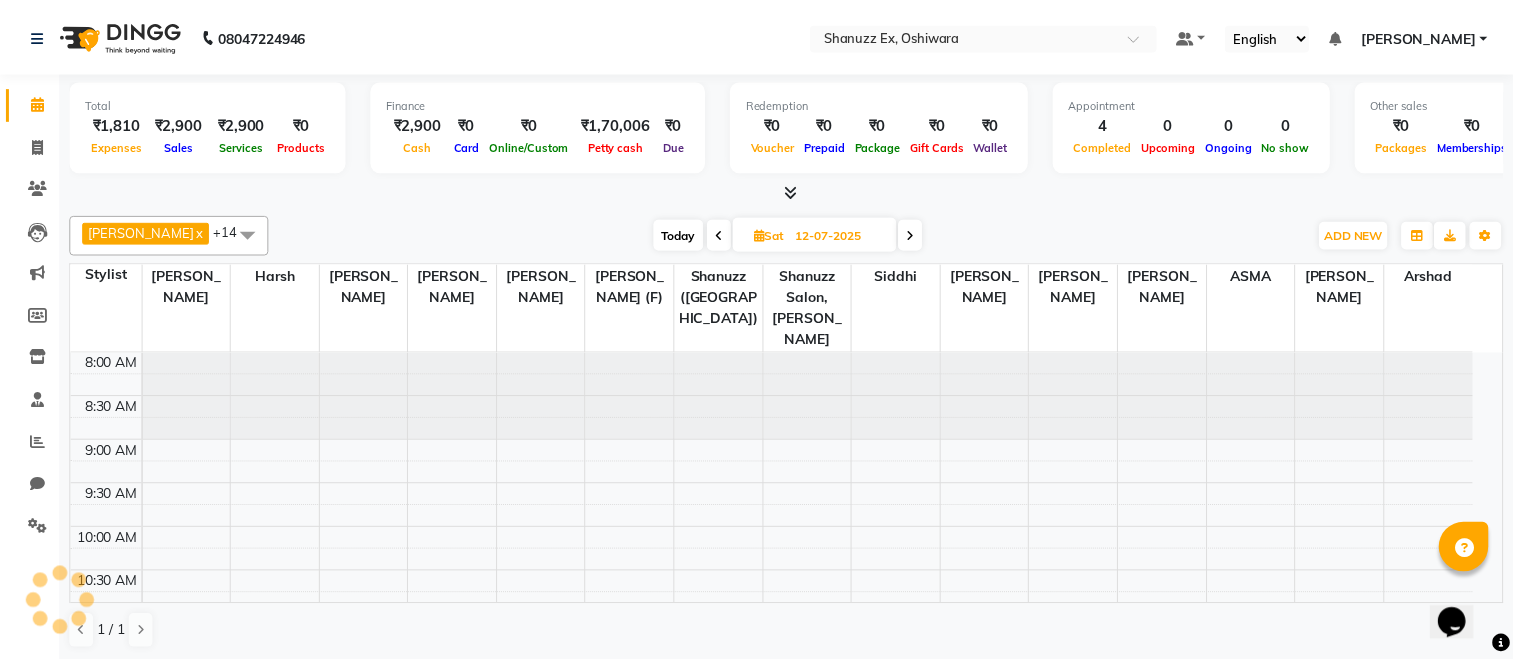 scroll, scrollTop: 821, scrollLeft: 0, axis: vertical 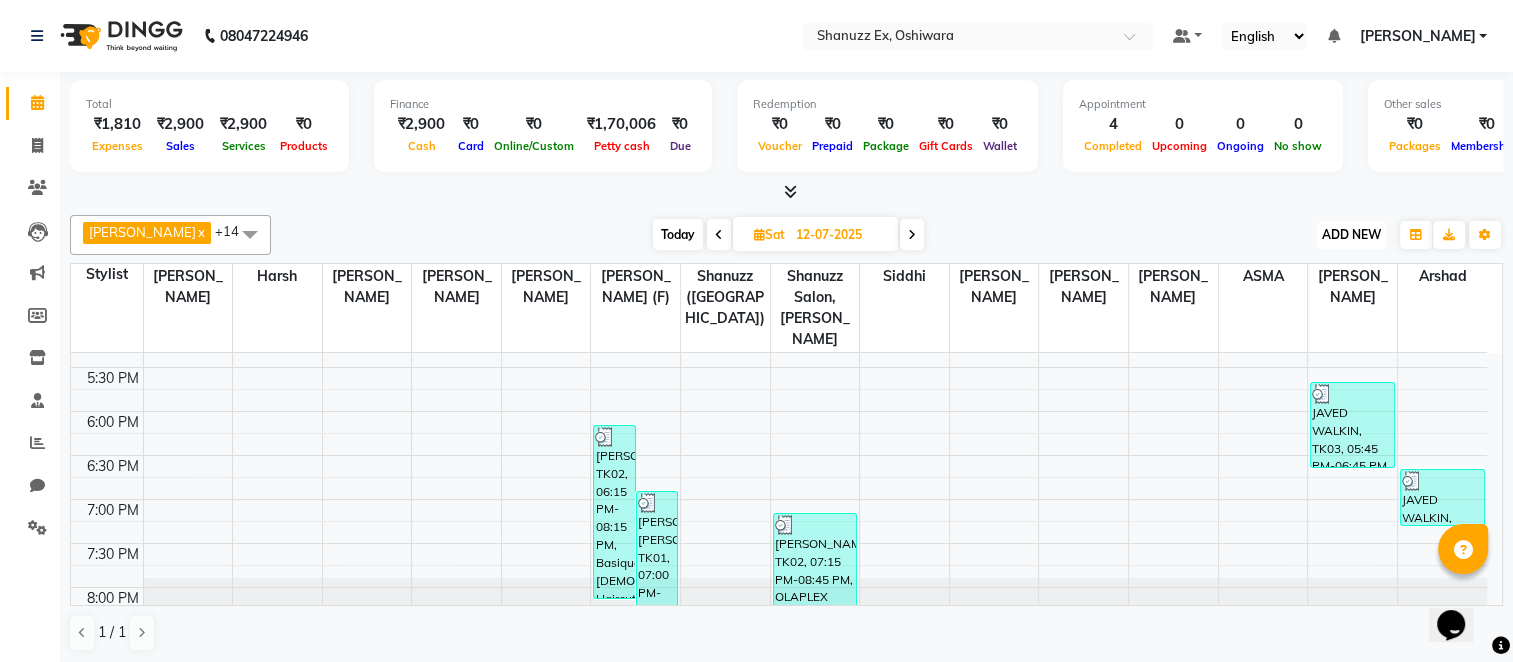 click on "ADD NEW" at bounding box center [1351, 234] 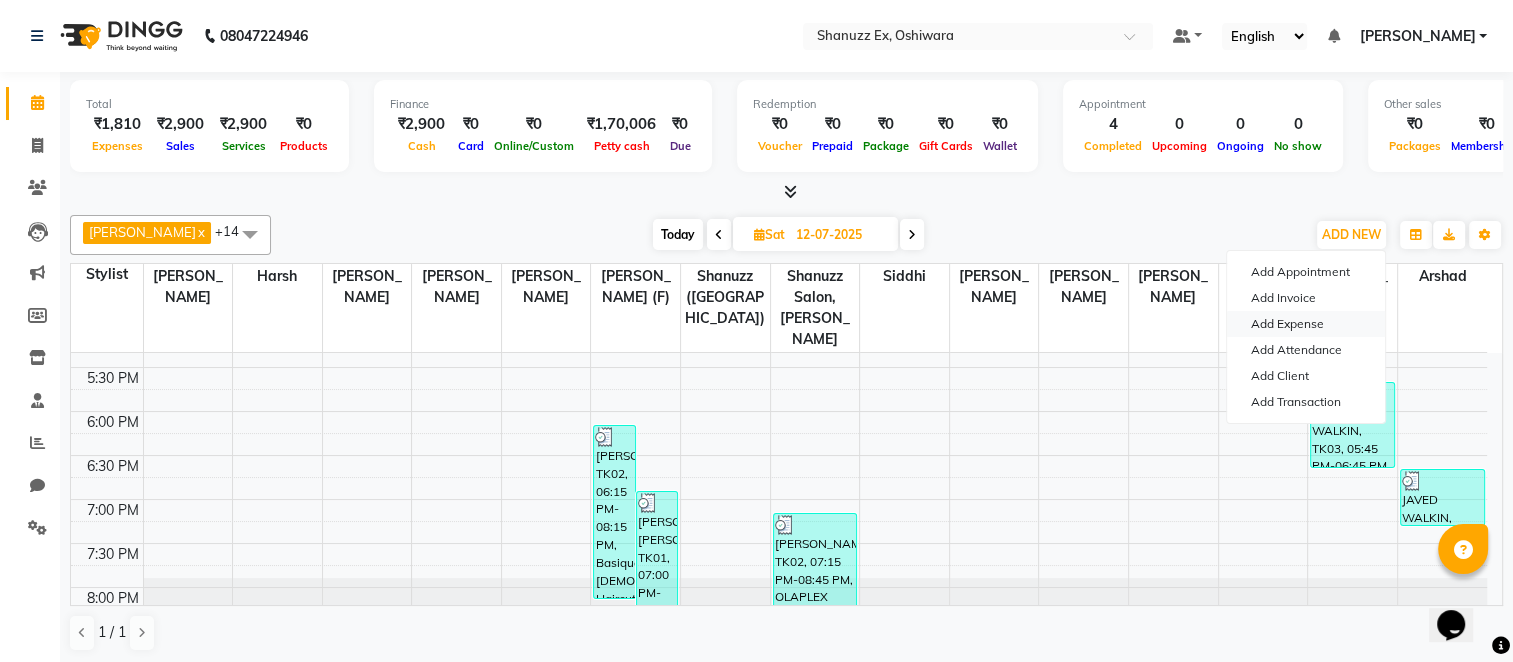 click on "Add Expense" at bounding box center [1306, 324] 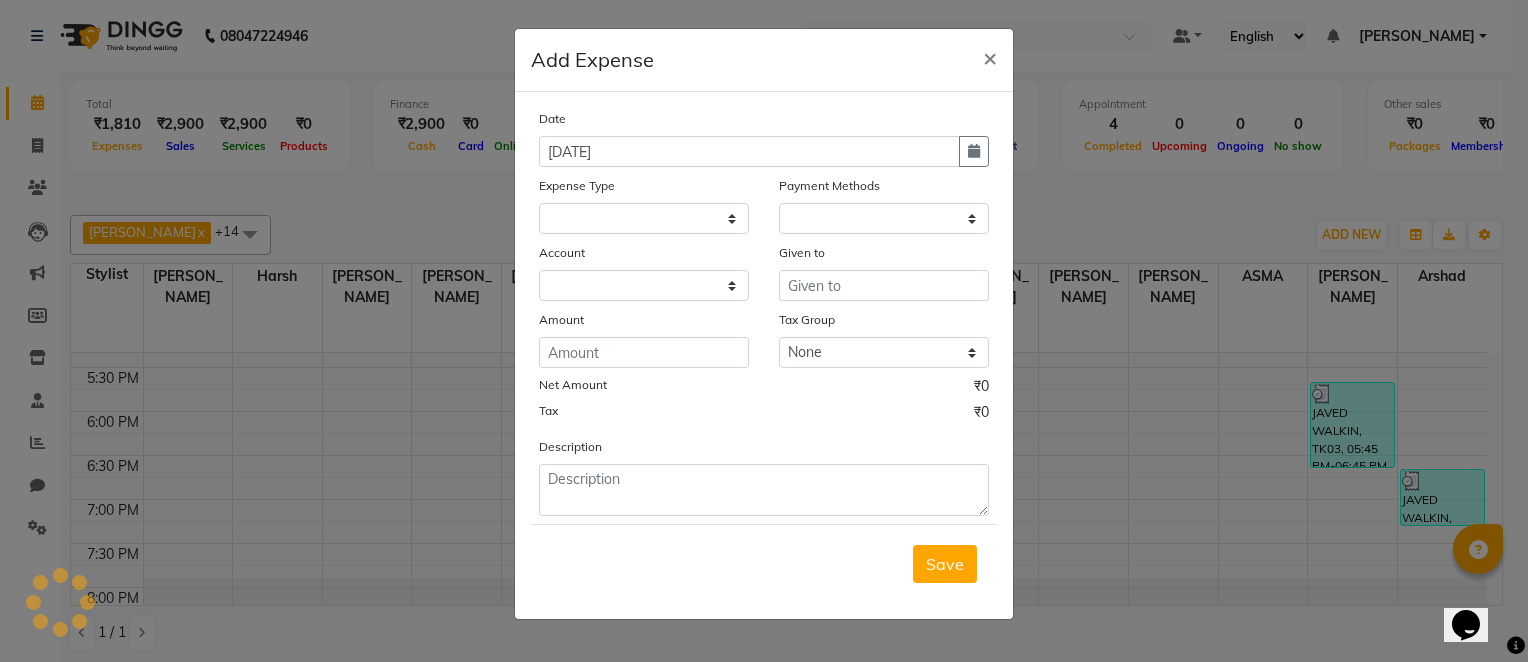 select 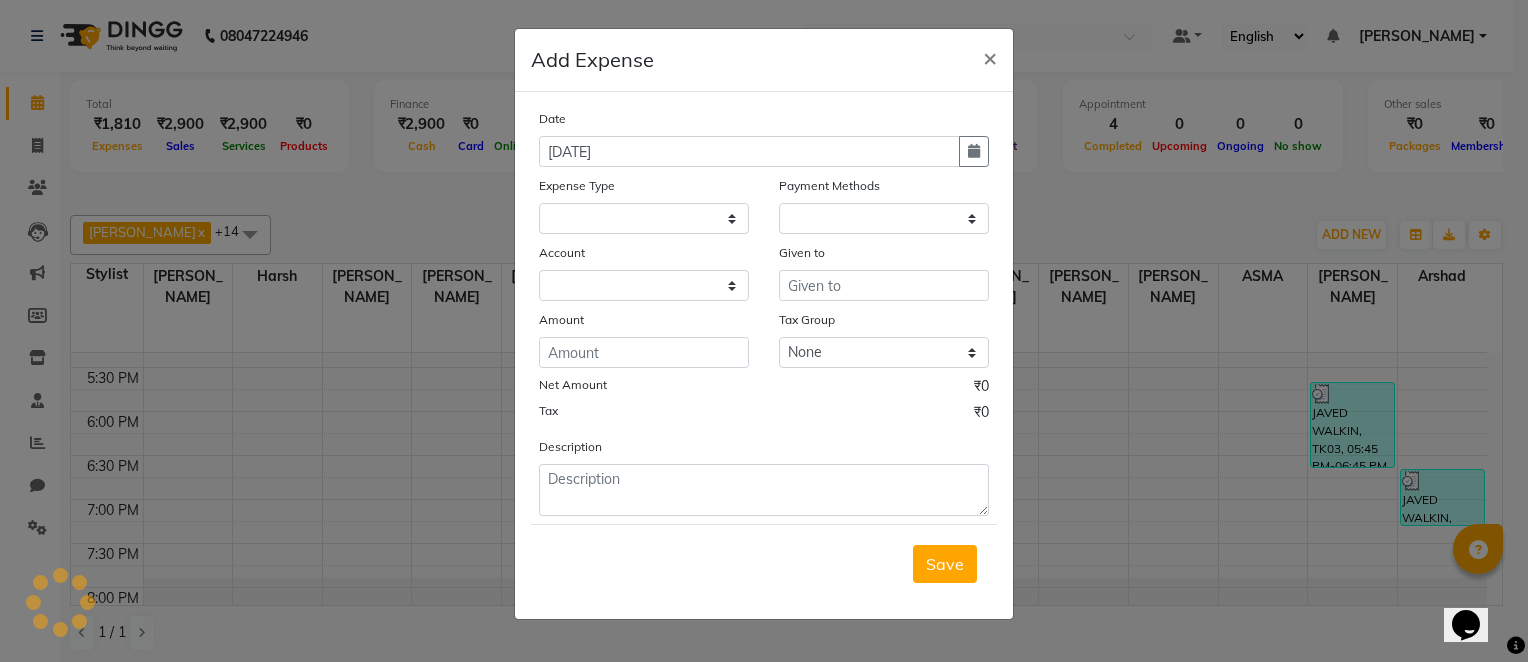select on "1" 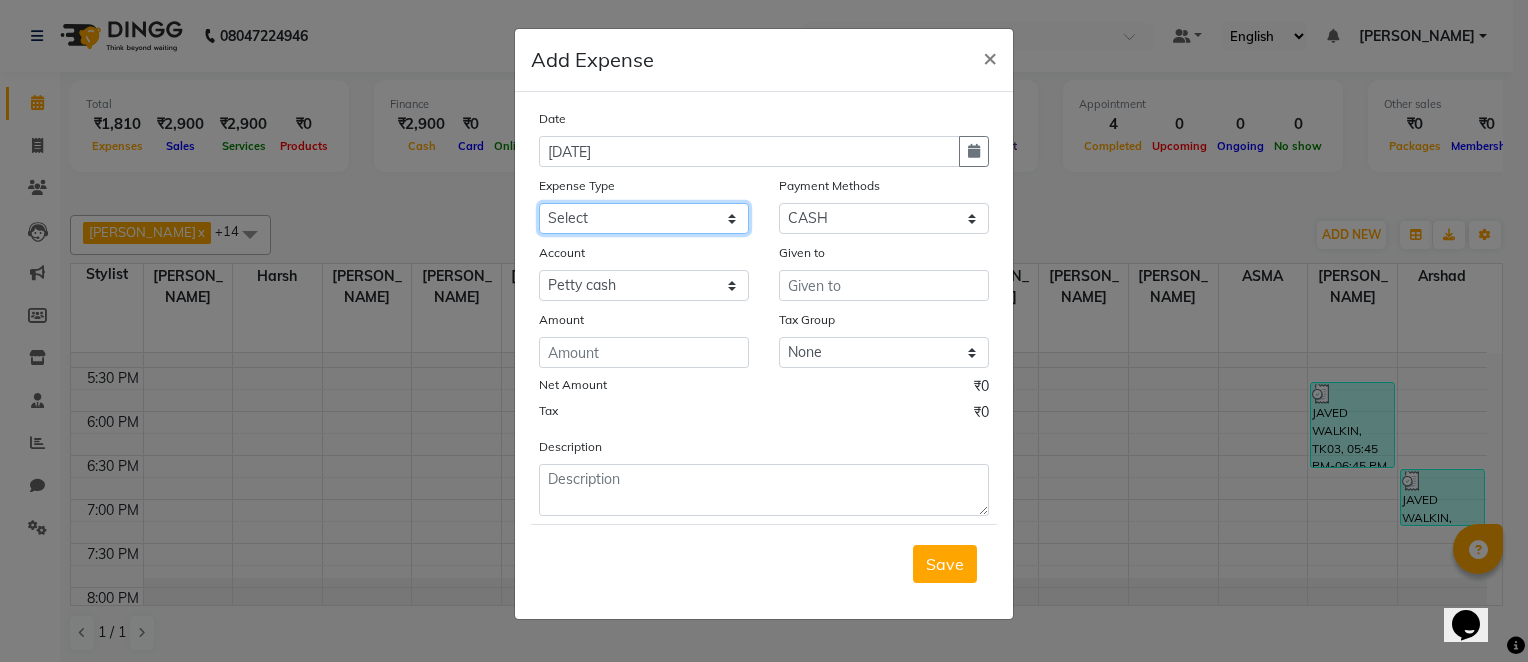 click on "Select Advance Salary Client Snacks Electricity Bill Marketing Maintenance Miscellaneous Pantry Product Salon Laundry Salon Maintenance Salon Rent Salon Supplies Salon Supplies EMI Shanu Sir Incentive Staff Bonus Staff Incentive Staff Quarters Deposit Staff Quarters Rent Staff Salary Staff Snacks Staff Tea & Refreshments Staff Tip Water - Tanker Expense Water - Watchmen Expense" 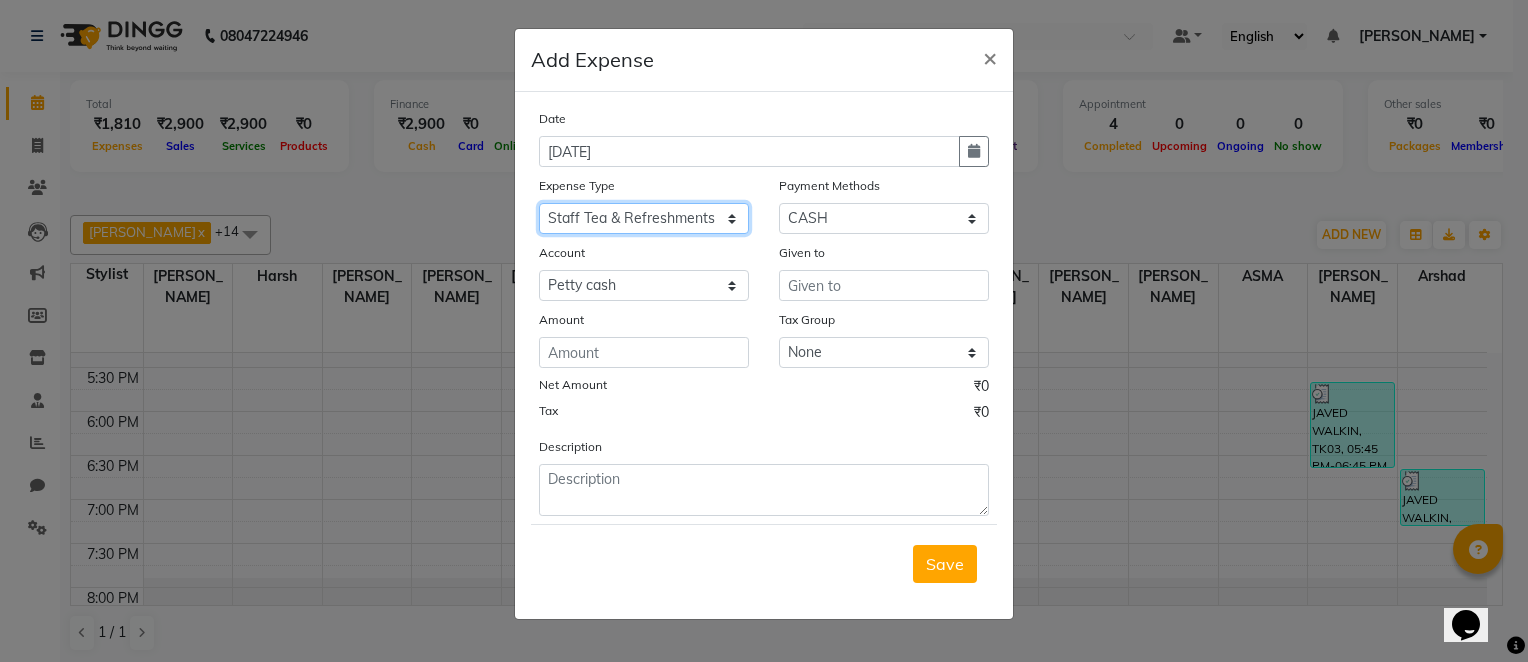 click on "Select Advance Salary Client Snacks Electricity Bill Marketing Maintenance Miscellaneous Pantry Product Salon Laundry Salon Maintenance Salon Rent Salon Supplies Salon Supplies EMI Shanu Sir Incentive Staff Bonus Staff Incentive Staff Quarters Deposit Staff Quarters Rent Staff Salary Staff Snacks Staff Tea & Refreshments Staff Tip Water - Tanker Expense Water - Watchmen Expense" 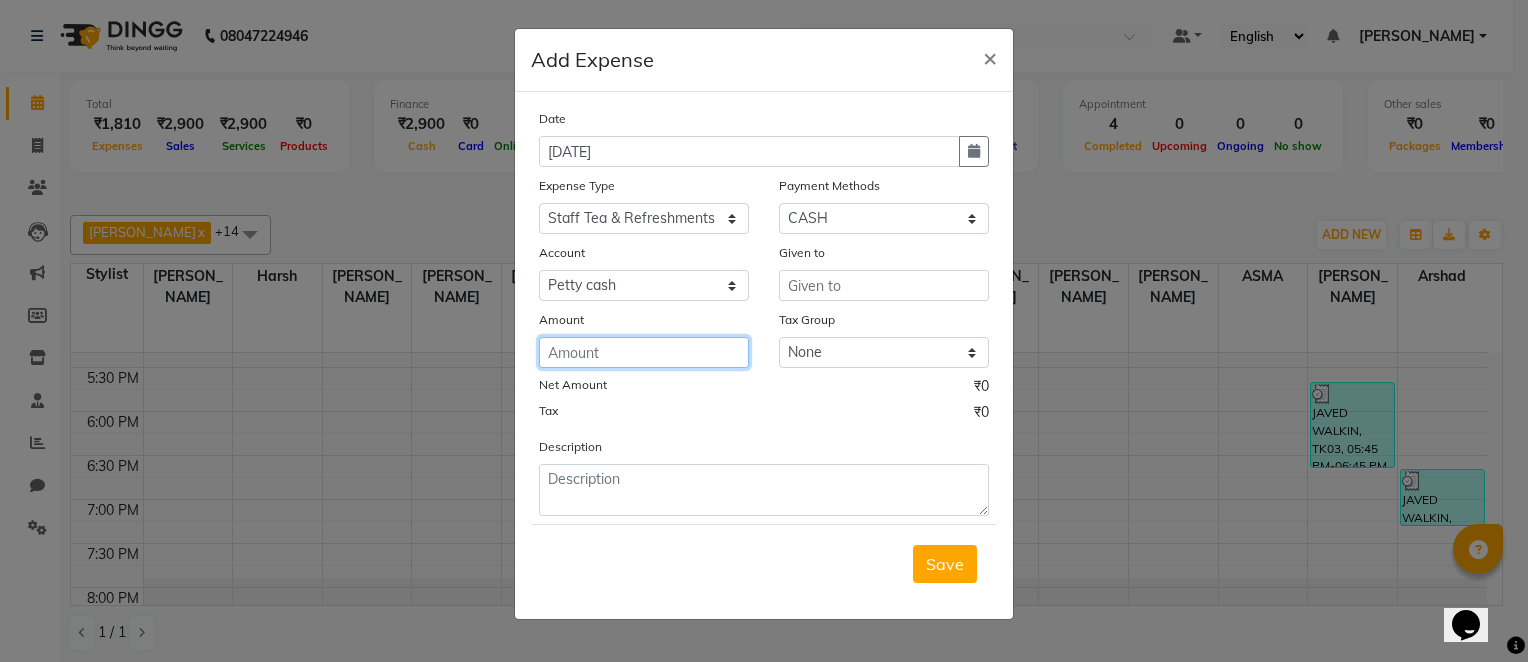 click 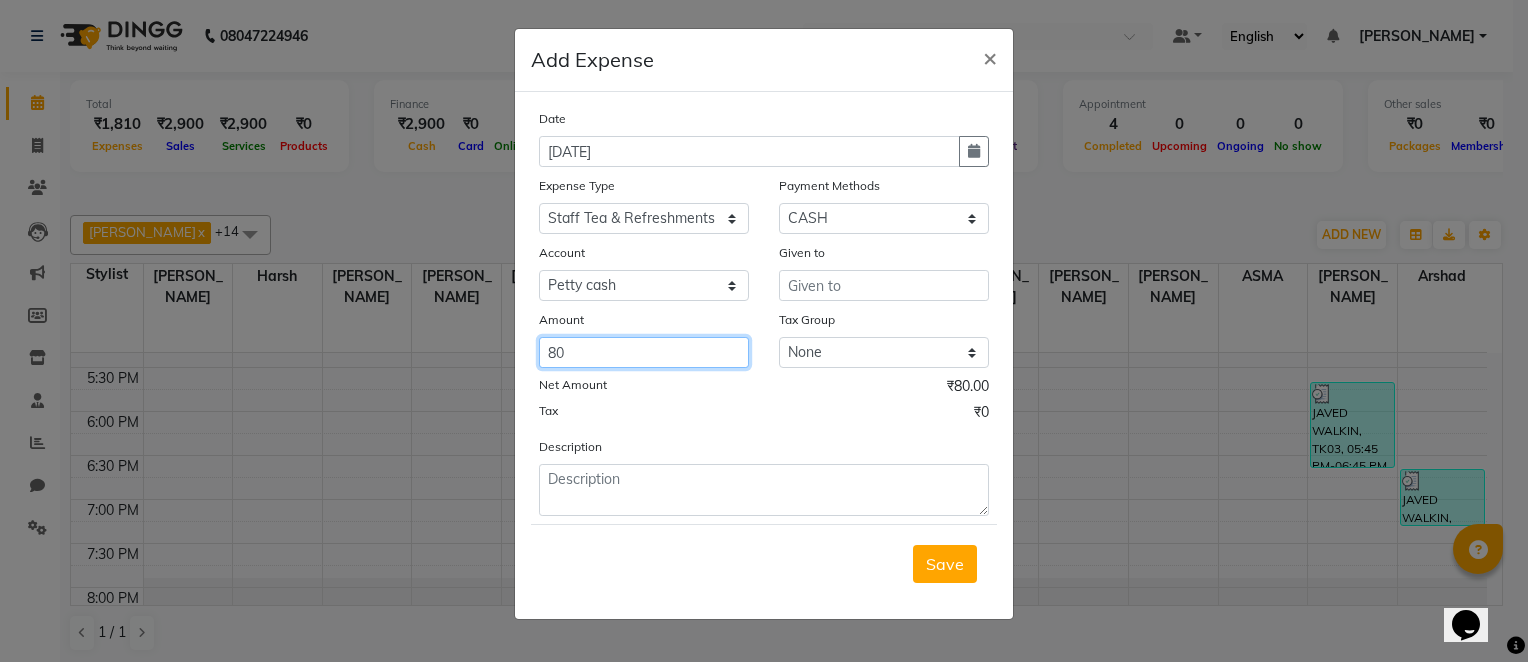 type on "80" 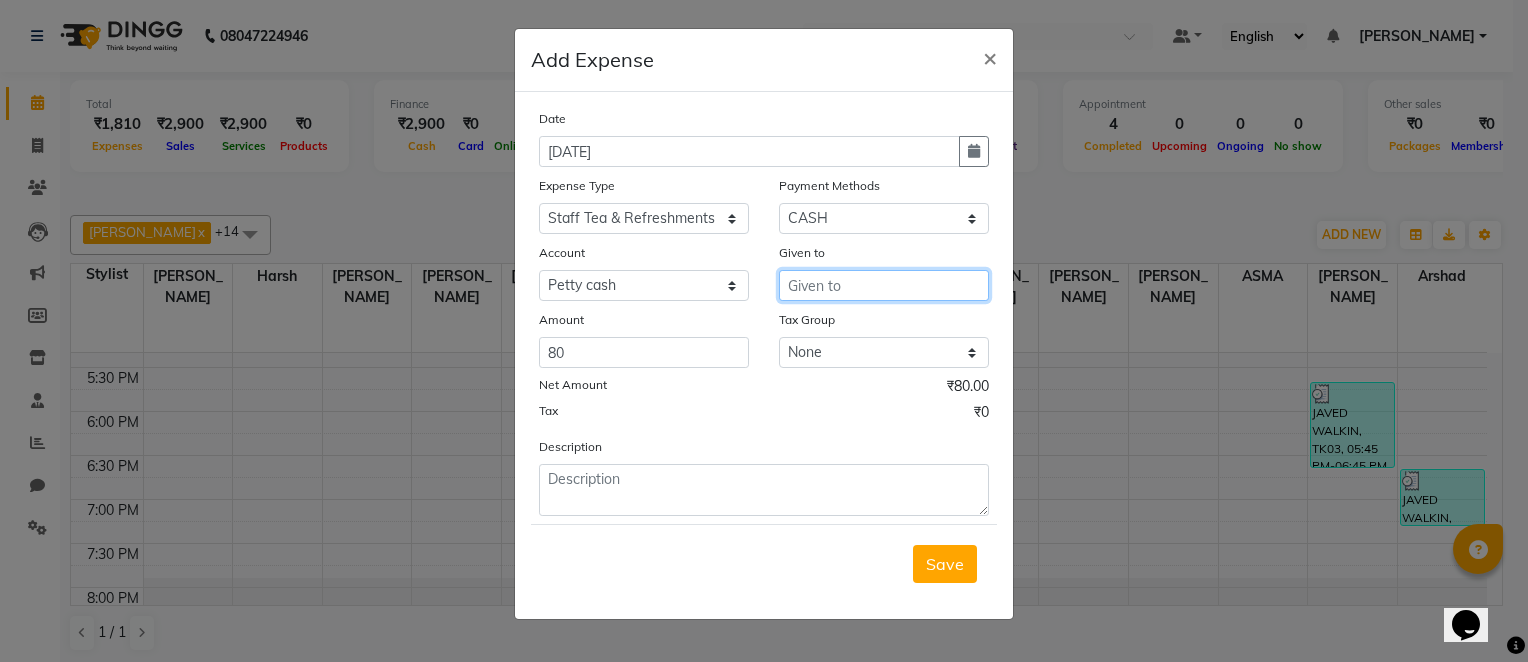 click at bounding box center (884, 285) 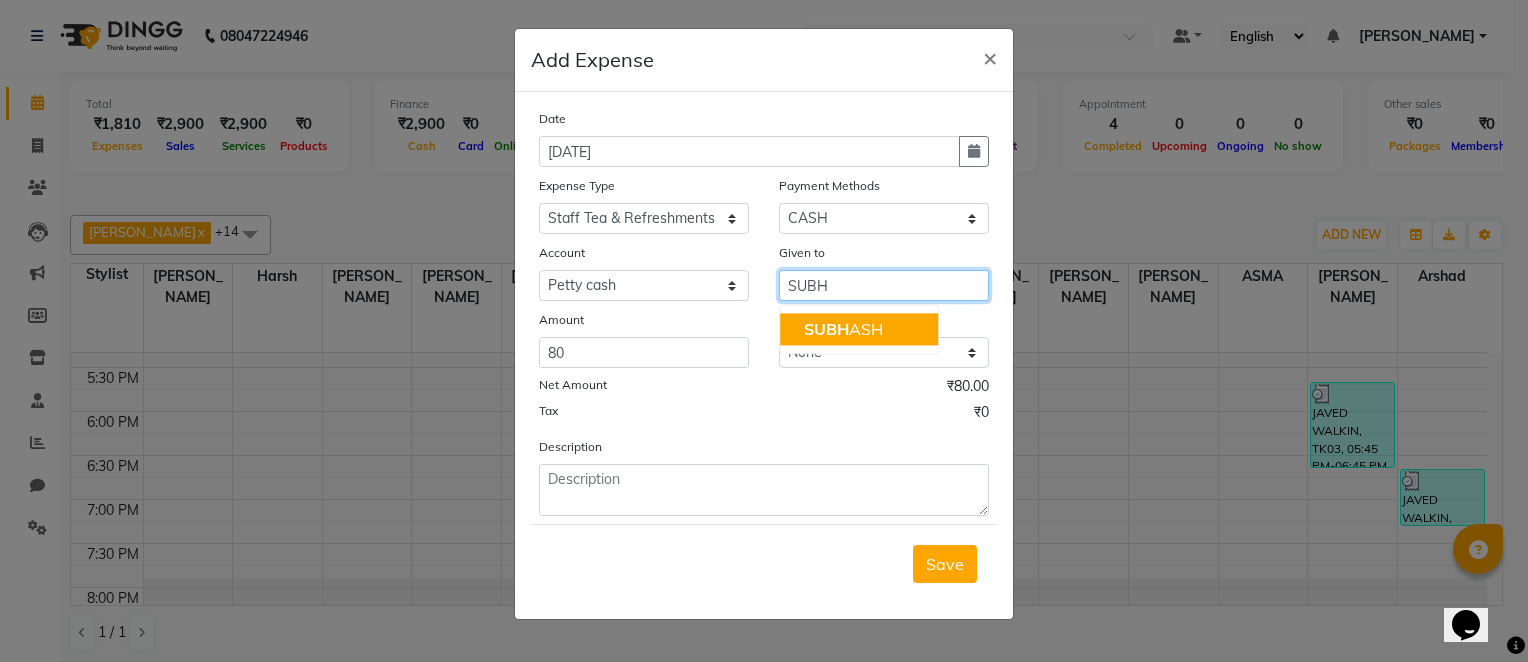 click on "SUBH" 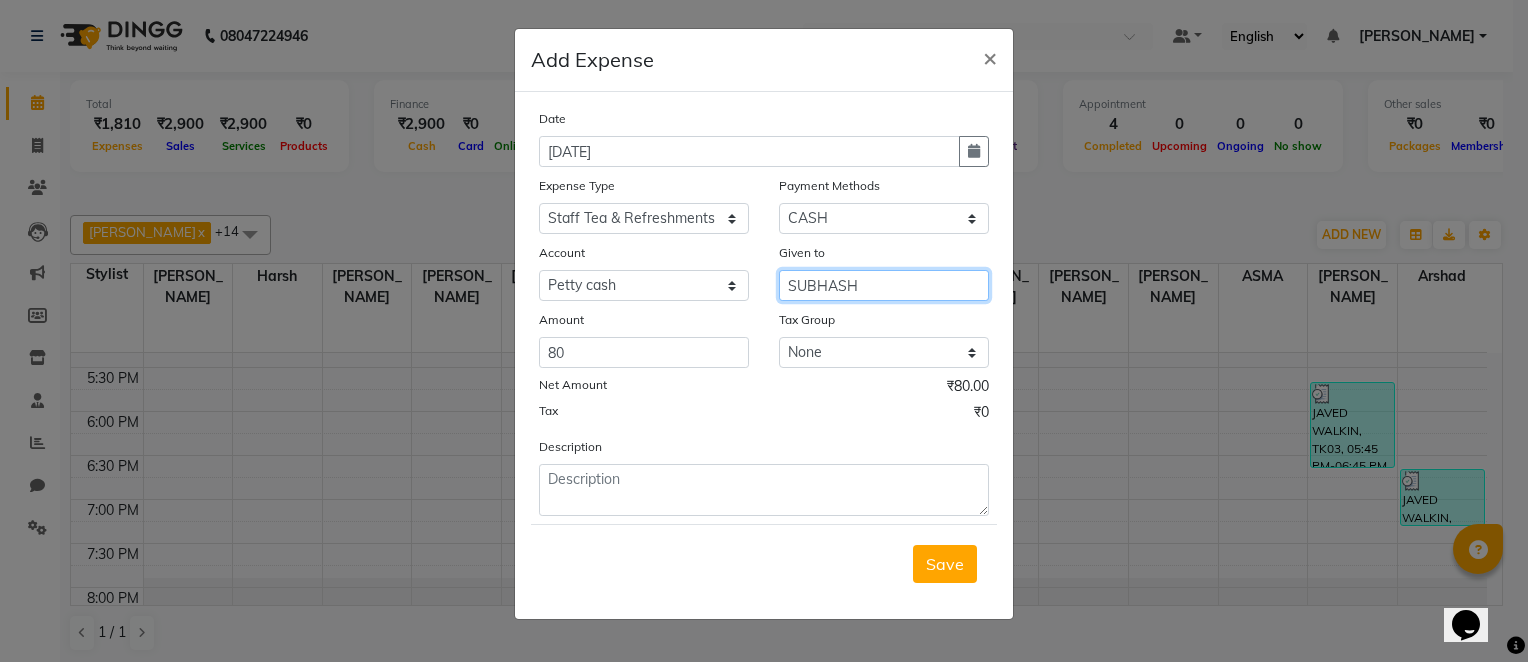 type on "SUBHASH" 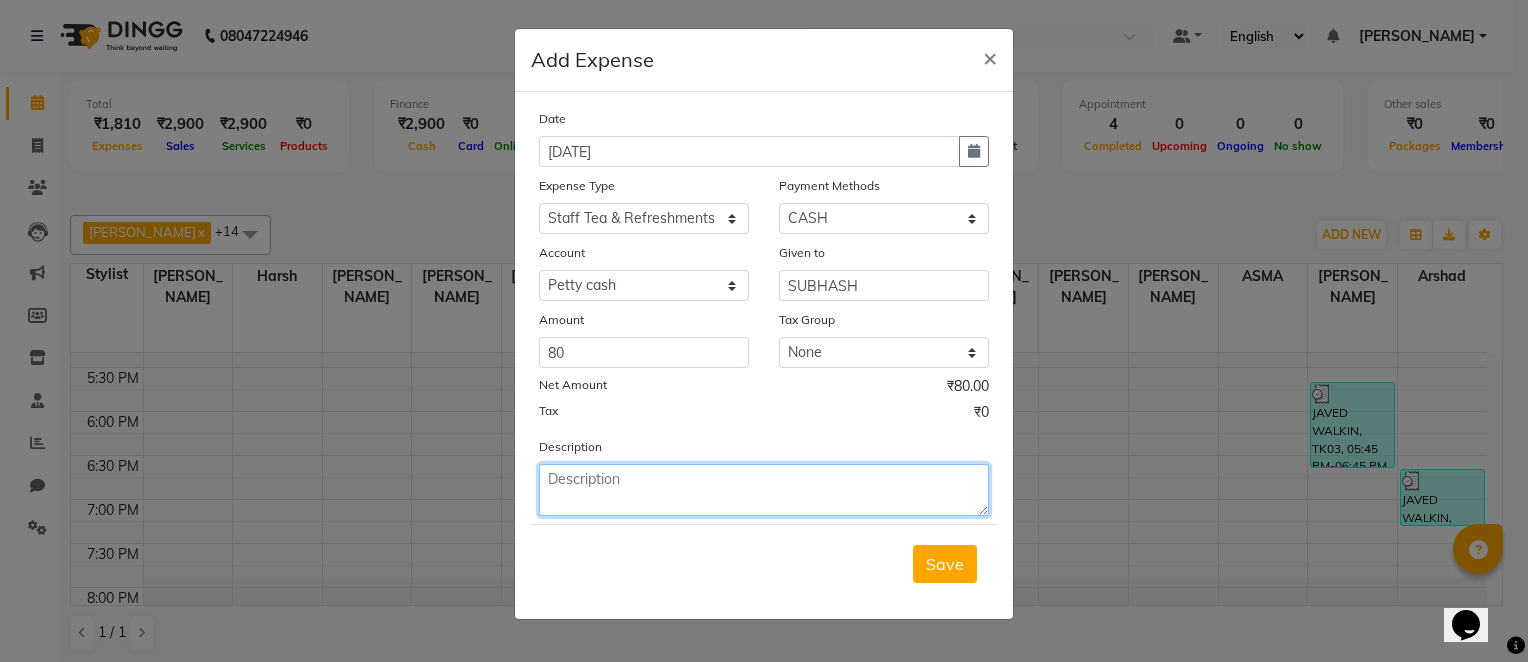 click 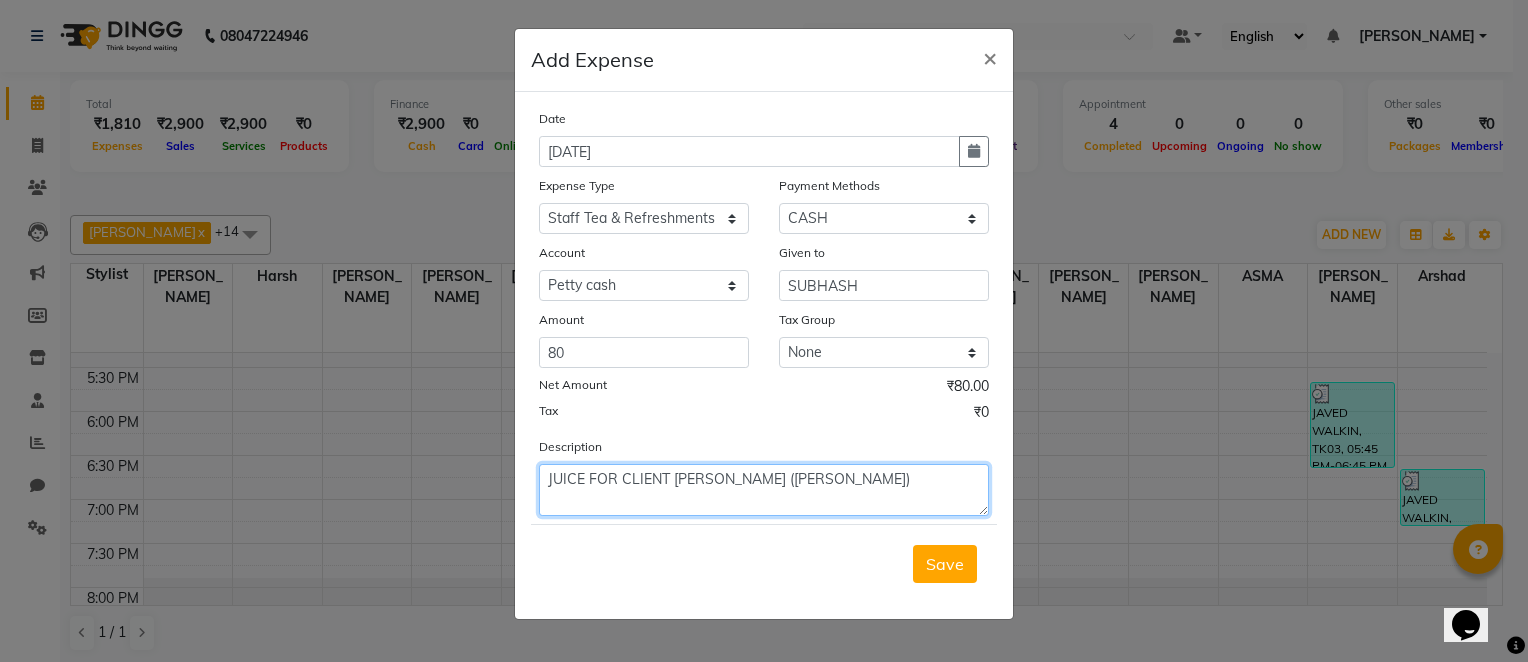 click on "JUICE FOR CLIENT SHANU SIR (SIDDHART)" 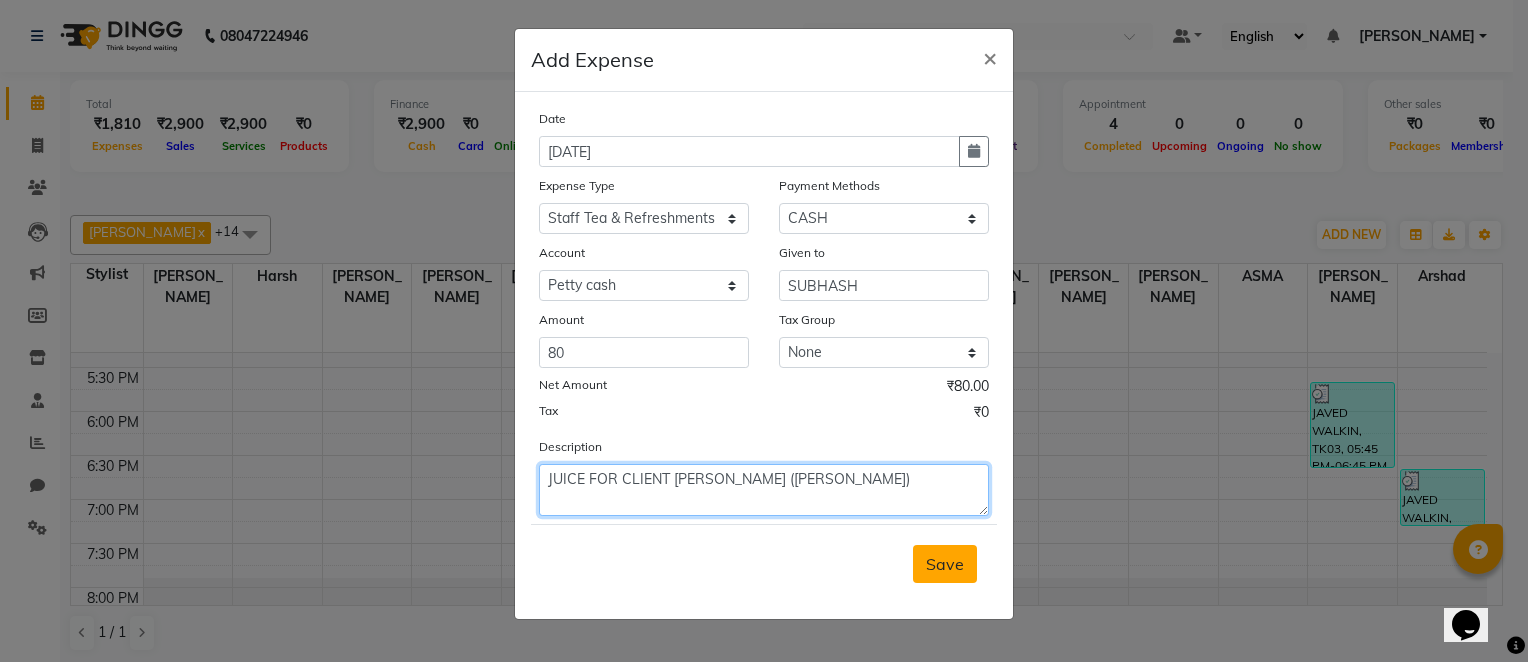type on "JUICE FOR CLIENT SHANU SIR (SIDDHART)" 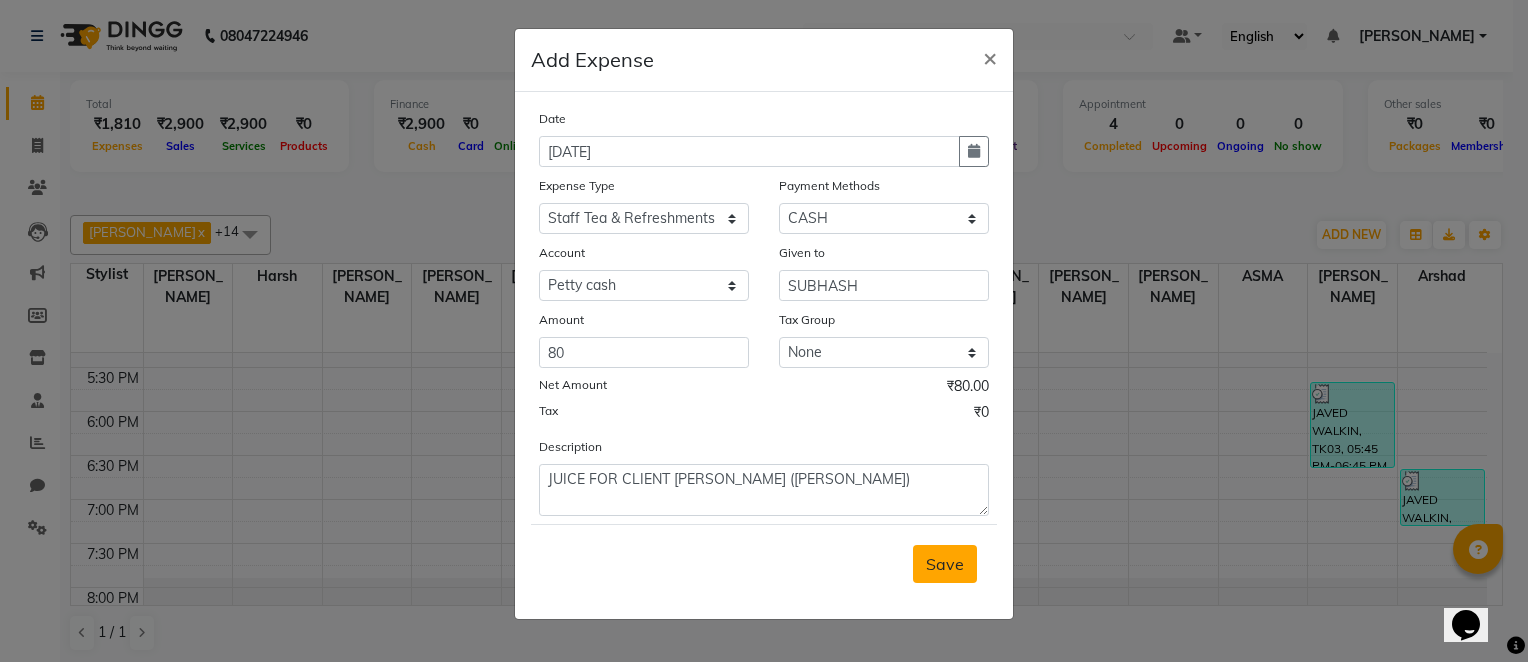 click on "Save" at bounding box center [945, 564] 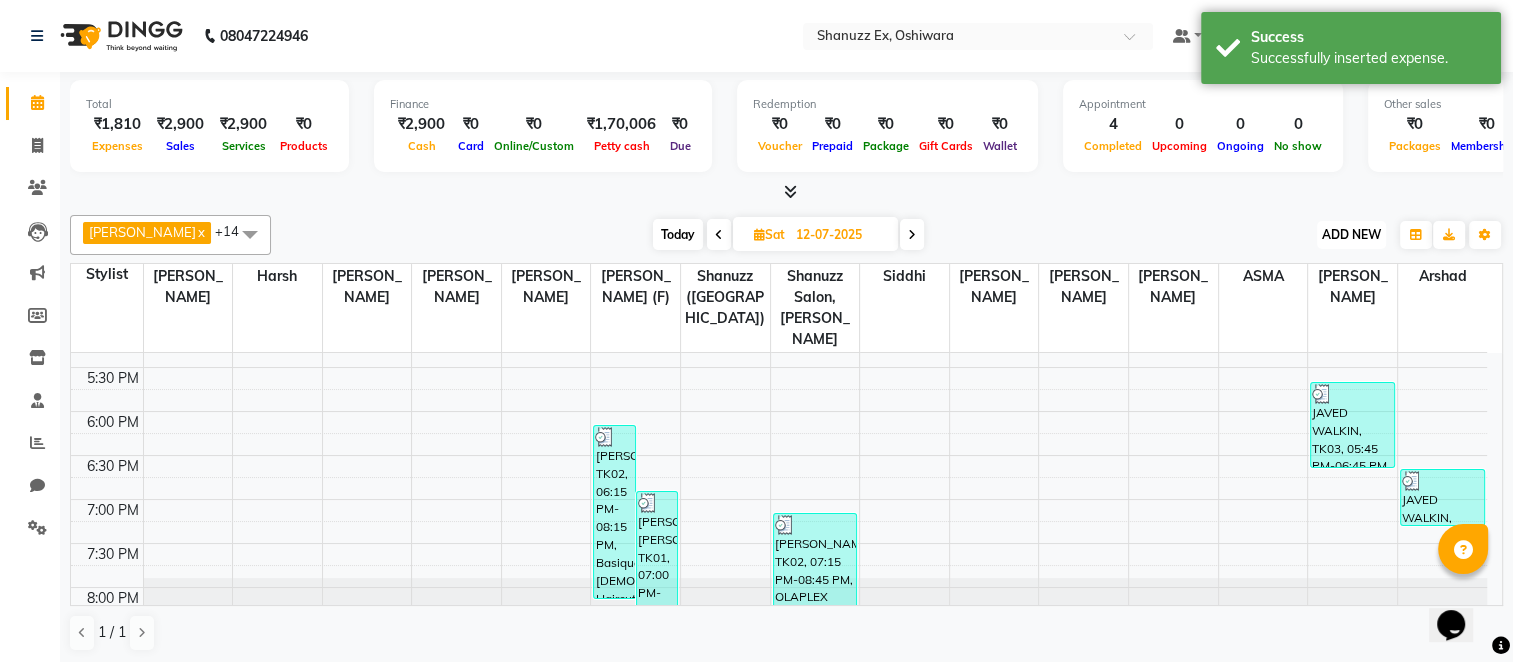 click on "ADD NEW" at bounding box center [1351, 234] 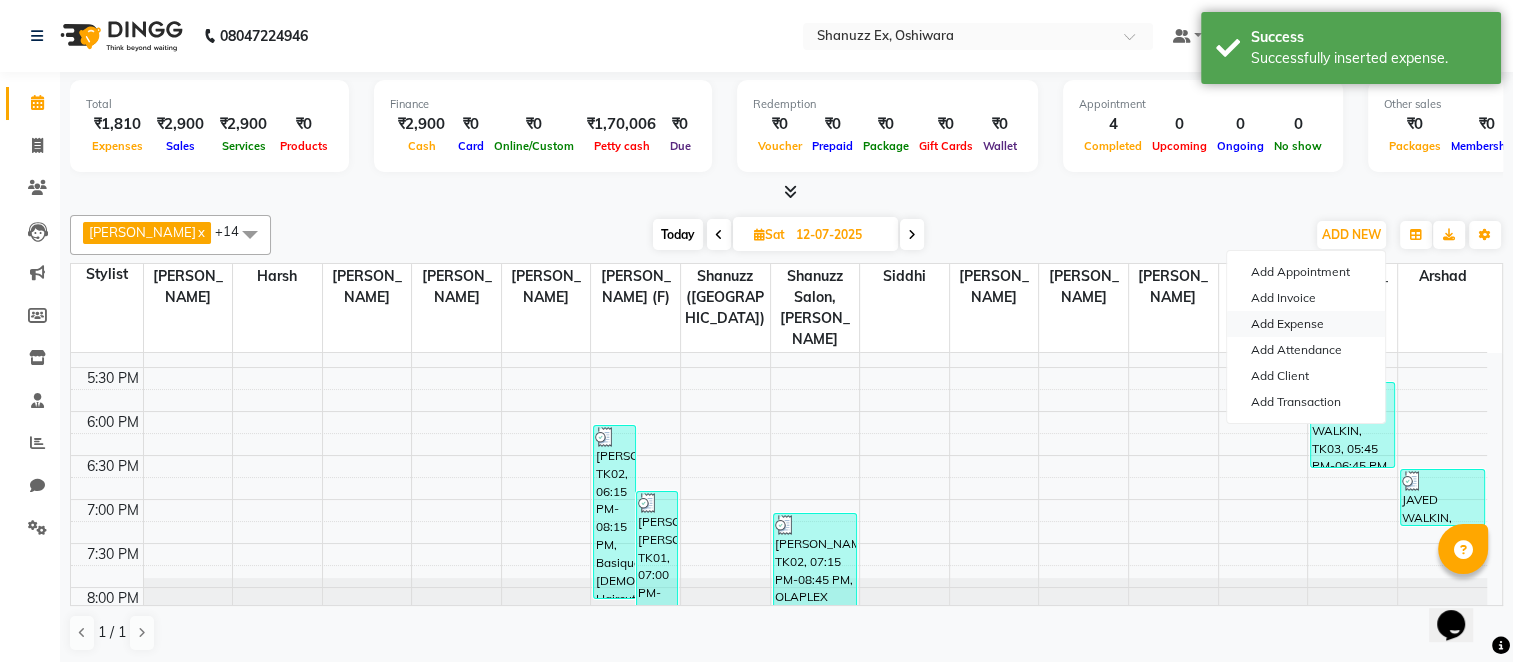 click on "Add Expense" at bounding box center (1306, 324) 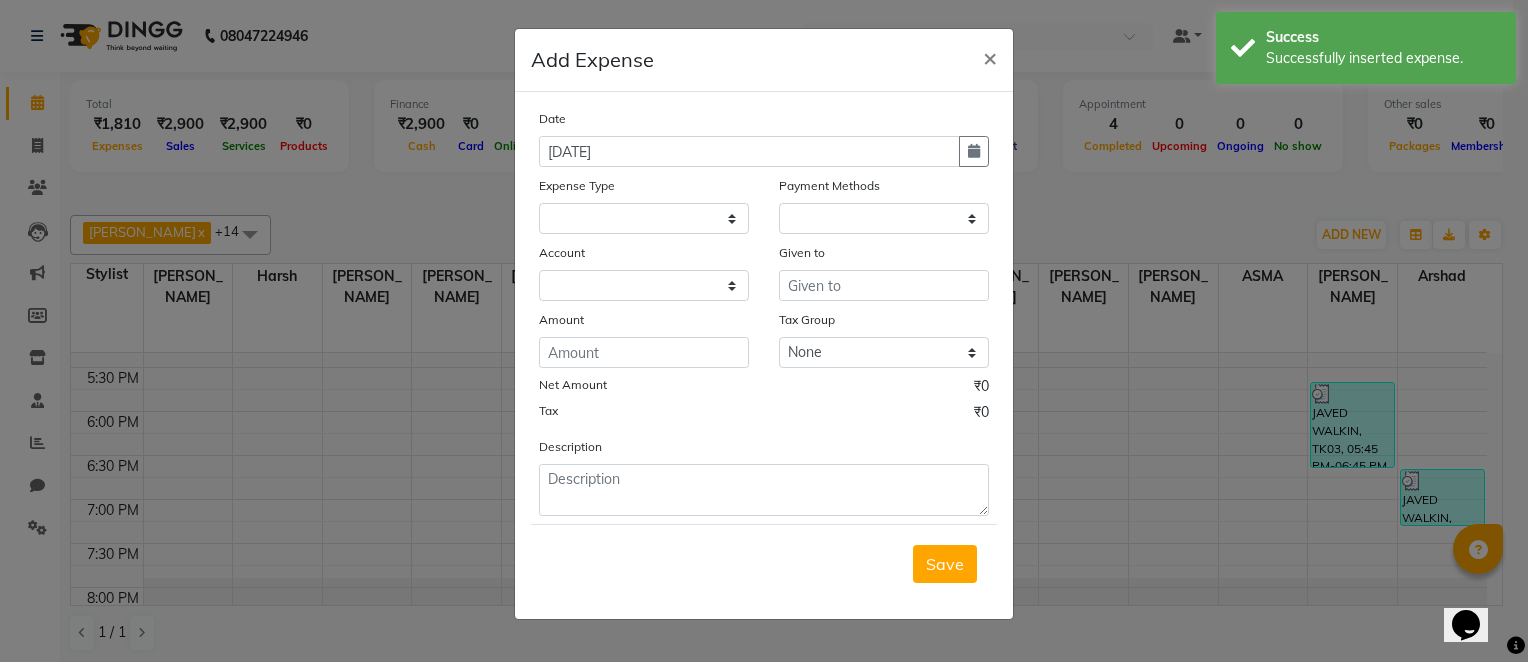 select 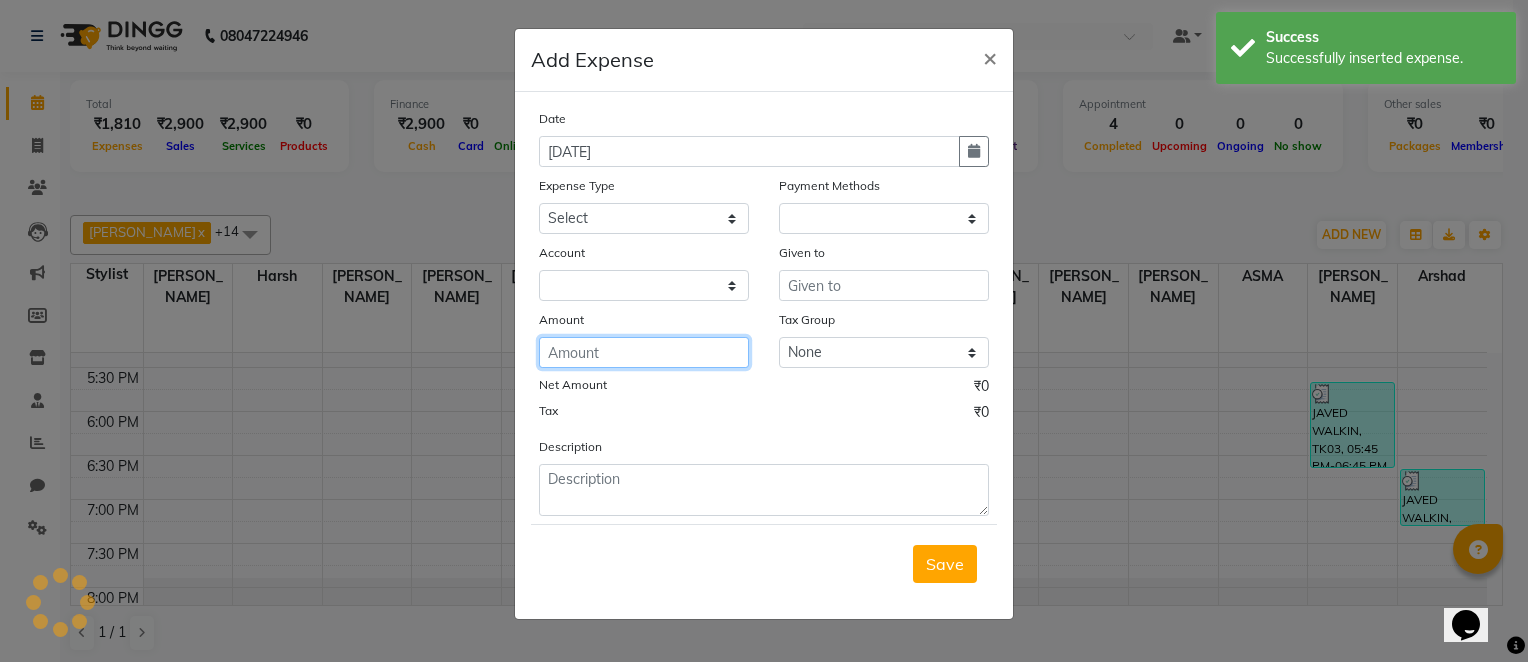click 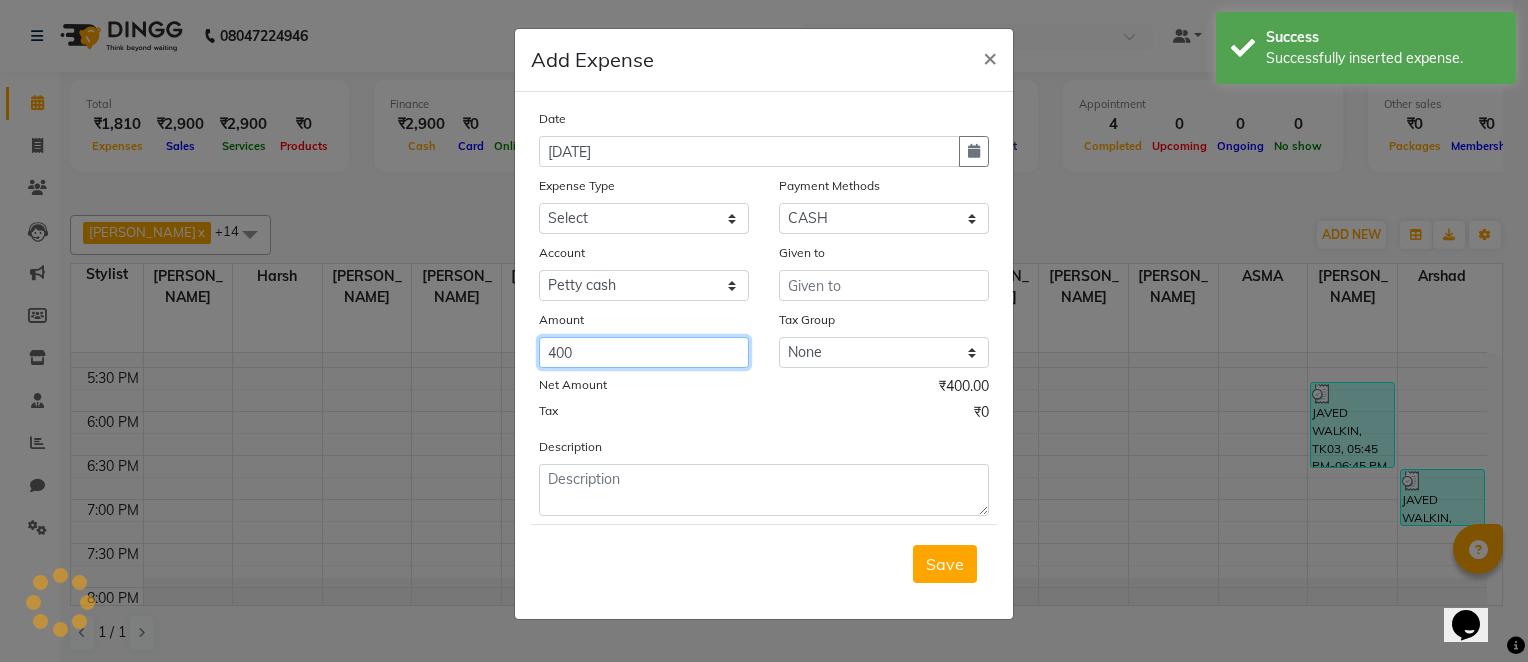 type on "400" 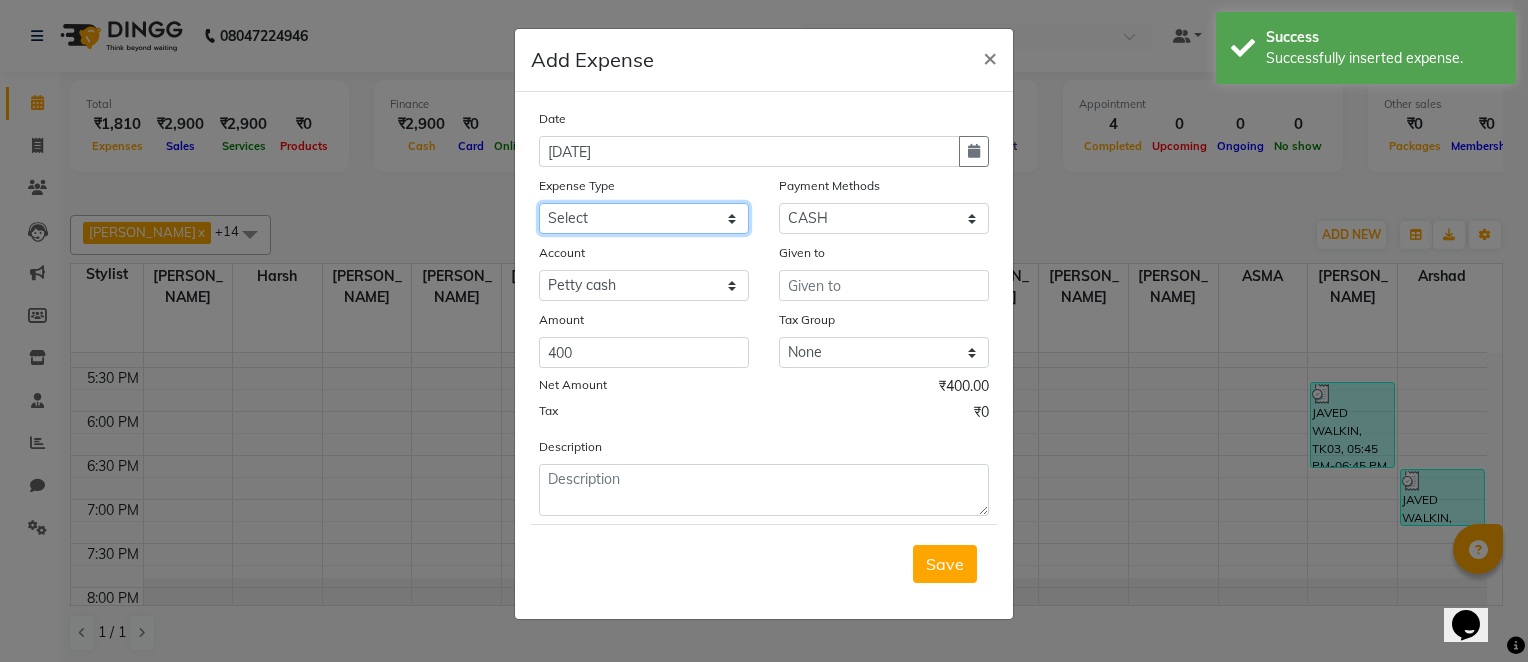 click on "Select Advance Salary Client Snacks Electricity Bill Marketing Maintenance Miscellaneous Pantry Product Salon Laundry Salon Maintenance Salon Rent Salon Supplies Salon Supplies EMI Shanu Sir Incentive Staff Bonus Staff Incentive Staff Quarters Deposit Staff Quarters Rent Staff Salary Staff Snacks Staff Tea & Refreshments Staff Tip Water - Tanker Expense Water - Watchmen Expense" 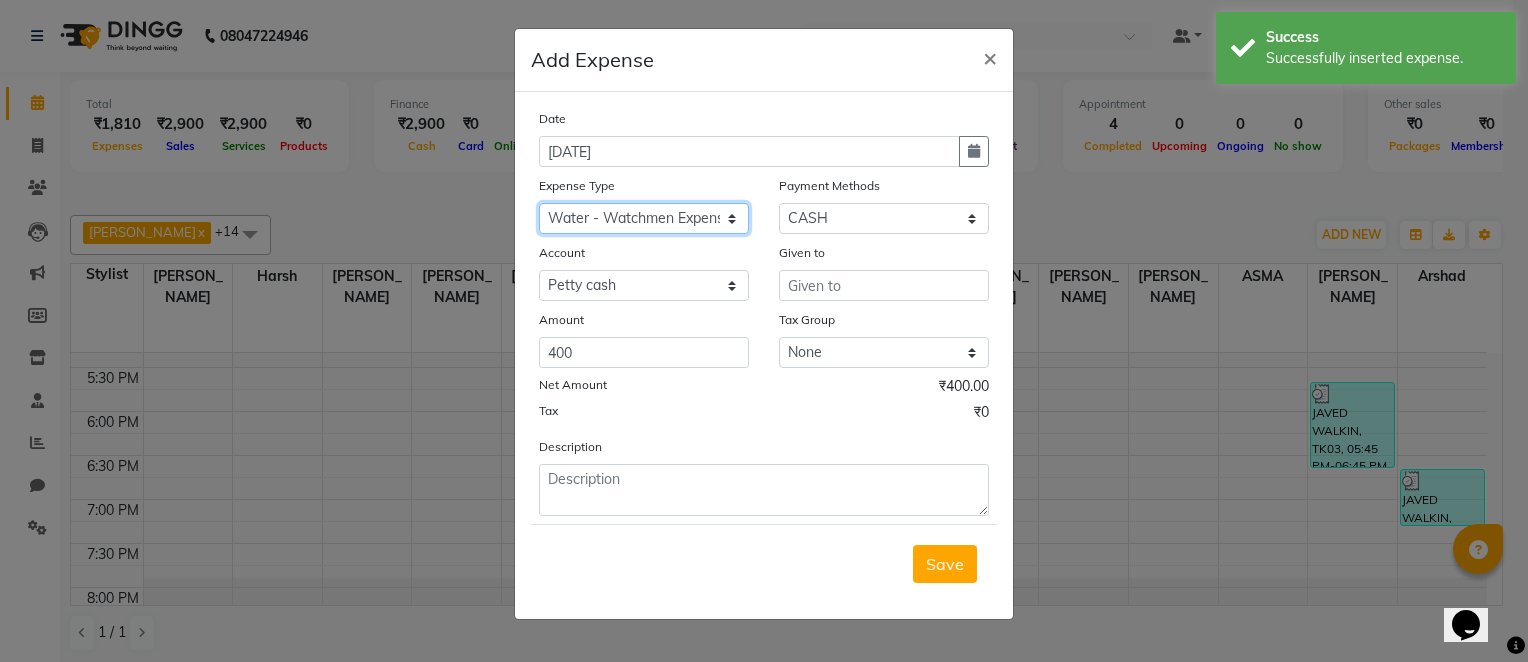 click on "Select Advance Salary Client Snacks Electricity Bill Marketing Maintenance Miscellaneous Pantry Product Salon Laundry Salon Maintenance Salon Rent Salon Supplies Salon Supplies EMI Shanu Sir Incentive Staff Bonus Staff Incentive Staff Quarters Deposit Staff Quarters Rent Staff Salary Staff Snacks Staff Tea & Refreshments Staff Tip Water - Tanker Expense Water - Watchmen Expense" 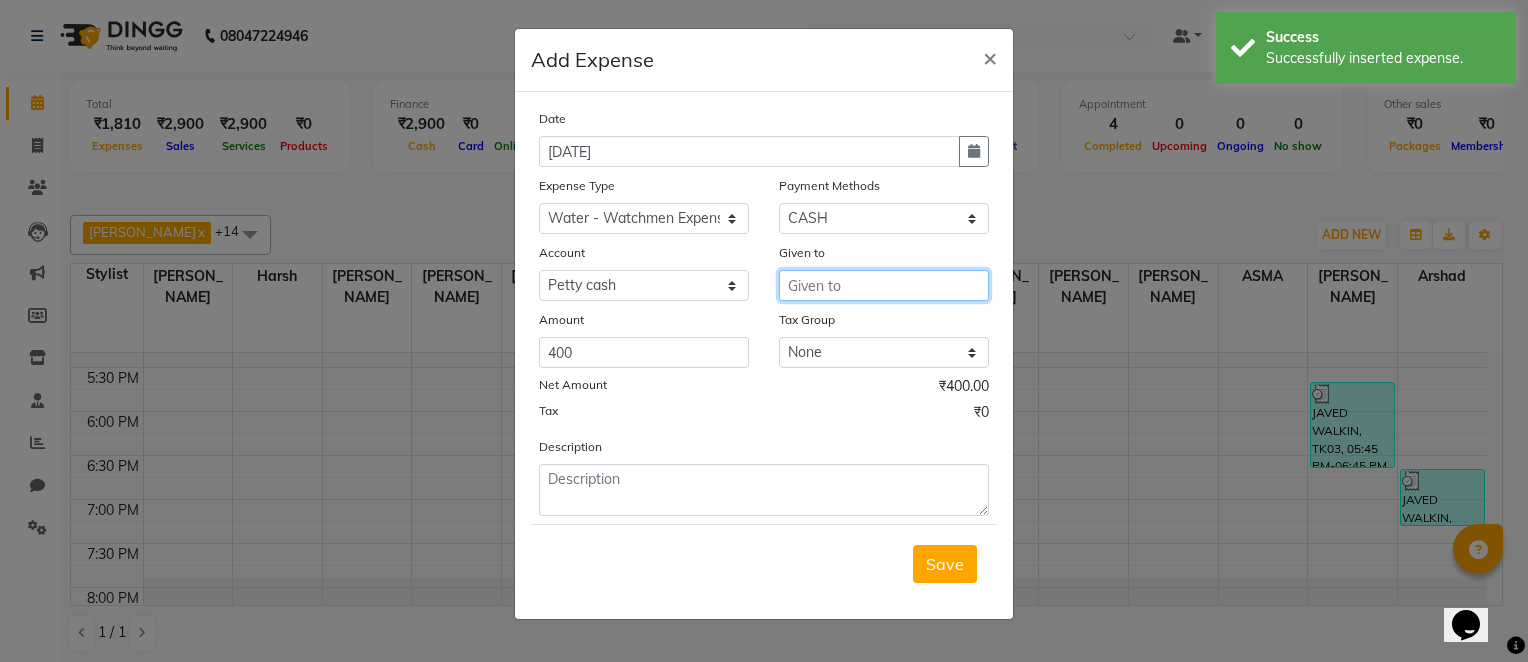 click at bounding box center [884, 285] 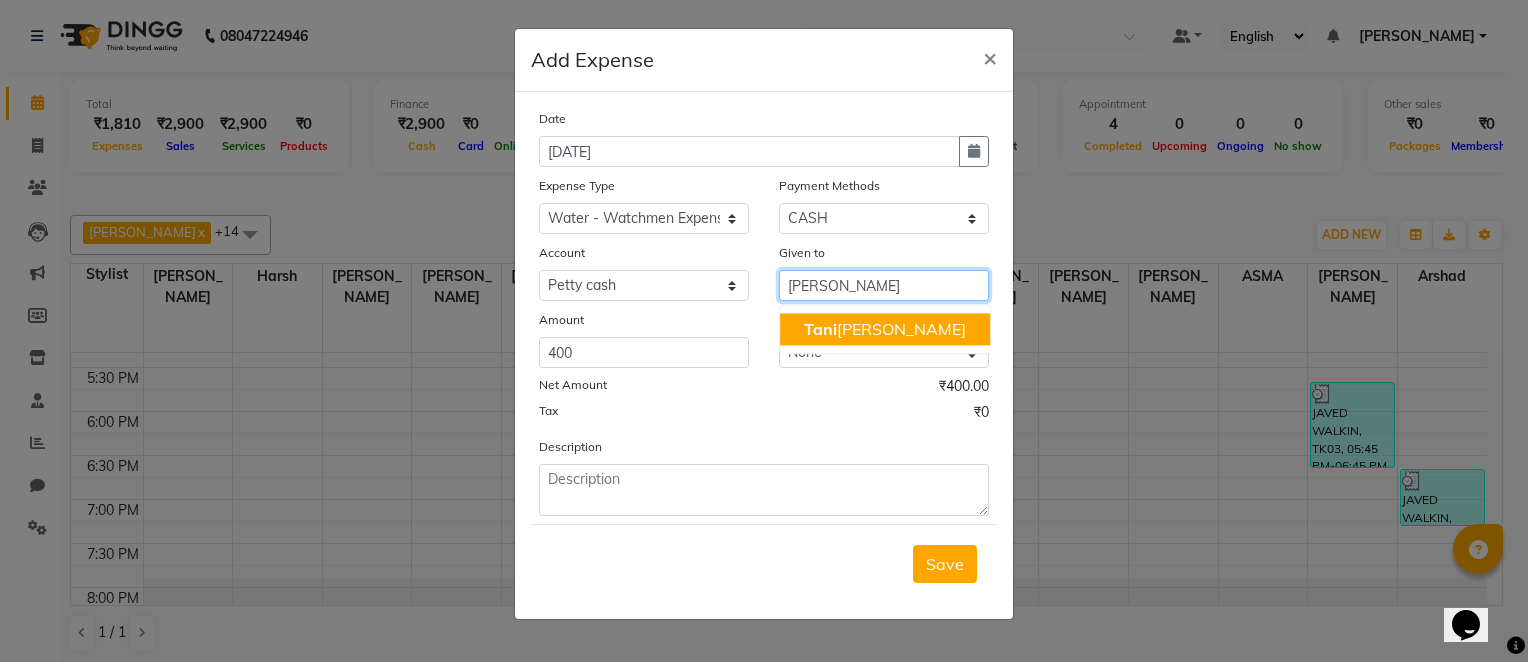 click on "Tani shka Panchal" at bounding box center (885, 329) 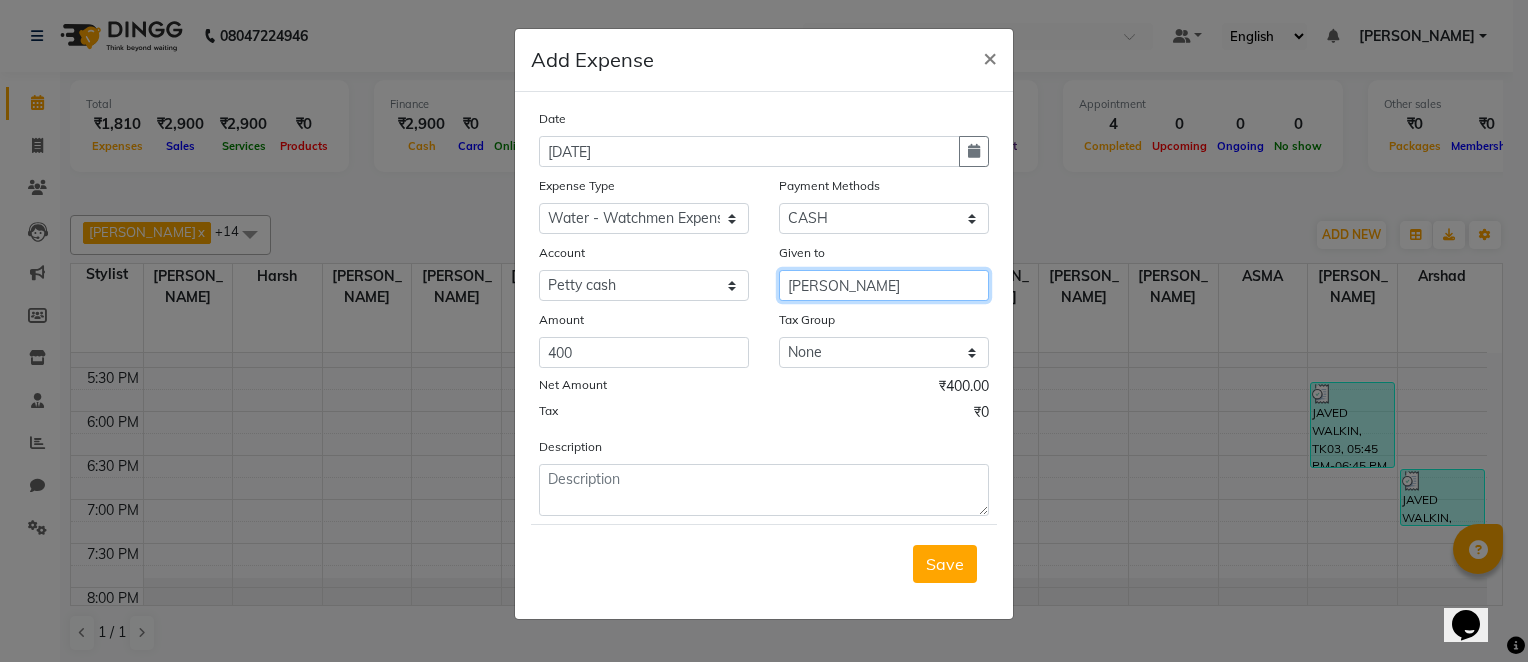 type on "[PERSON_NAME]" 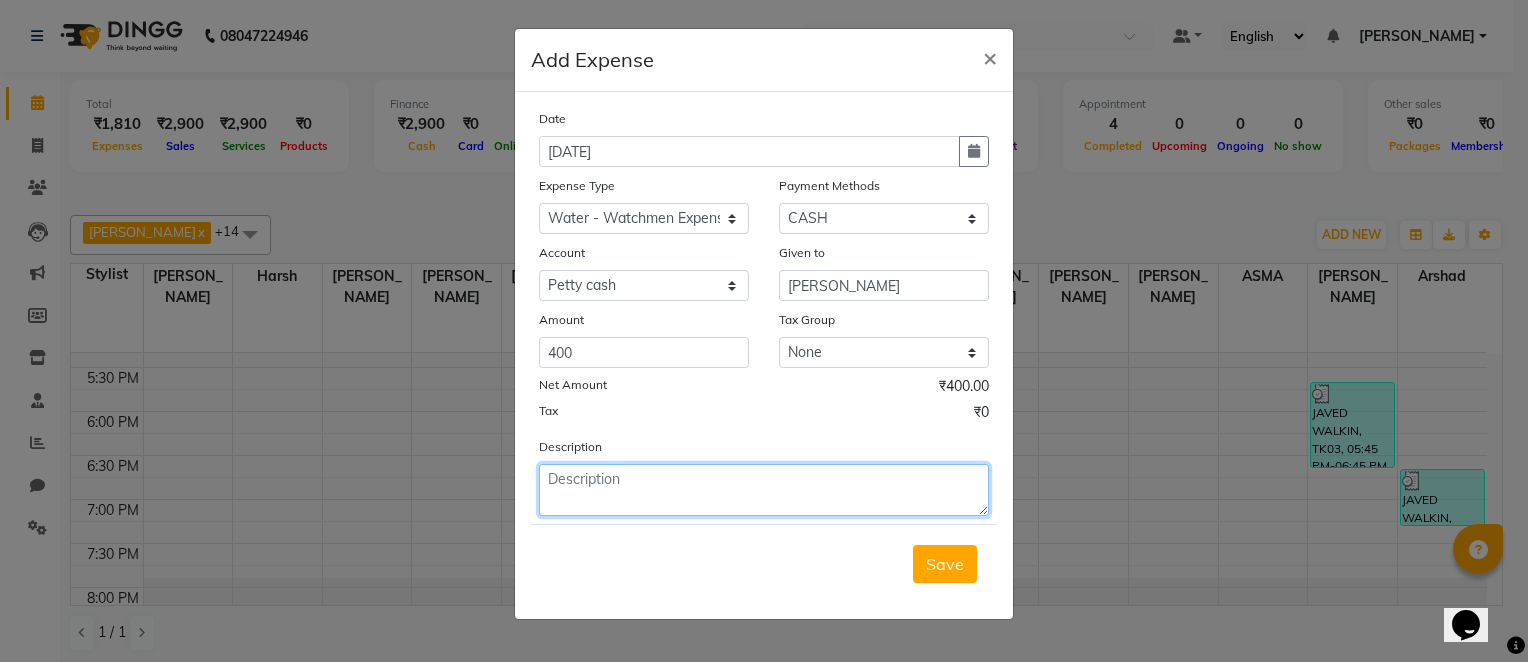 click 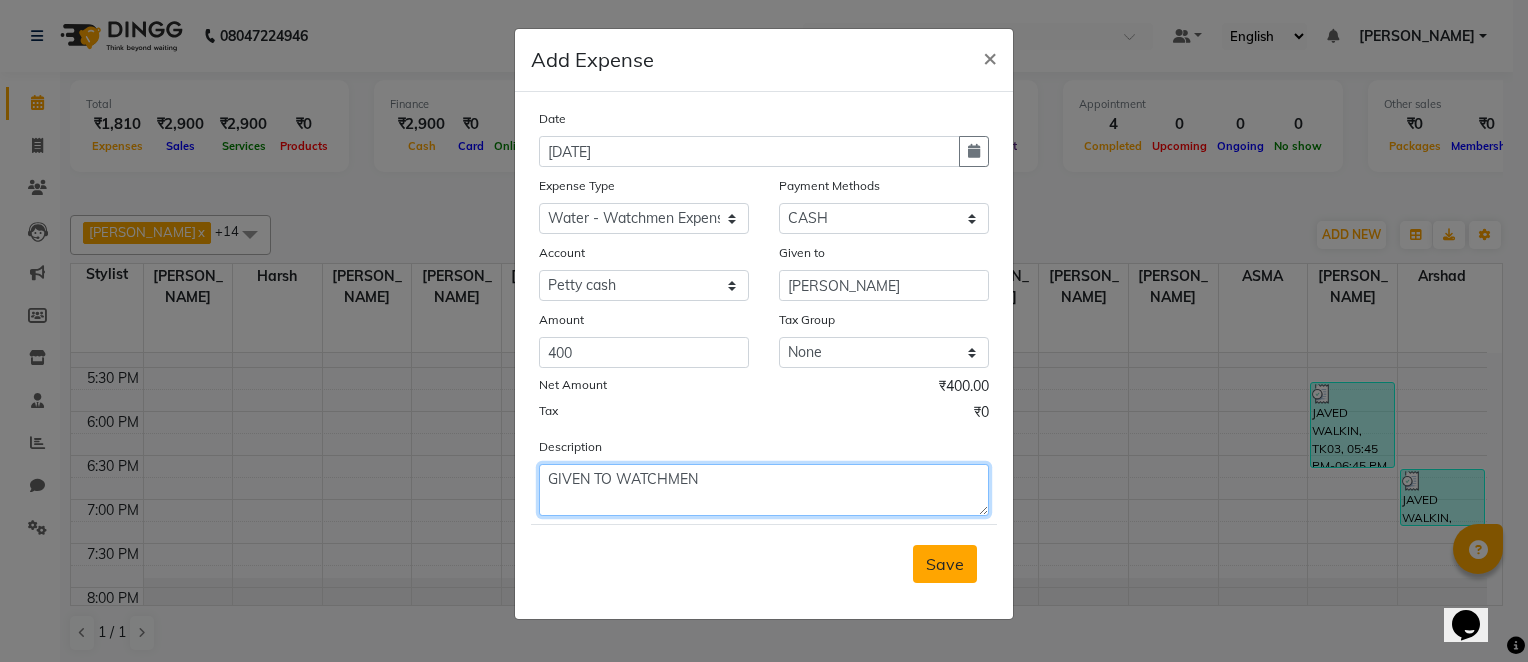 type on "GIVEN TO WATCHMEN" 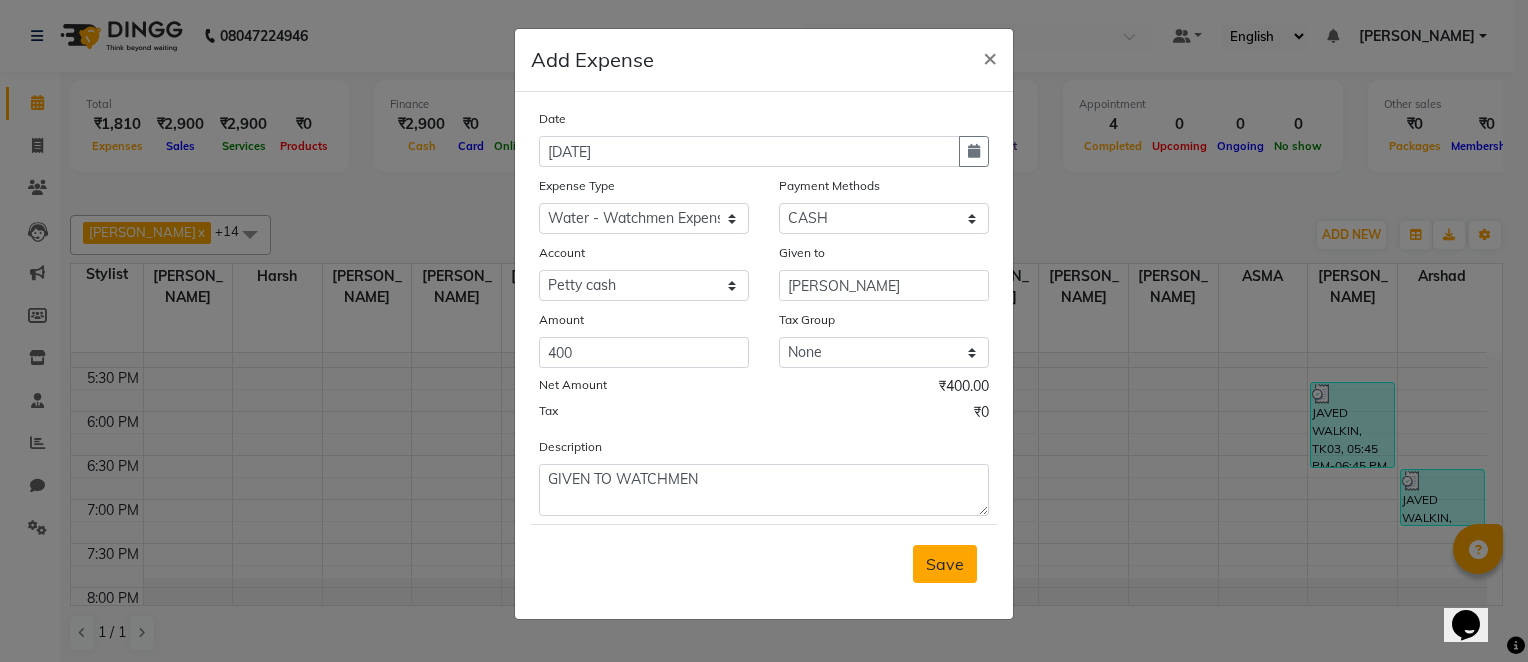 click on "Save" at bounding box center [945, 564] 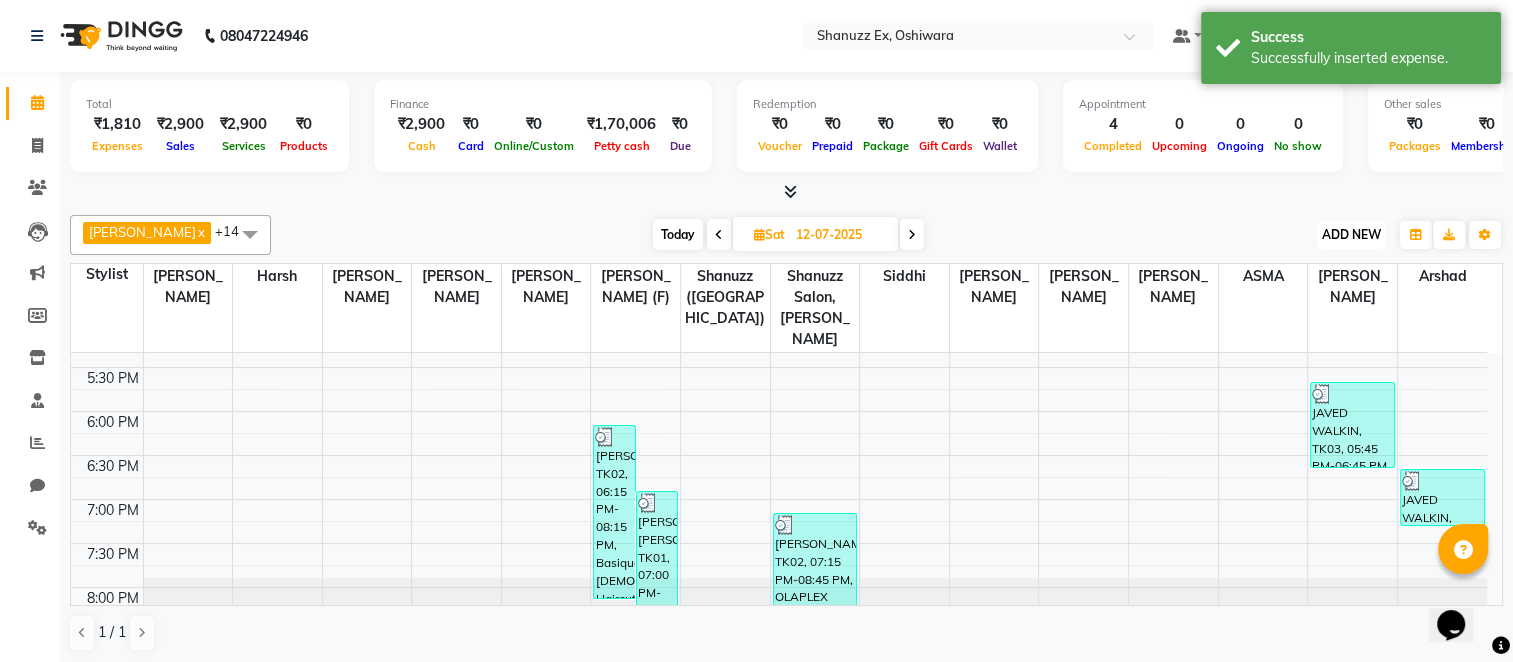 click on "ADD NEW" at bounding box center [1351, 234] 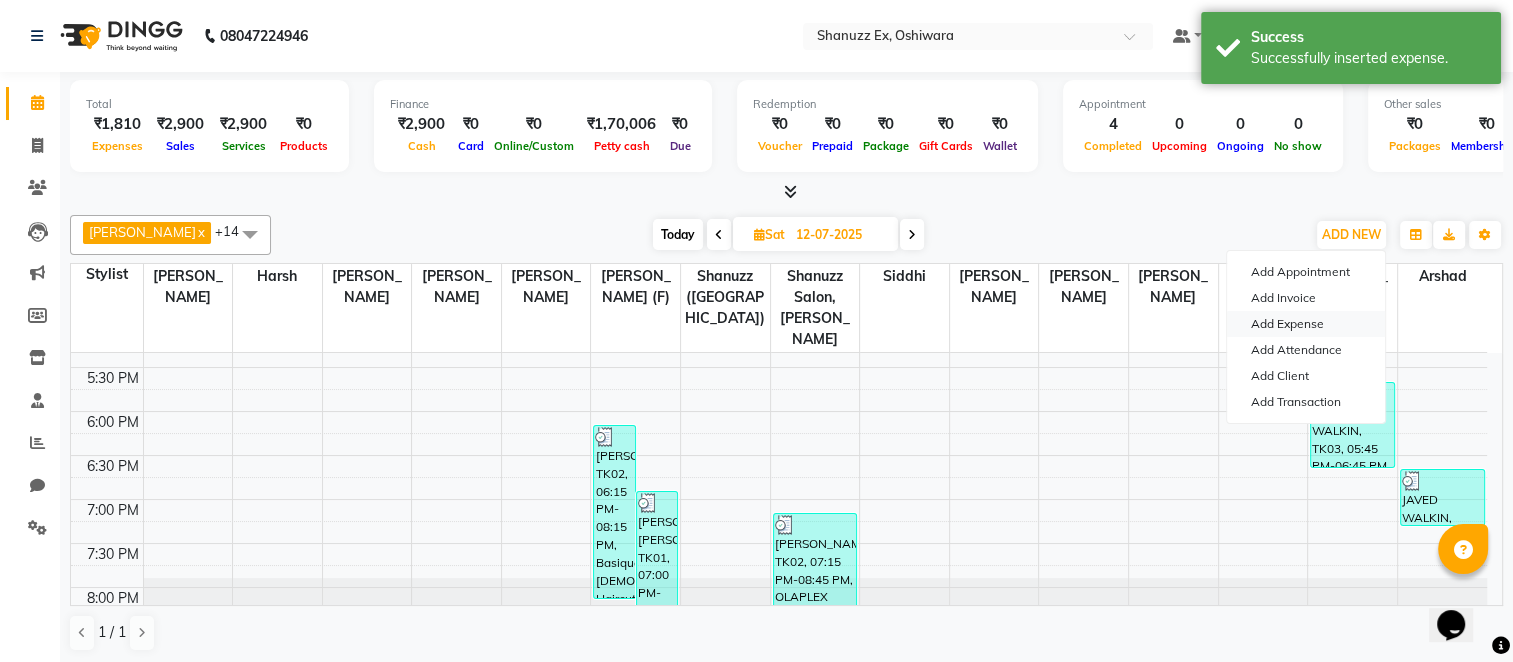 click on "Add Expense" at bounding box center (1306, 324) 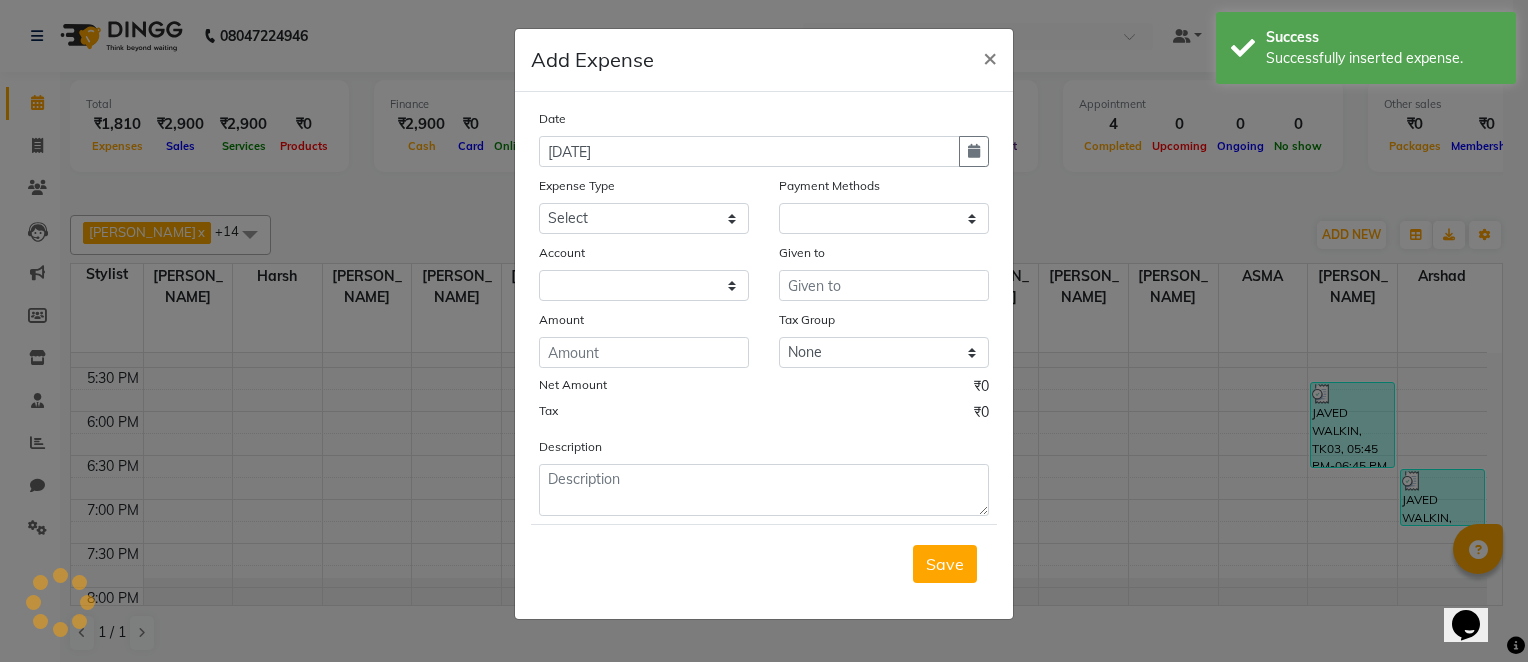 select on "1" 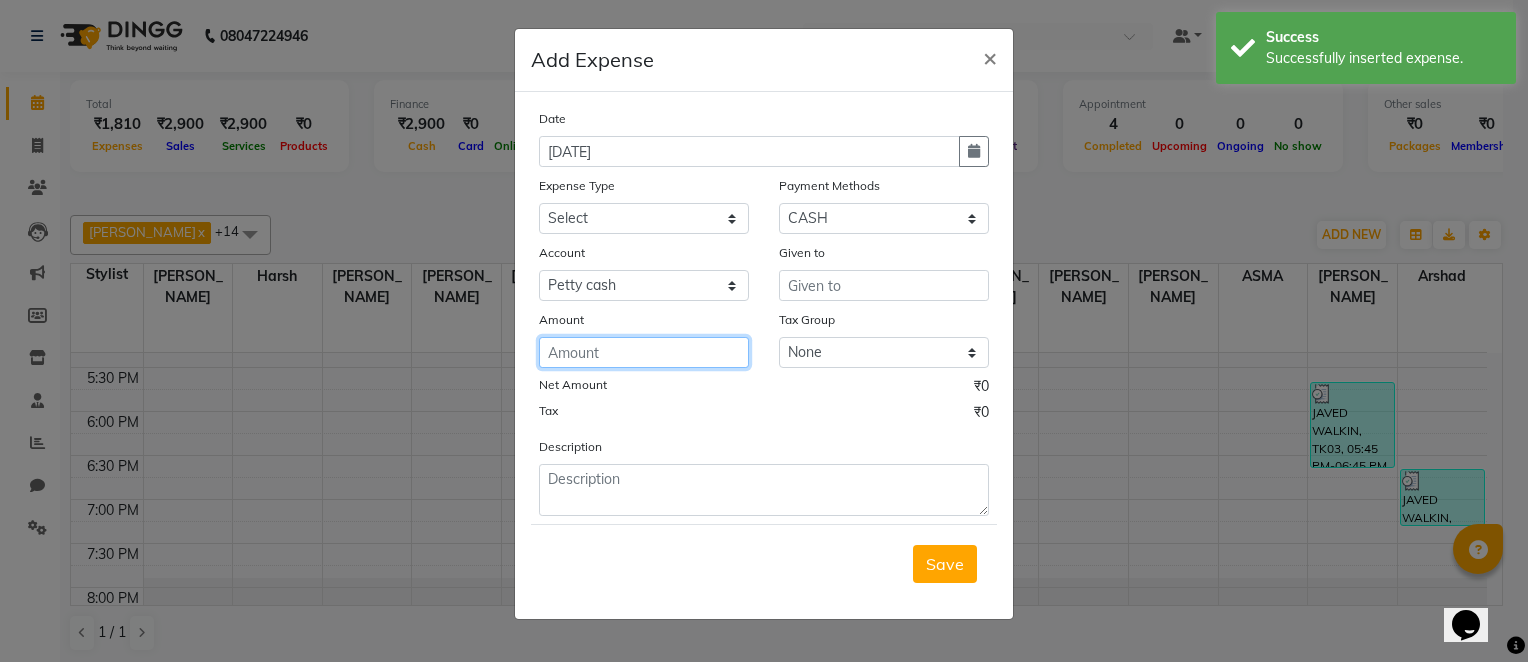 click 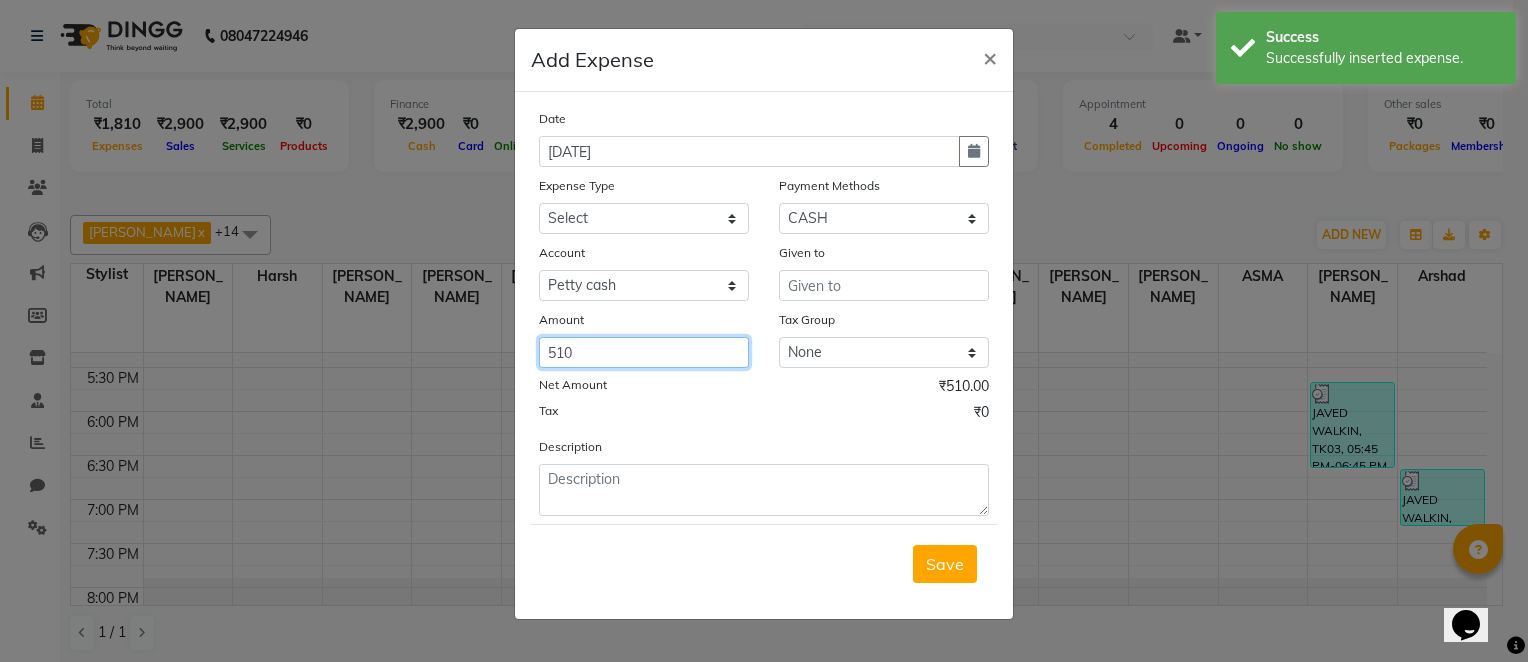 type on "510" 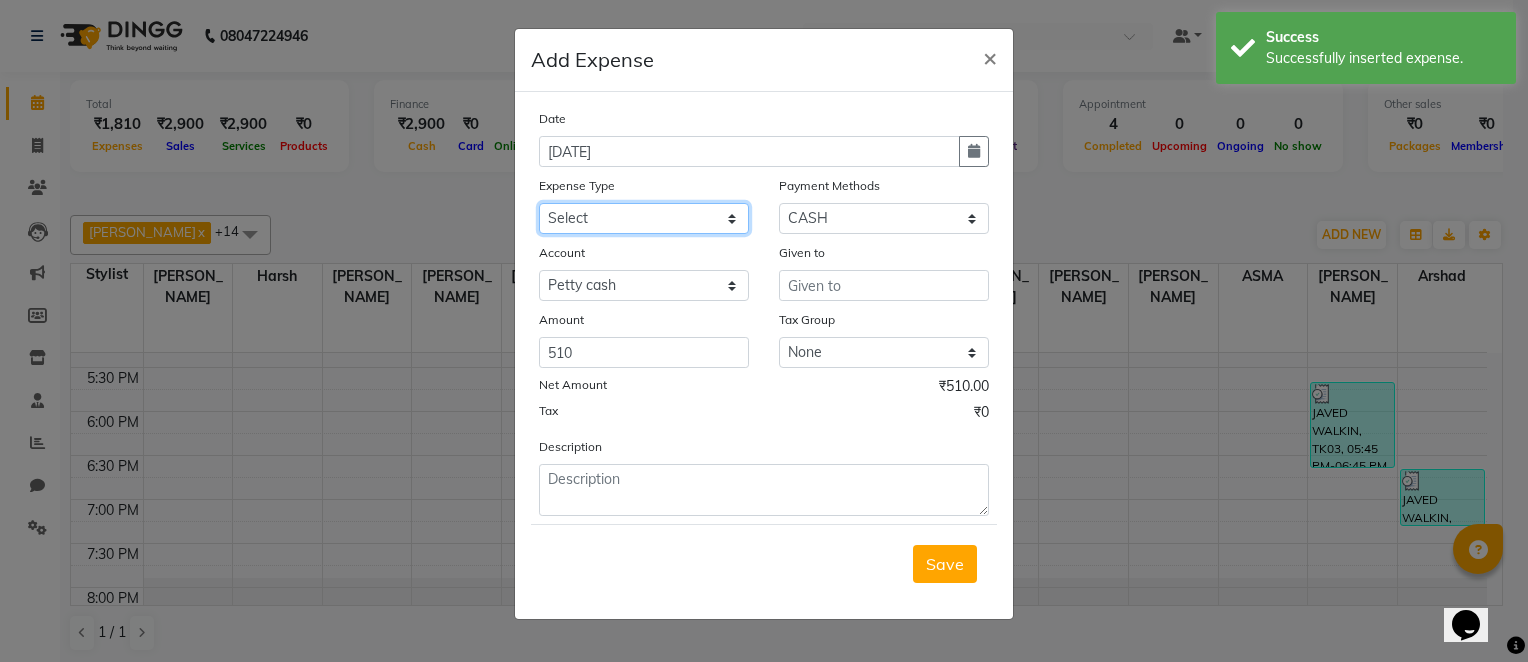 click on "Select Advance Salary Client Snacks Electricity Bill Marketing Maintenance Miscellaneous Pantry Product Salon Laundry Salon Maintenance Salon Rent Salon Supplies Salon Supplies EMI Shanu Sir Incentive Staff Bonus Staff Incentive Staff Quarters Deposit Staff Quarters Rent Staff Salary Staff Snacks Staff Tea & Refreshments Staff Tip Water - Tanker Expense Water - Watchmen Expense" 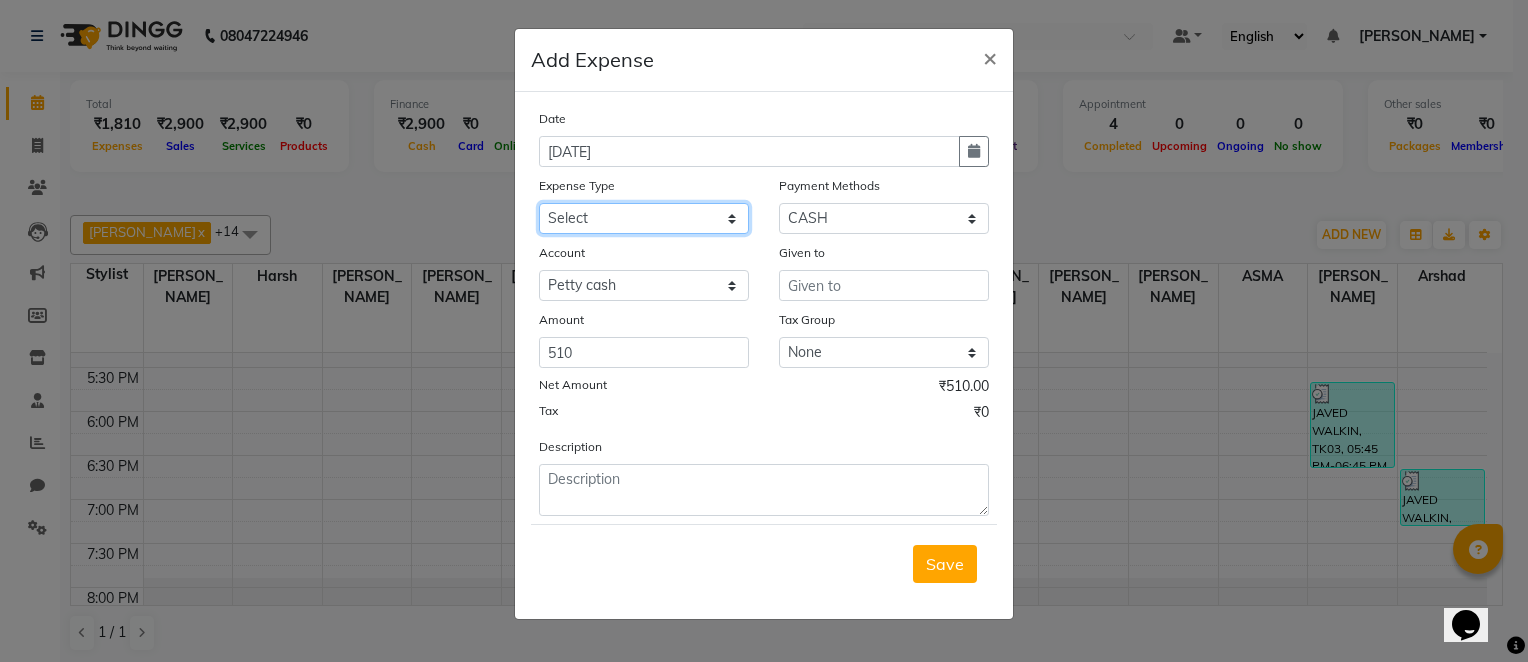 select on "22675" 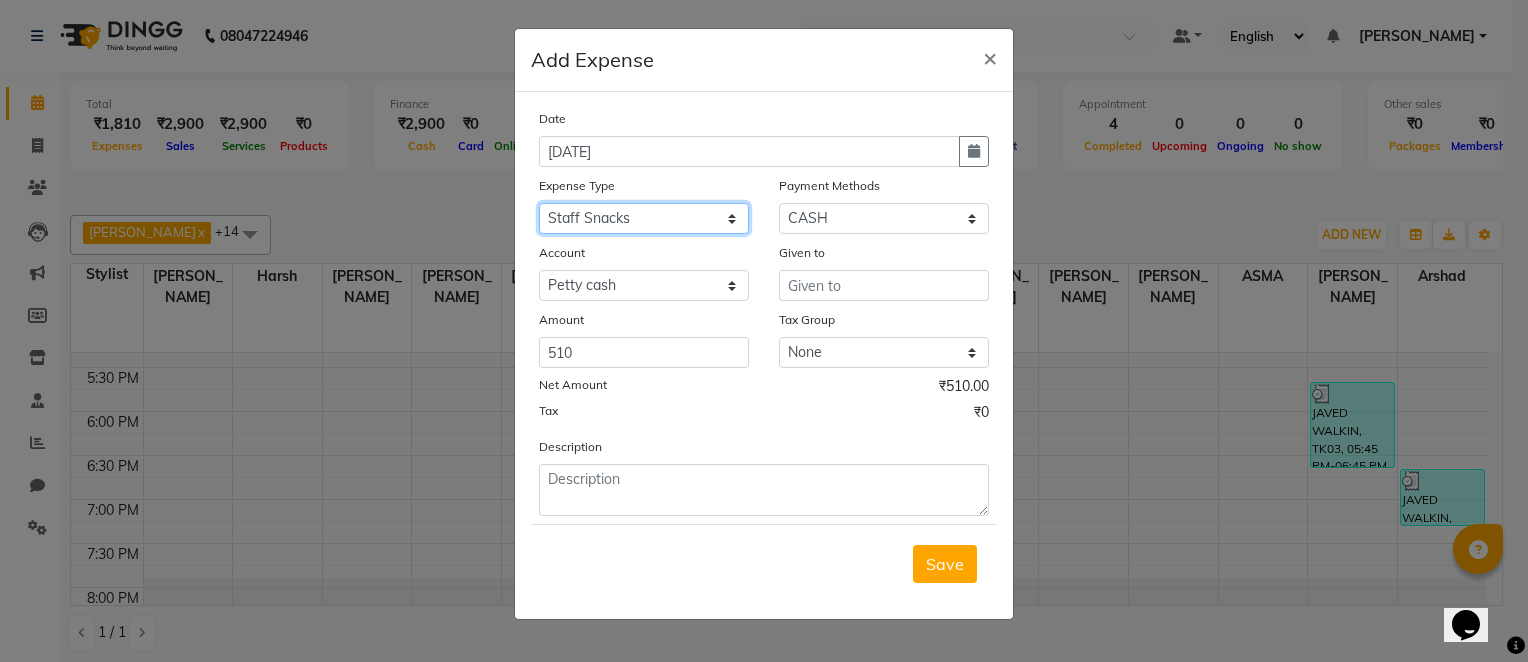 click on "Select Advance Salary Client Snacks Electricity Bill Marketing Maintenance Miscellaneous Pantry Product Salon Laundry Salon Maintenance Salon Rent Salon Supplies Salon Supplies EMI Shanu Sir Incentive Staff Bonus Staff Incentive Staff Quarters Deposit Staff Quarters Rent Staff Salary Staff Snacks Staff Tea & Refreshments Staff Tip Water - Tanker Expense Water - Watchmen Expense" 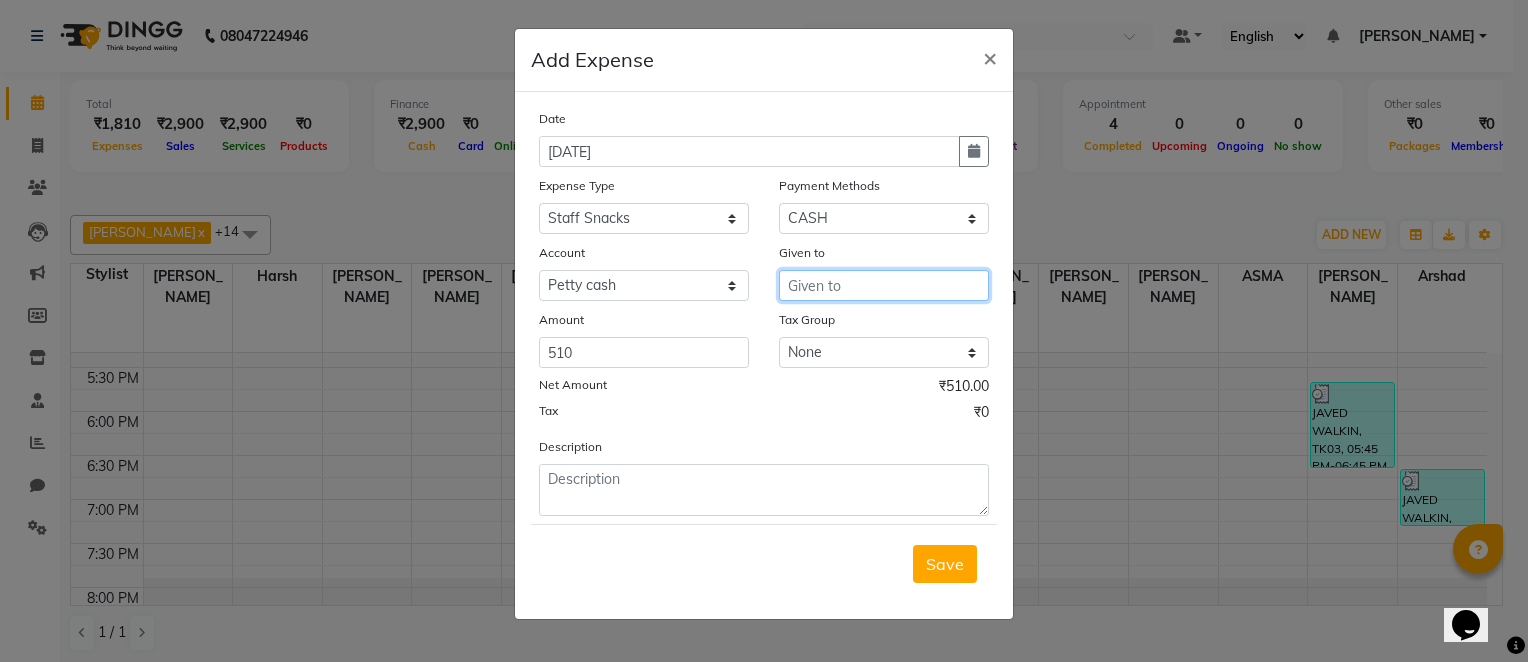 click at bounding box center [884, 285] 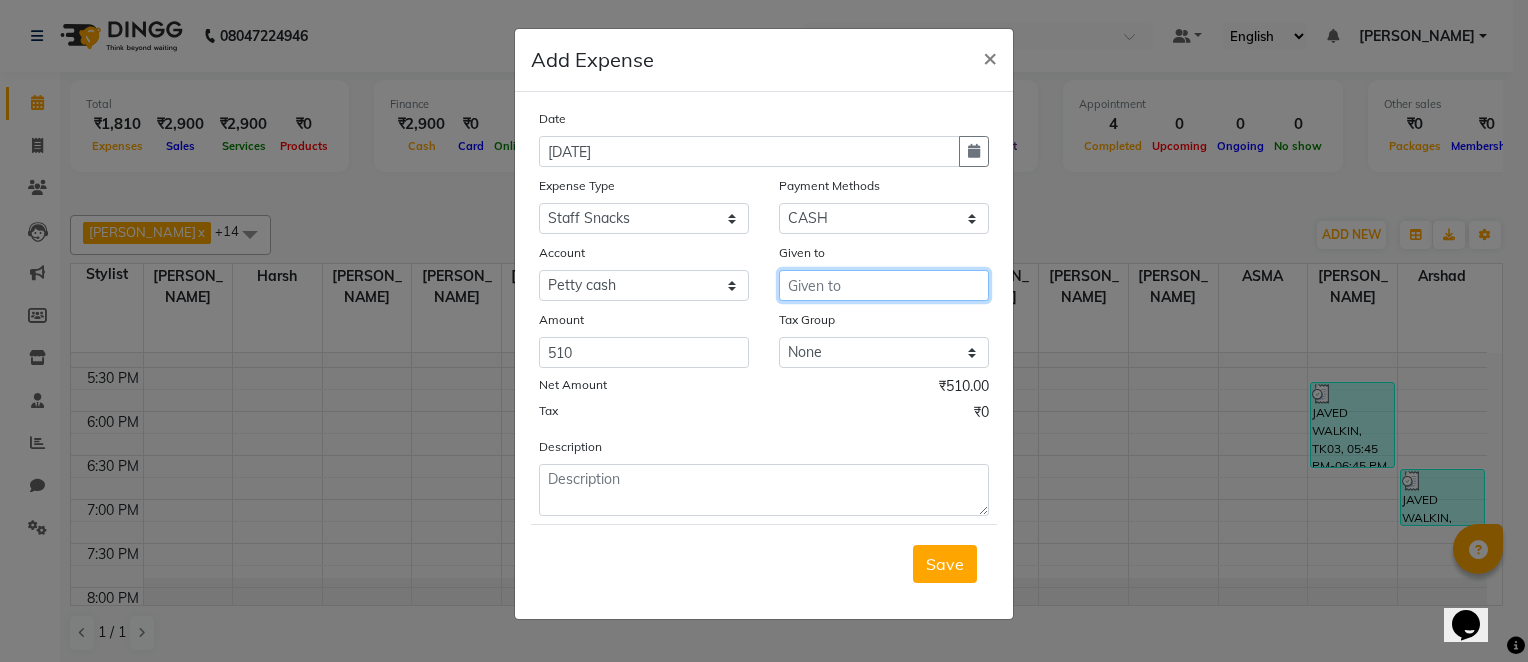 type on "S" 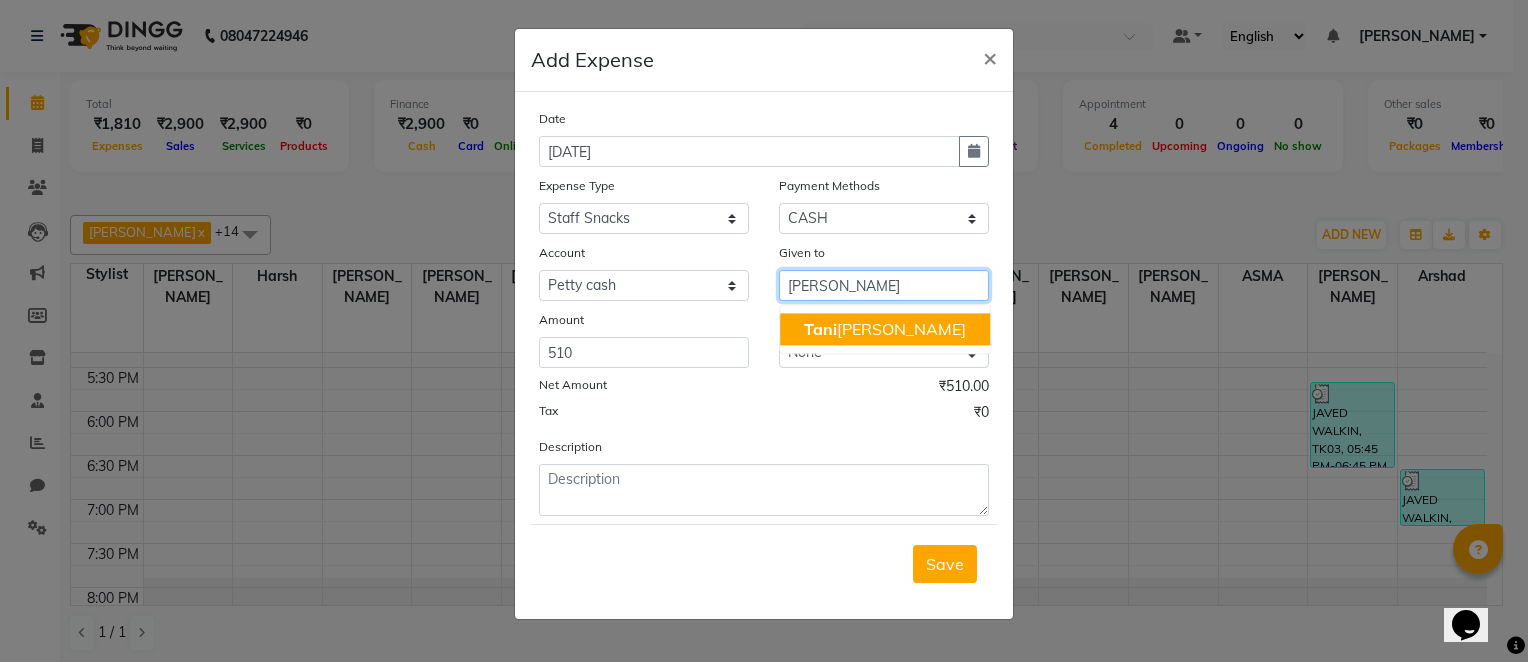 click on "Tani shka Panchal" at bounding box center [885, 329] 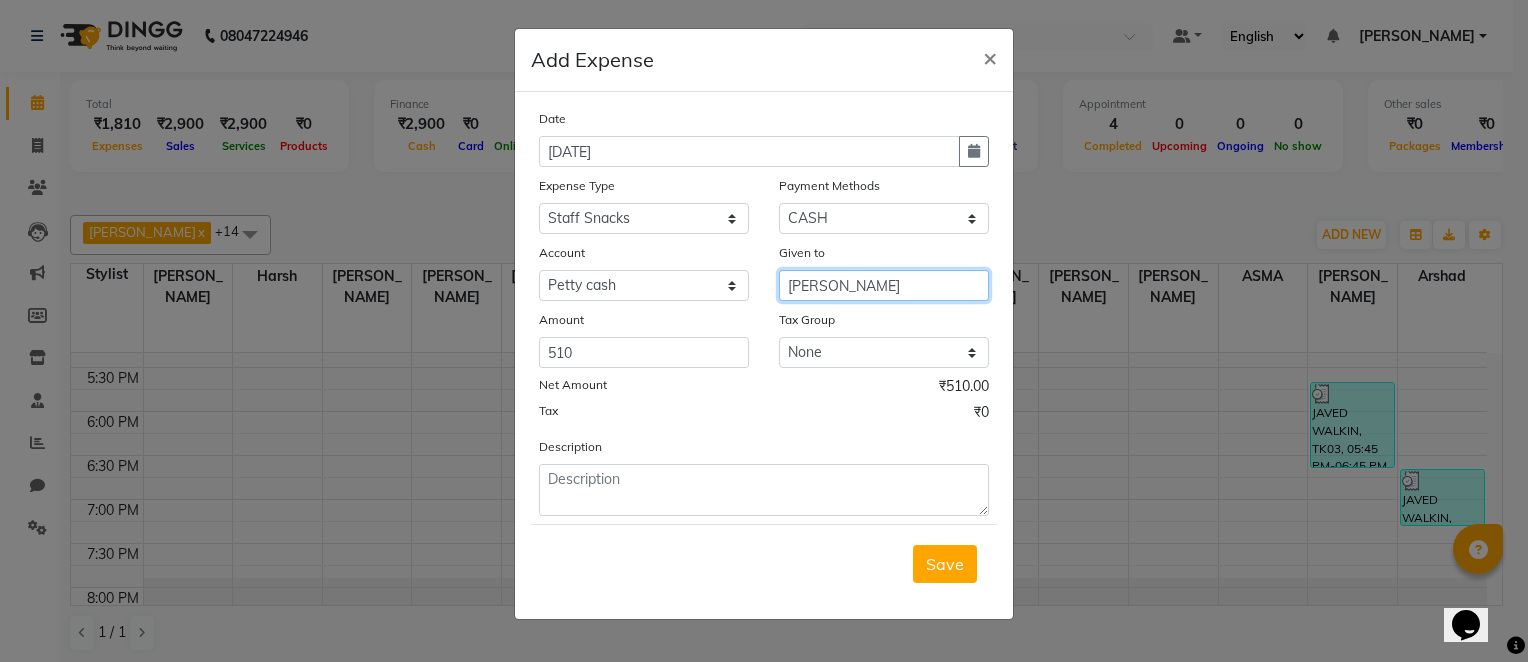 type on "[PERSON_NAME]" 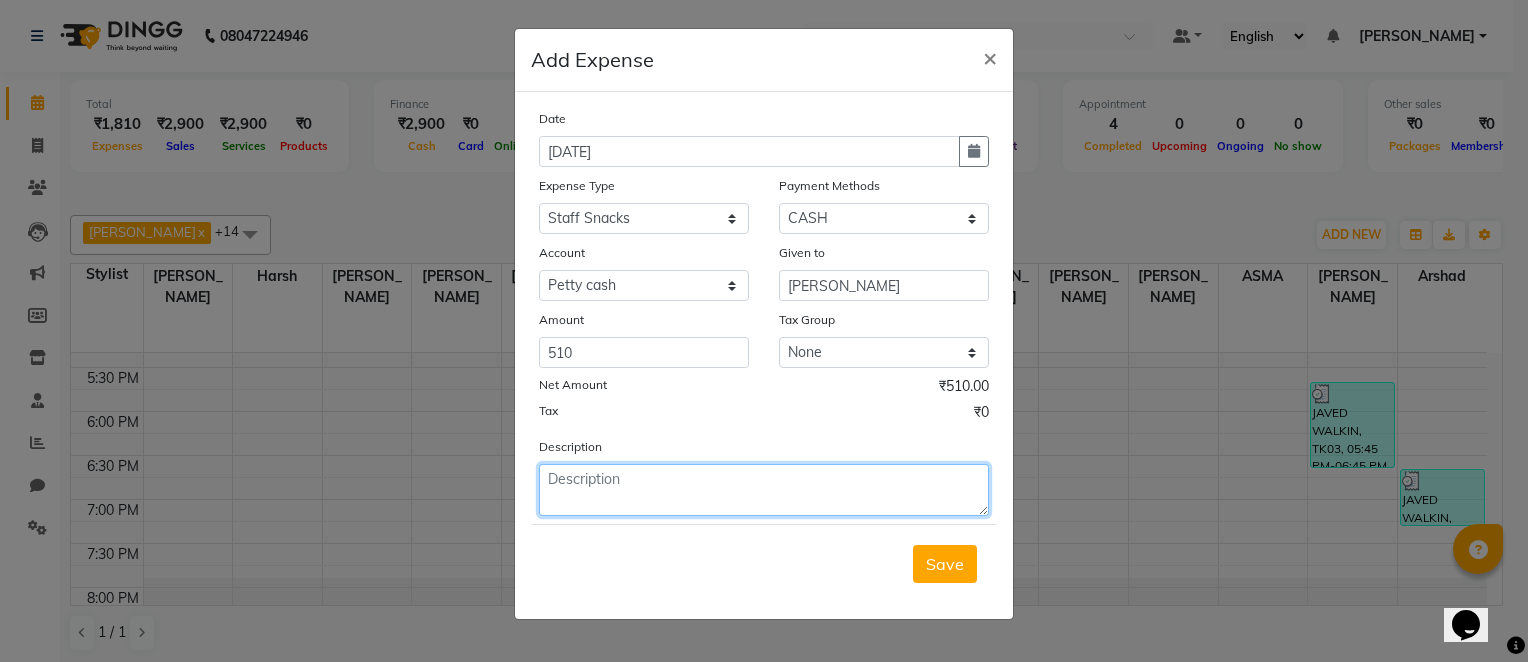 click 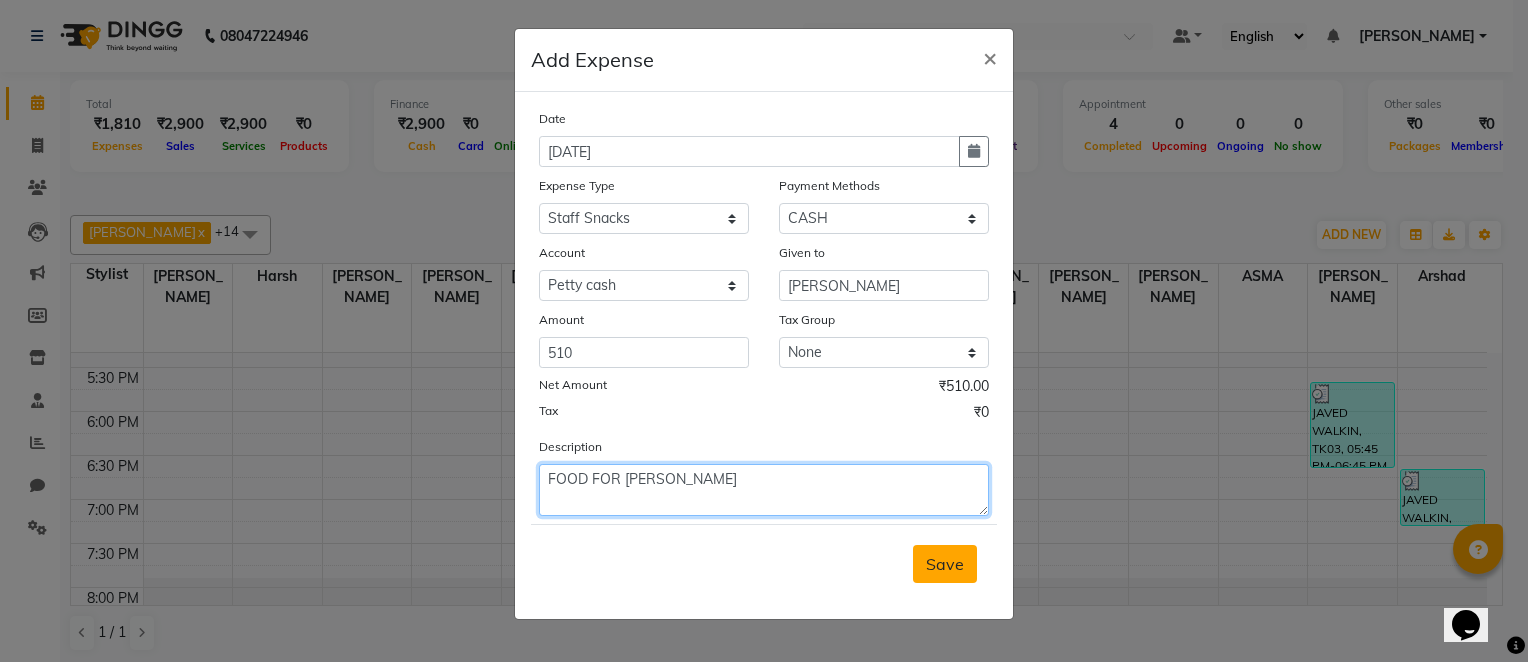 type on "FOOD FOR SHANU SIR" 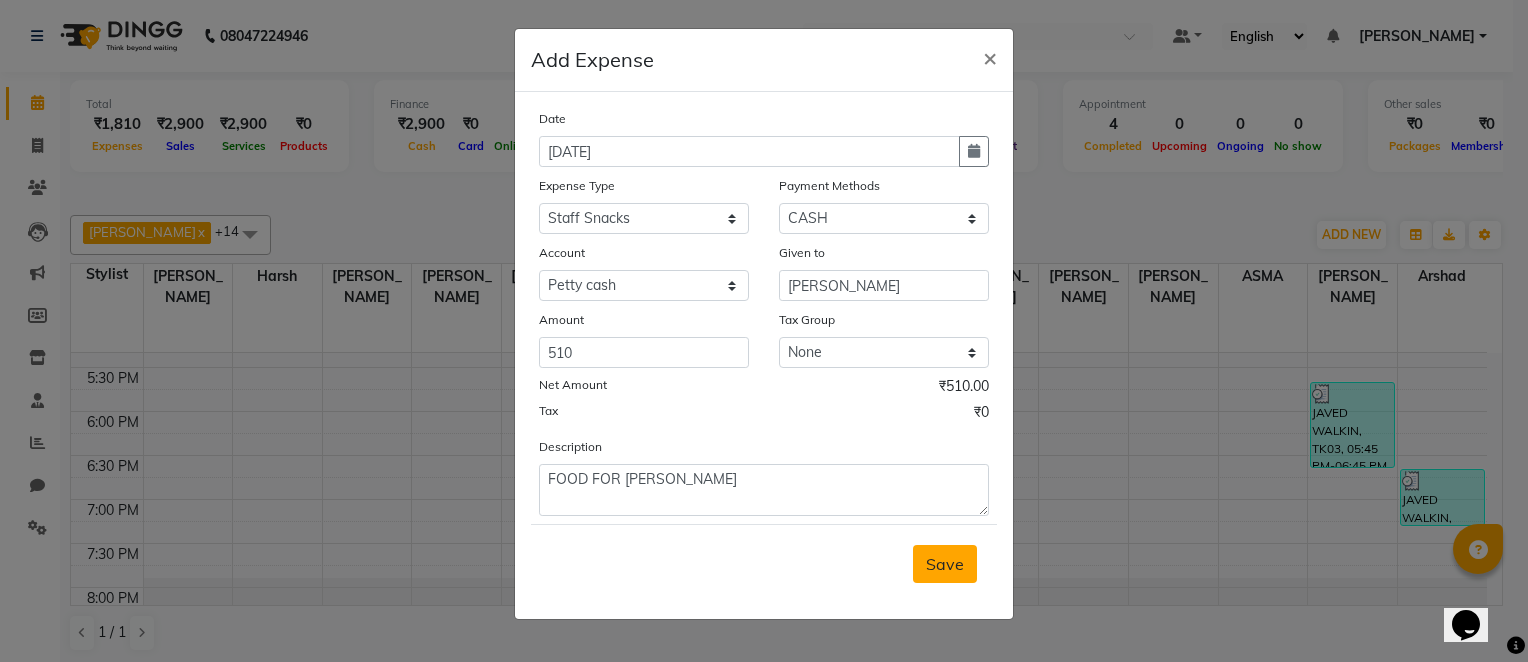 click on "Save" at bounding box center [945, 564] 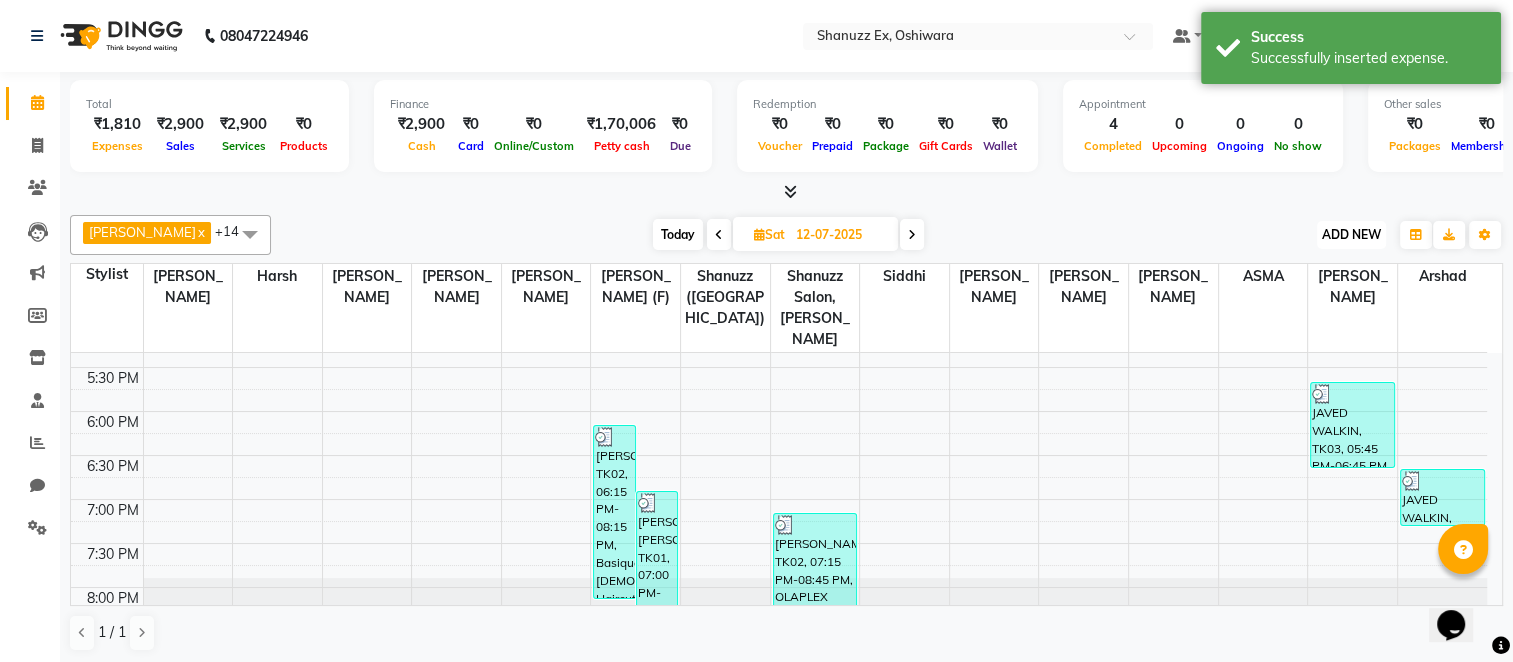 click on "ADD NEW" at bounding box center (1351, 234) 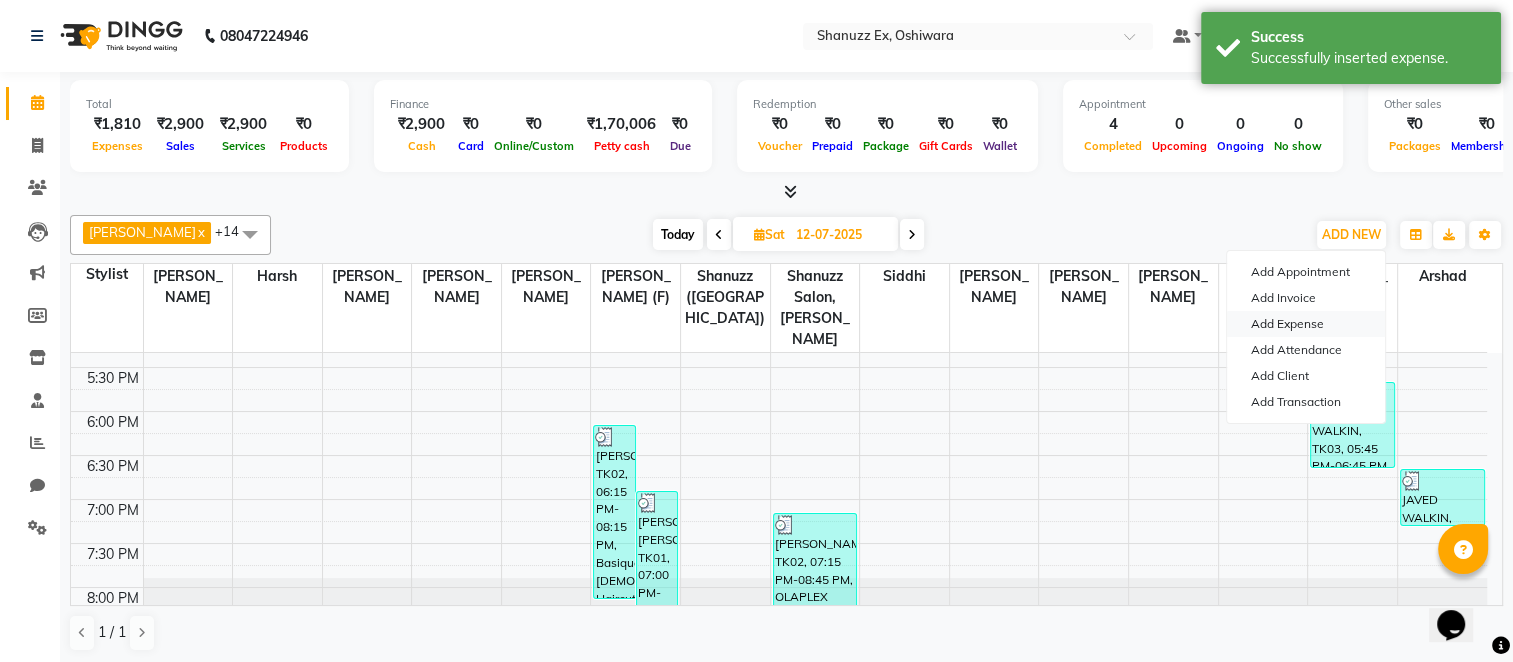 click on "Add Expense" at bounding box center [1306, 324] 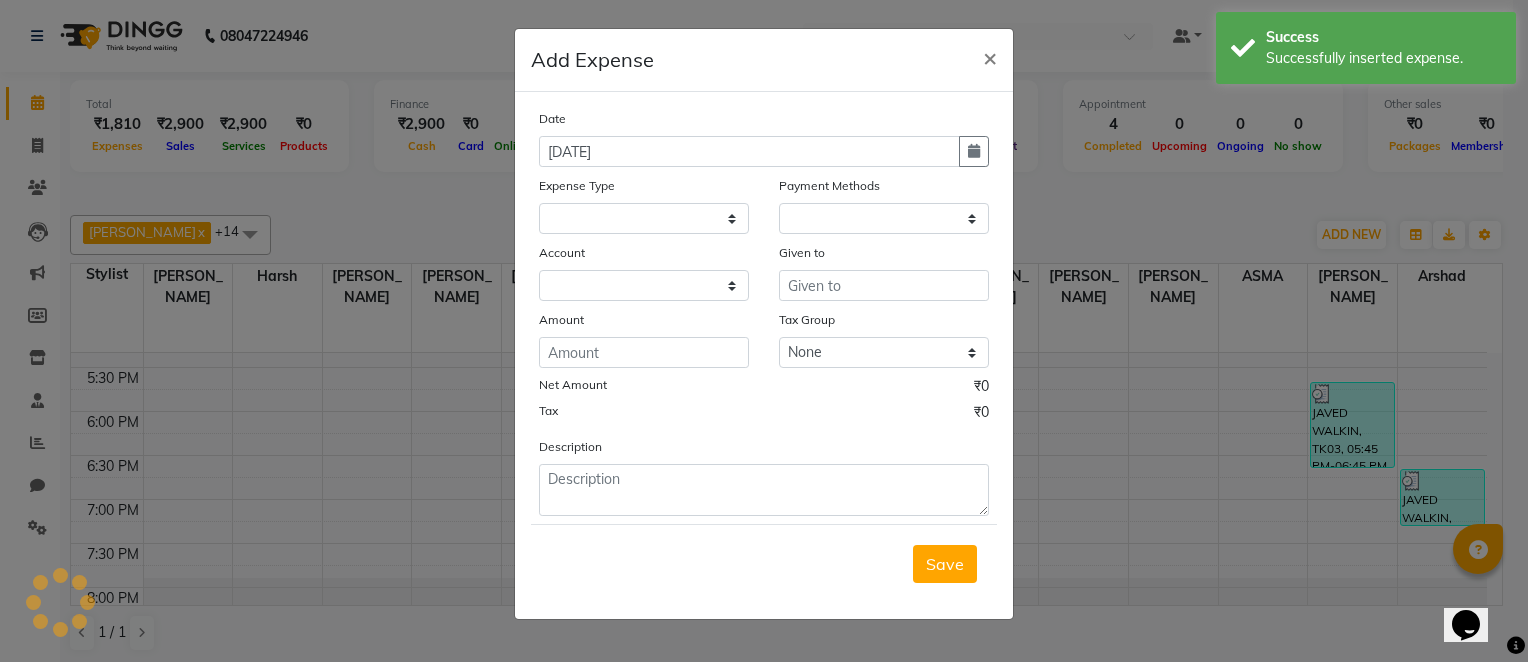 select on "1" 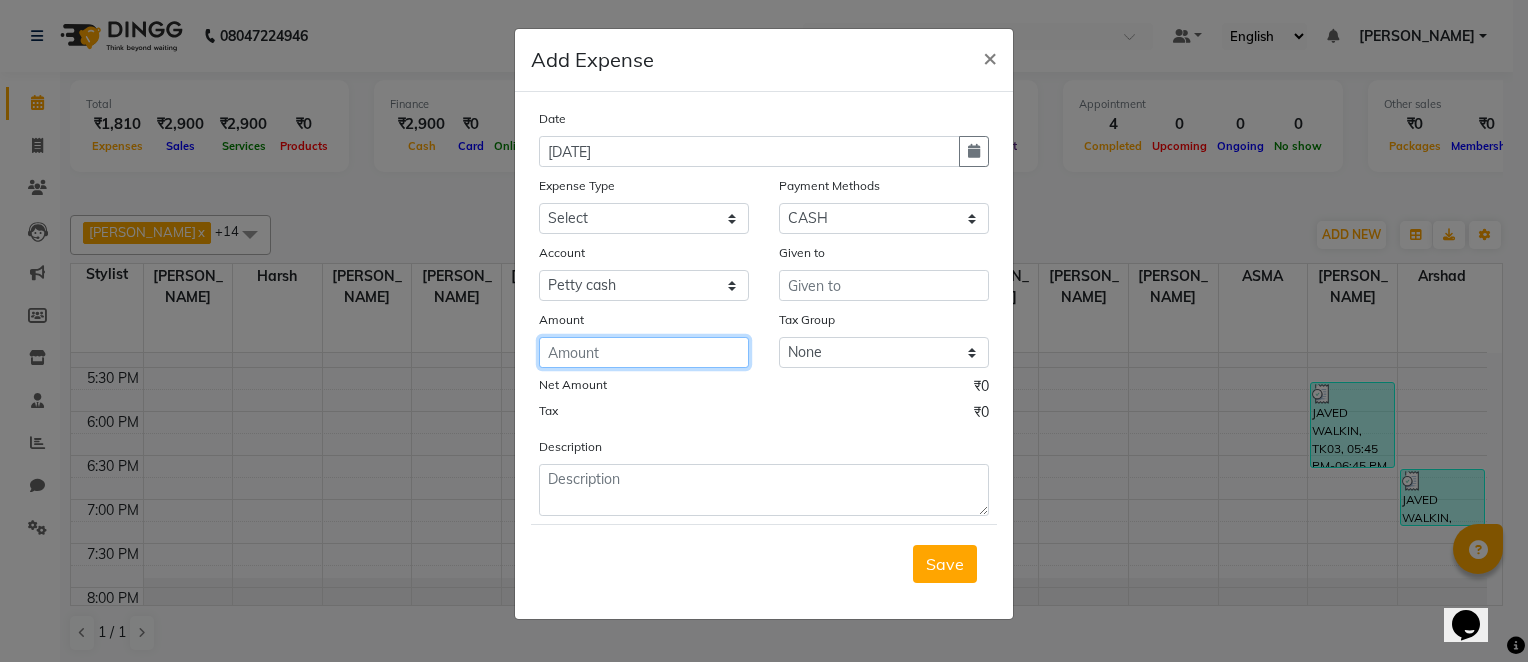 click 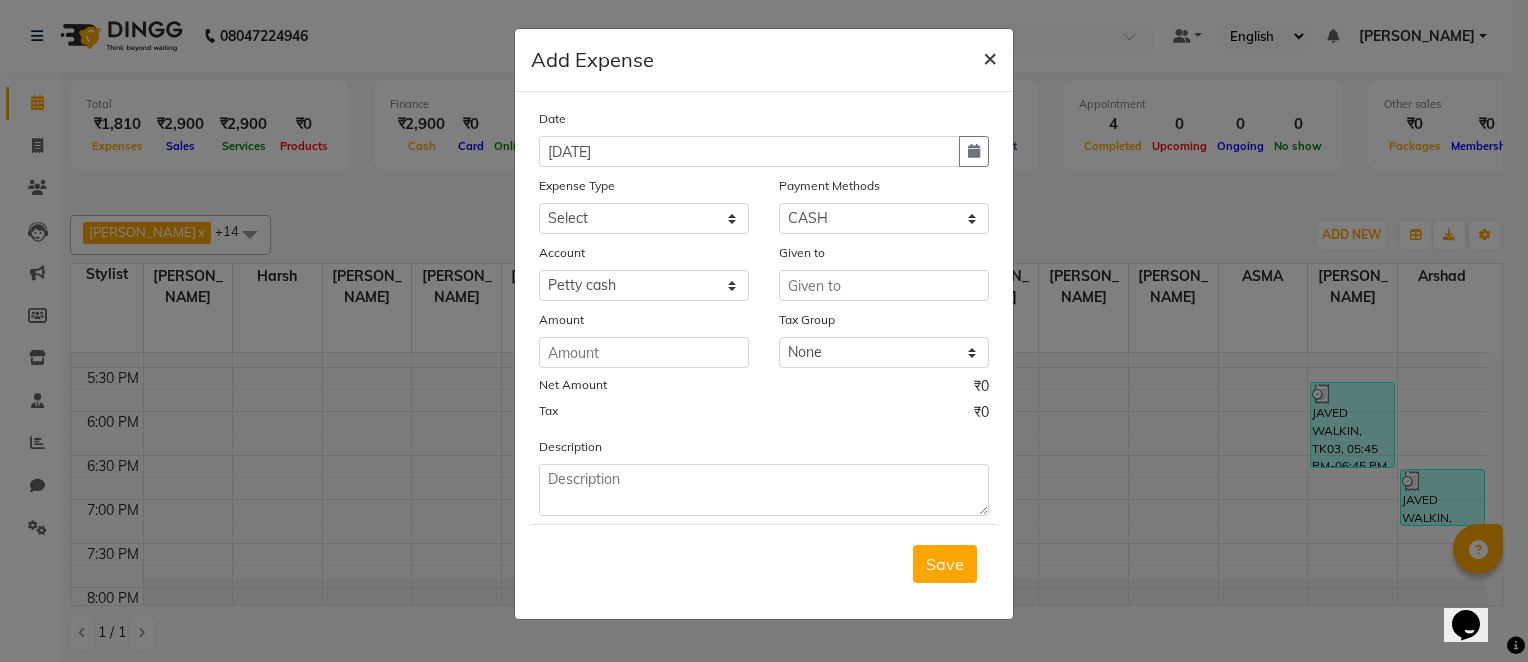 click on "×" 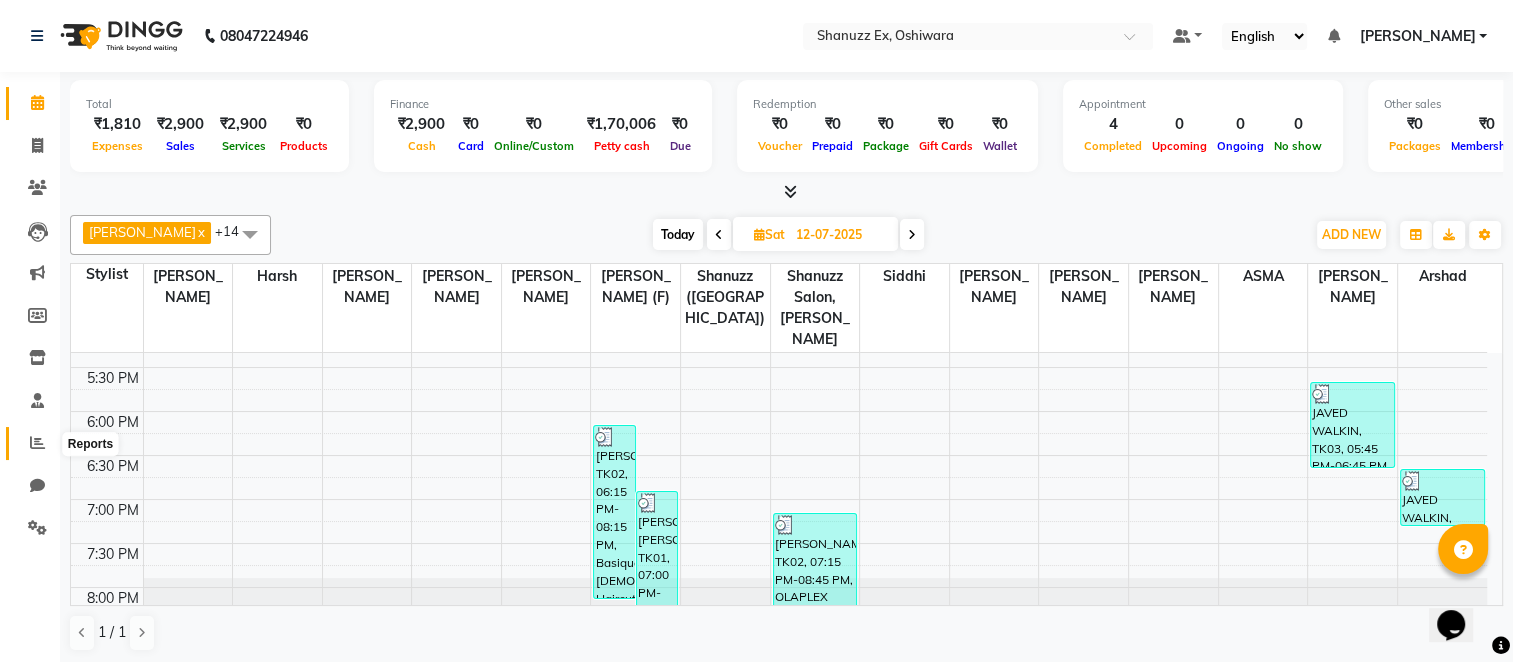 click 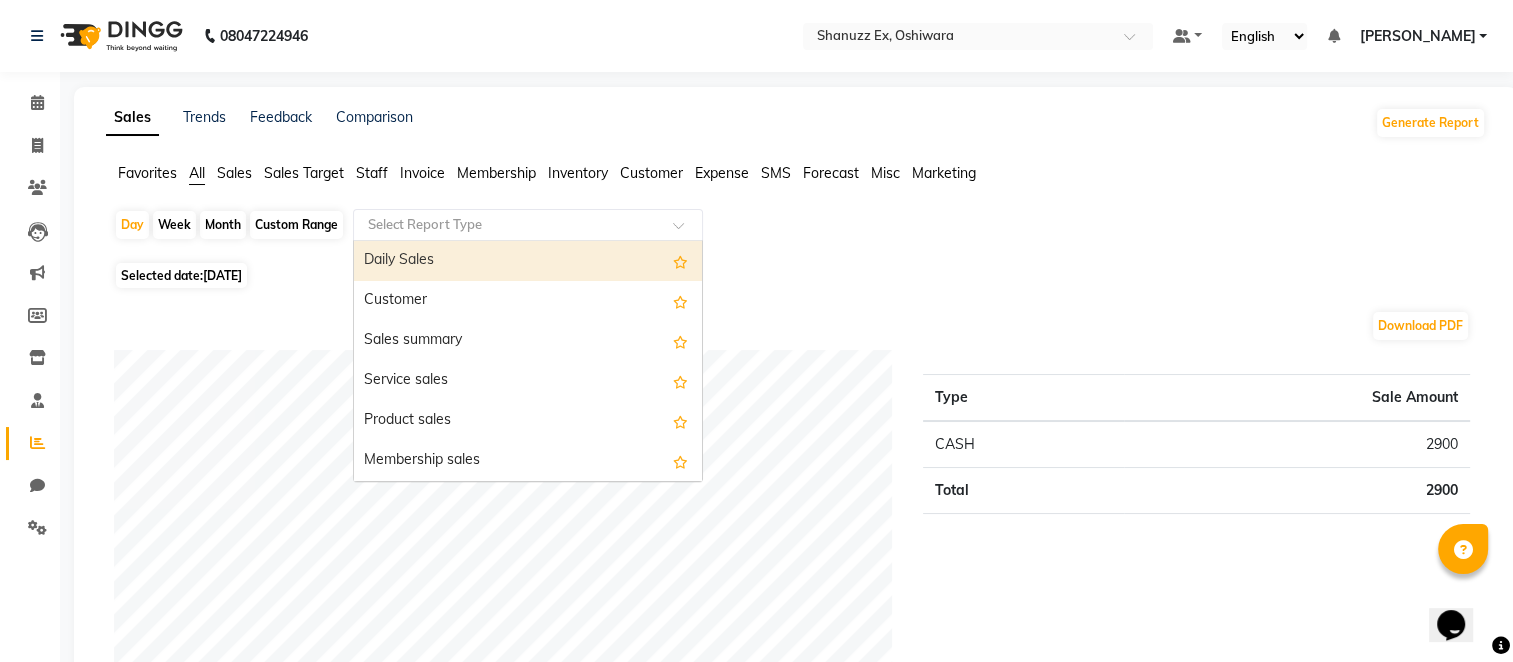 click 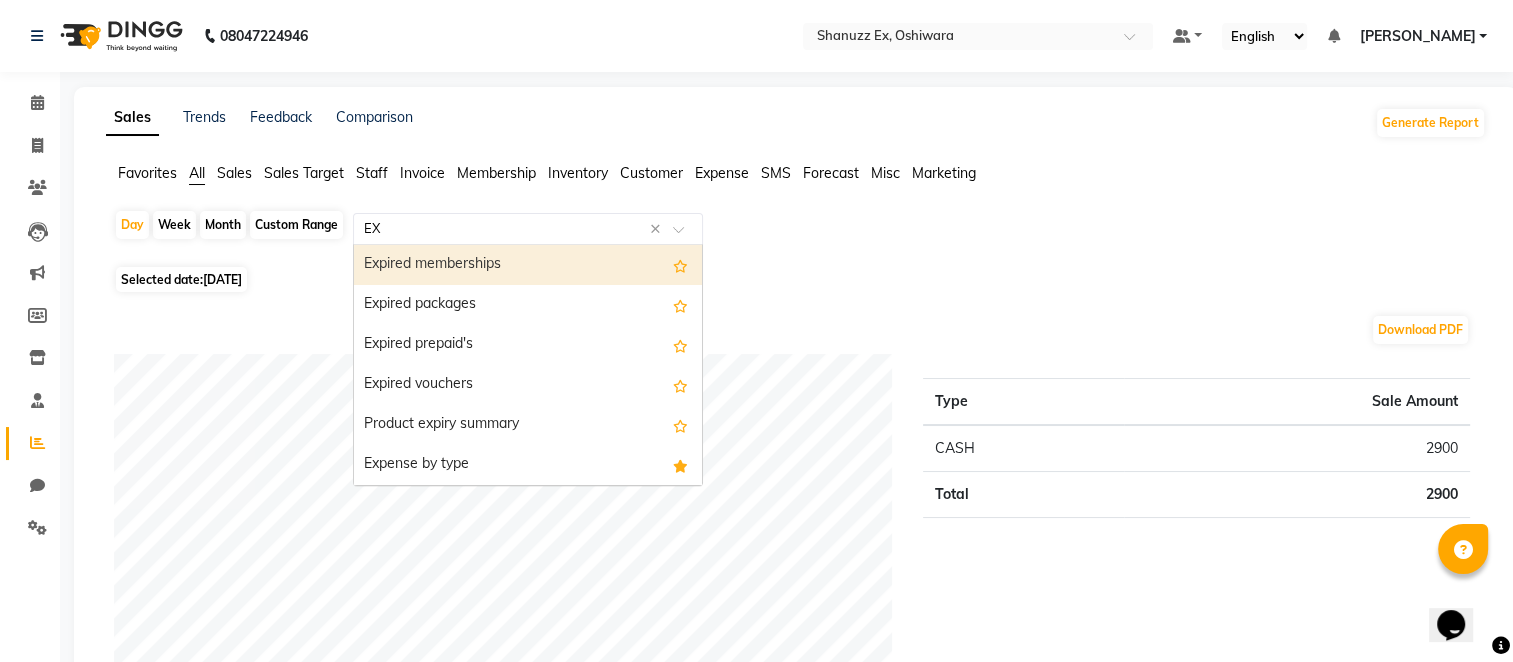 type on "EXP" 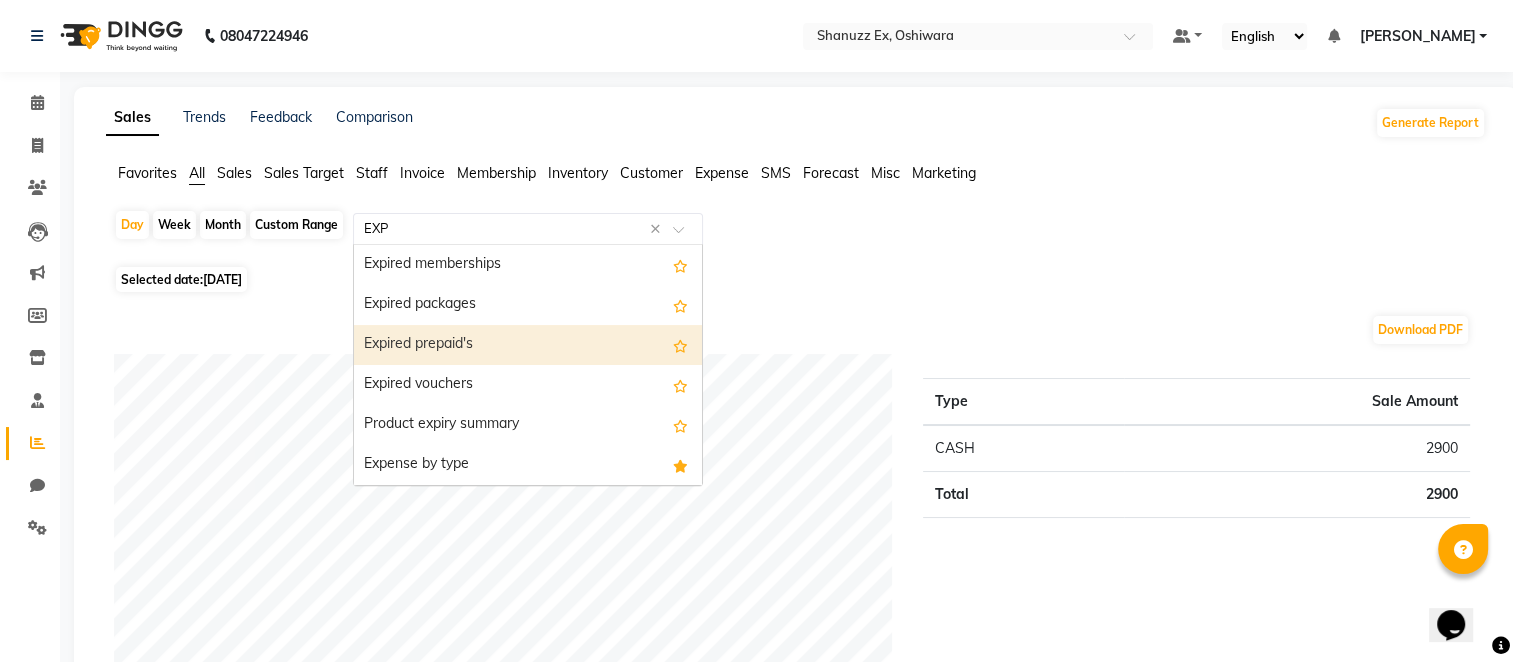scroll, scrollTop: 40, scrollLeft: 0, axis: vertical 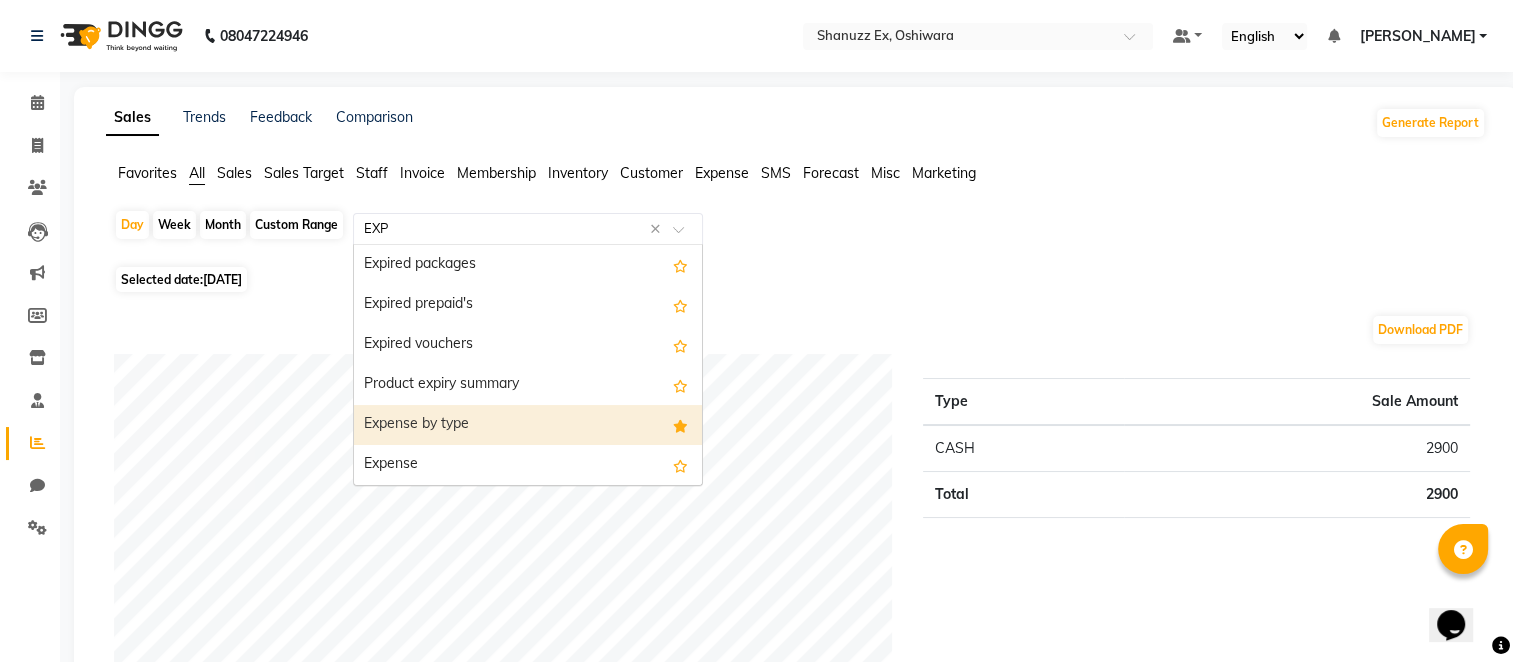 click on "Expense by type" at bounding box center [528, 425] 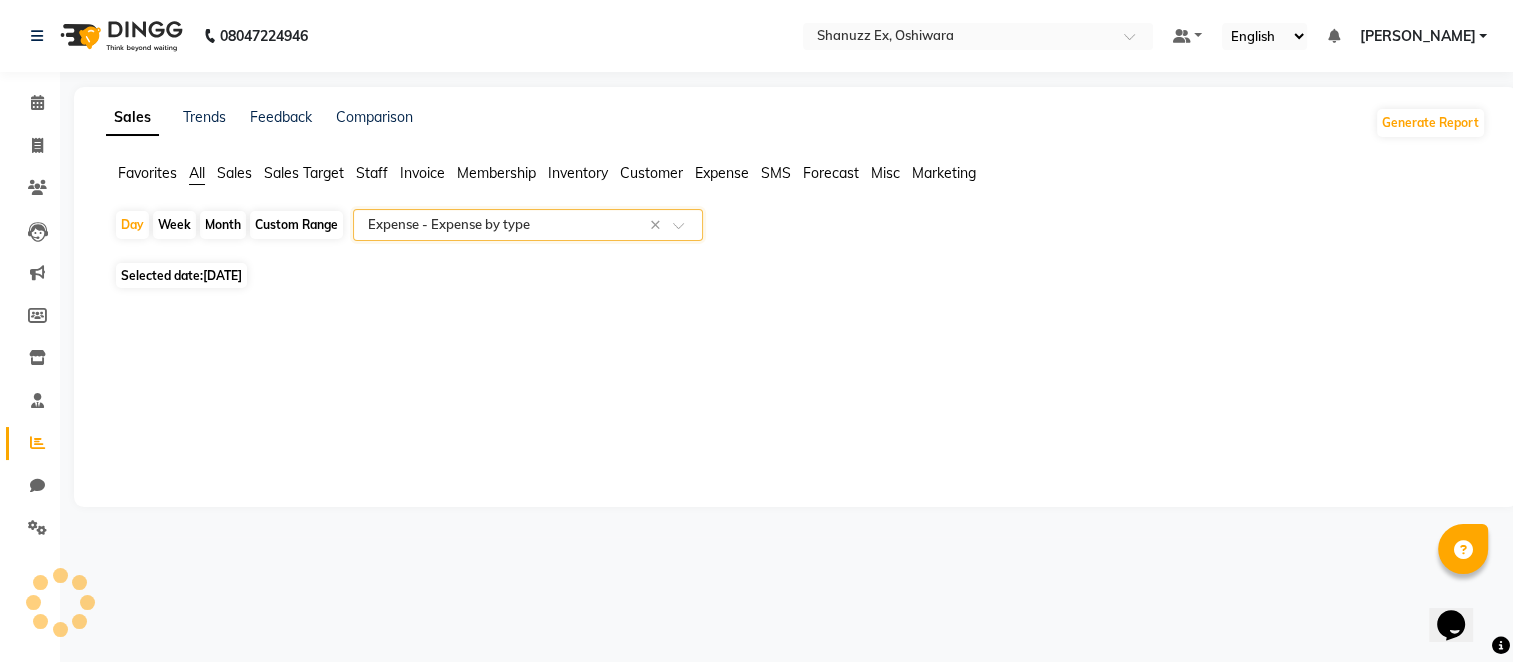 select on "full_report" 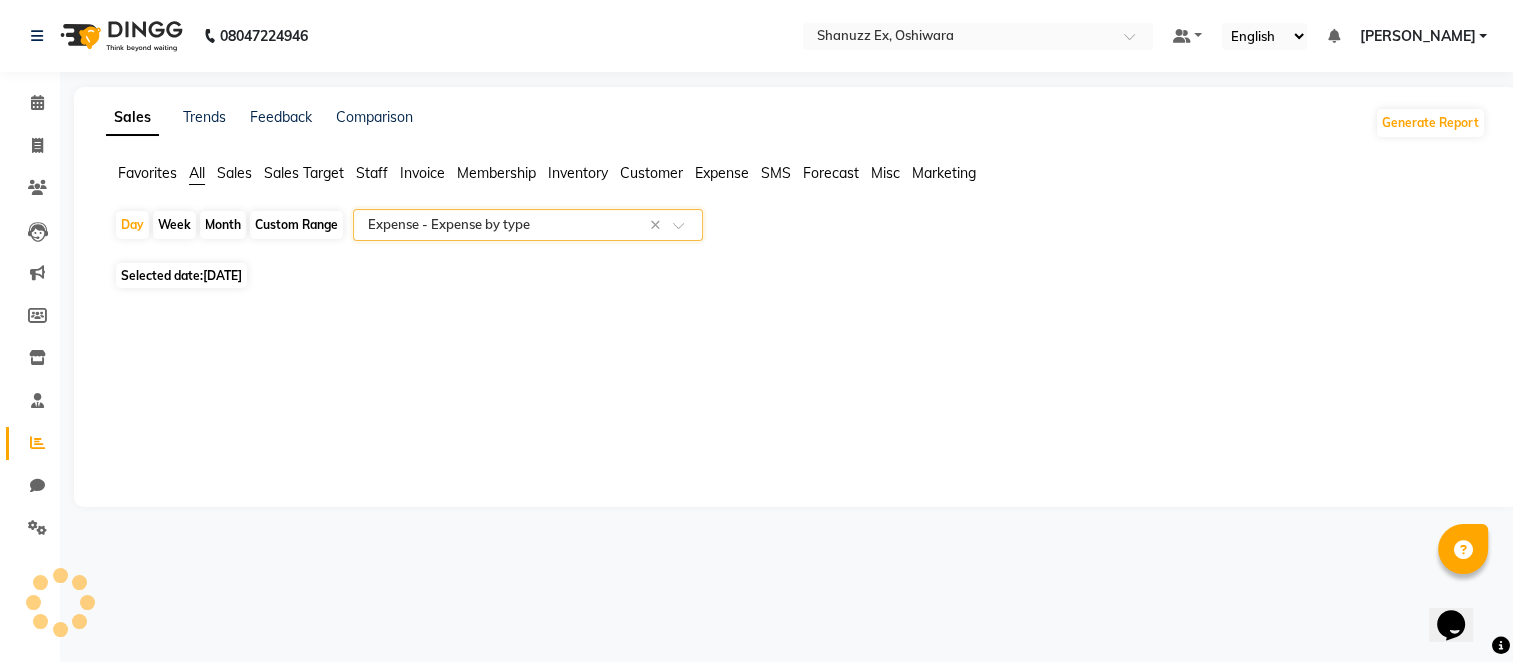 select on "csv" 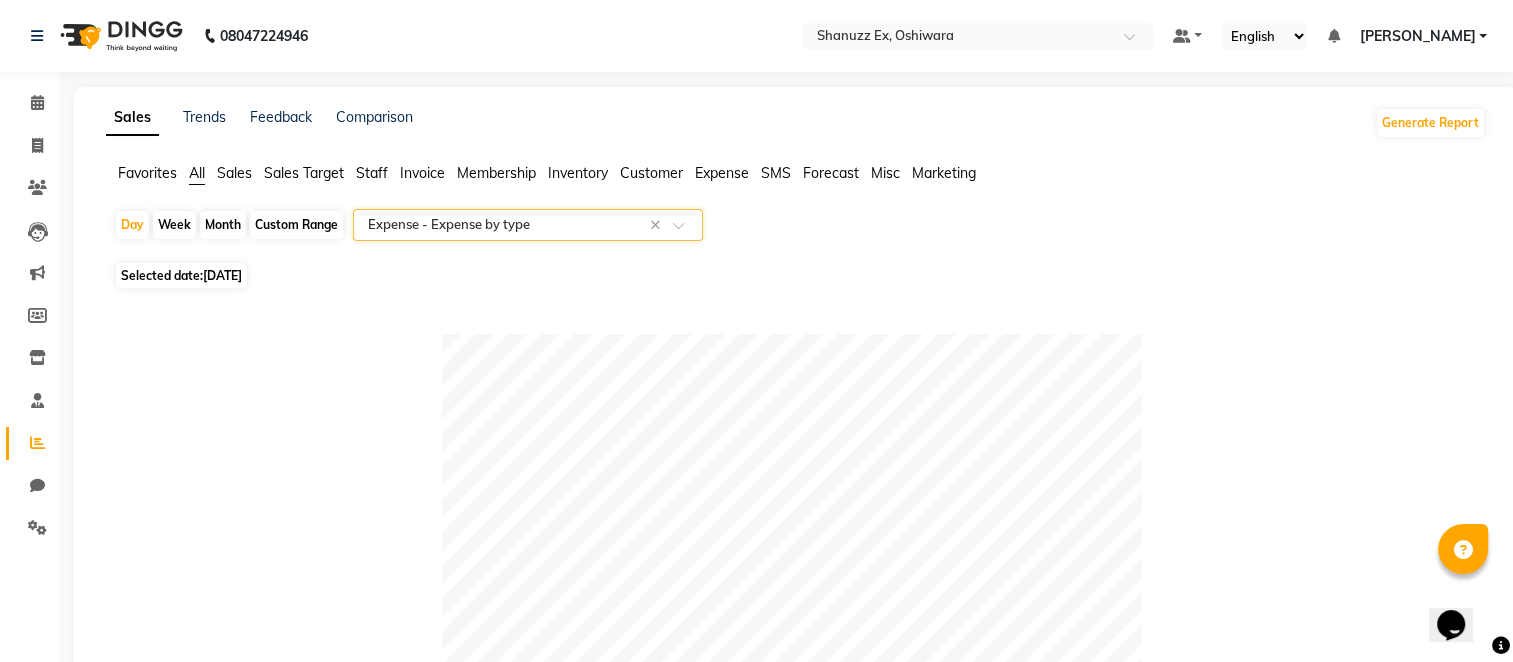 scroll, scrollTop: 994, scrollLeft: 0, axis: vertical 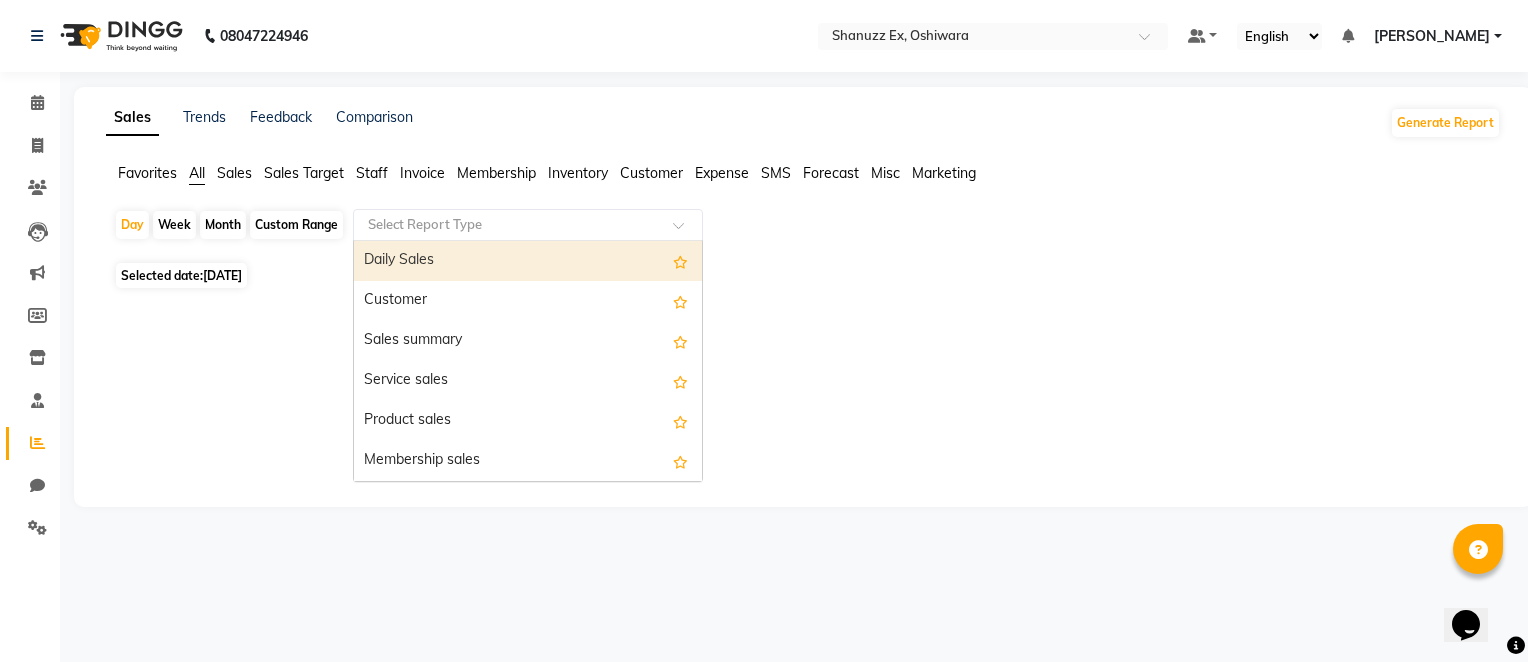 click 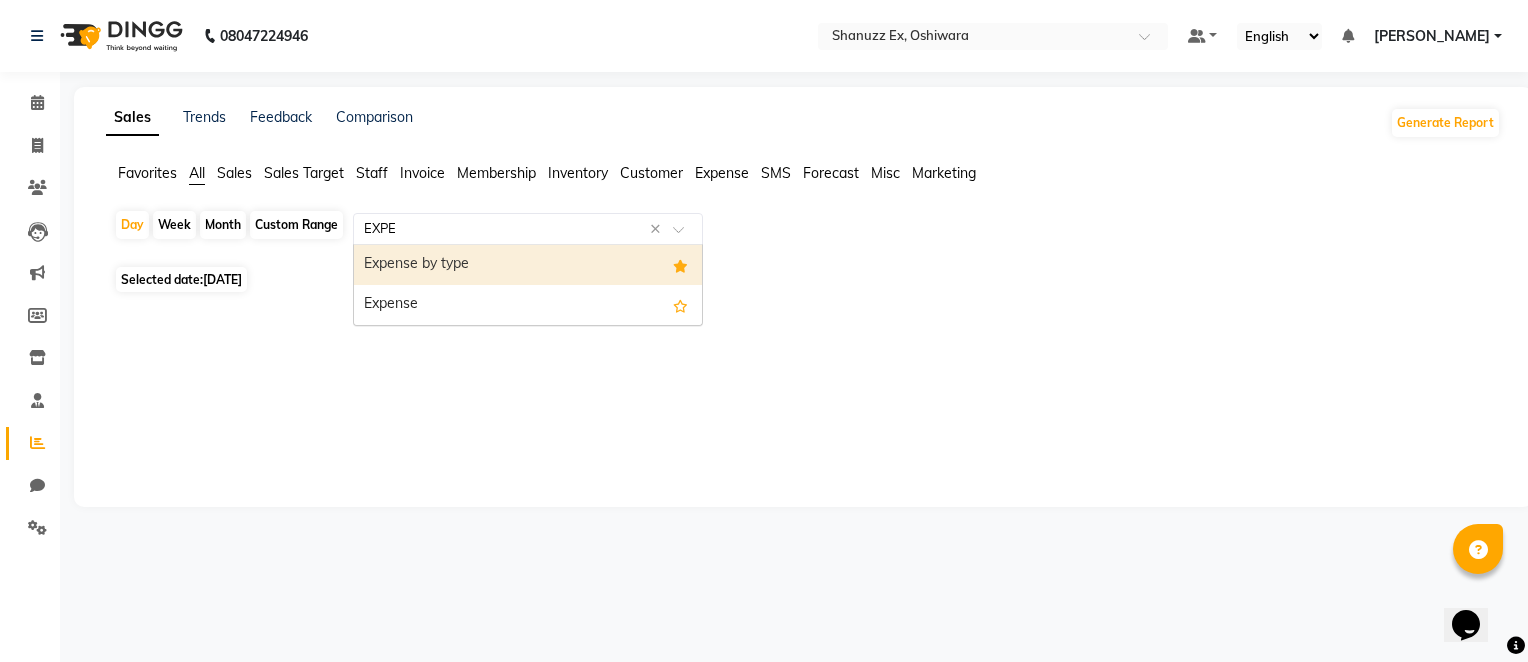 type on "EXPEN" 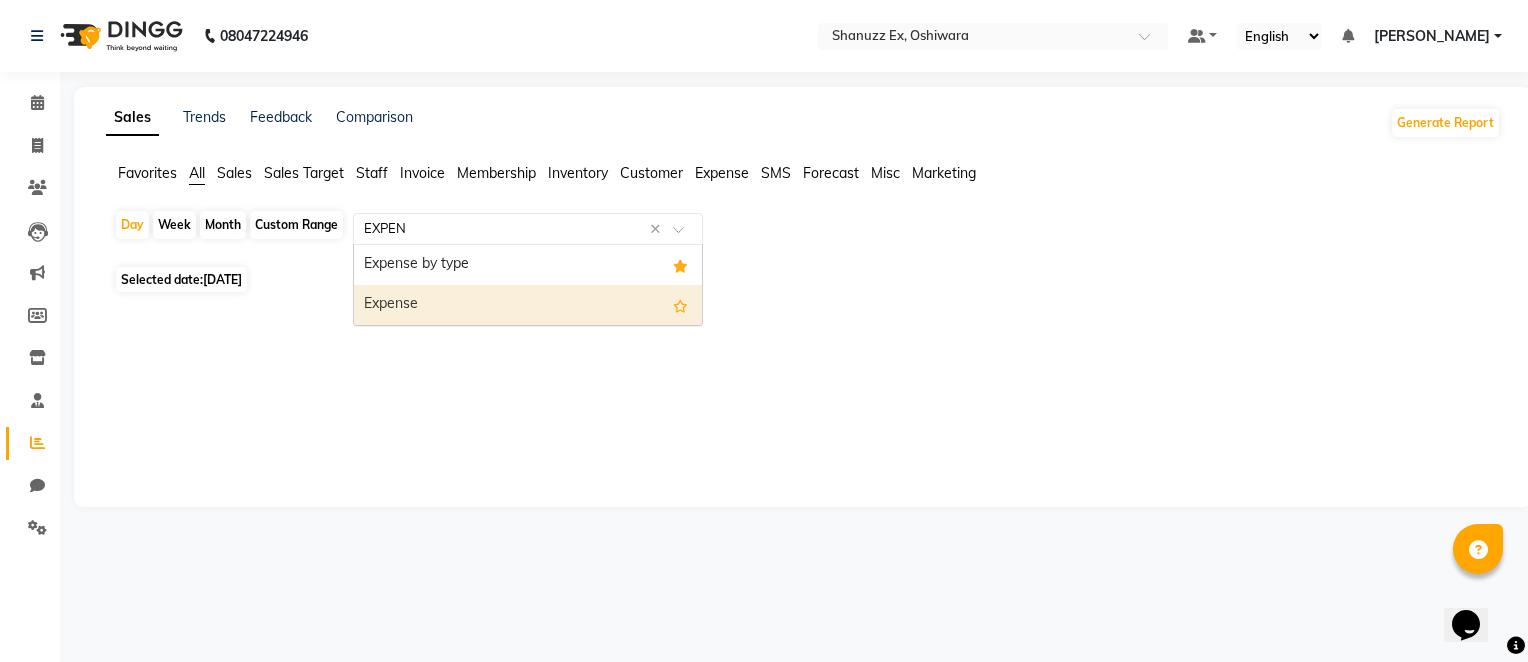 click on "Expense" at bounding box center [528, 305] 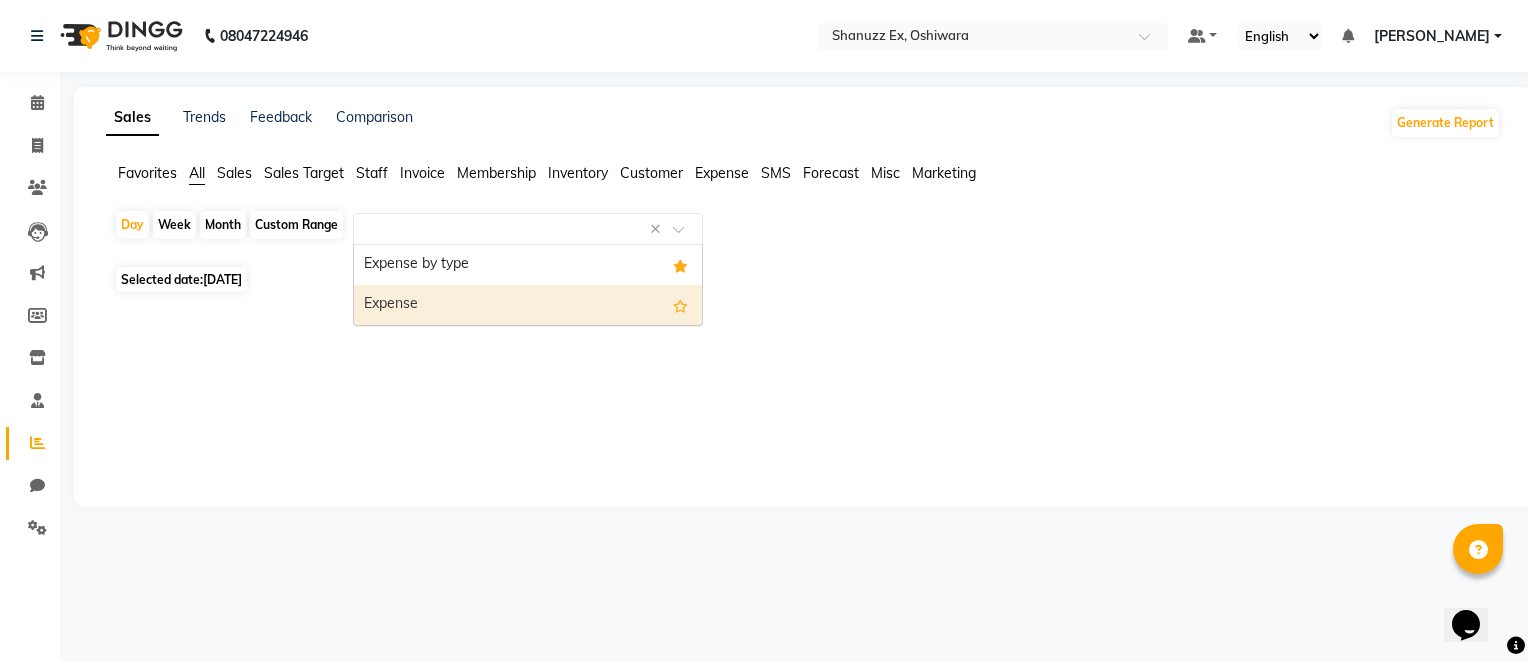 select on "full_report" 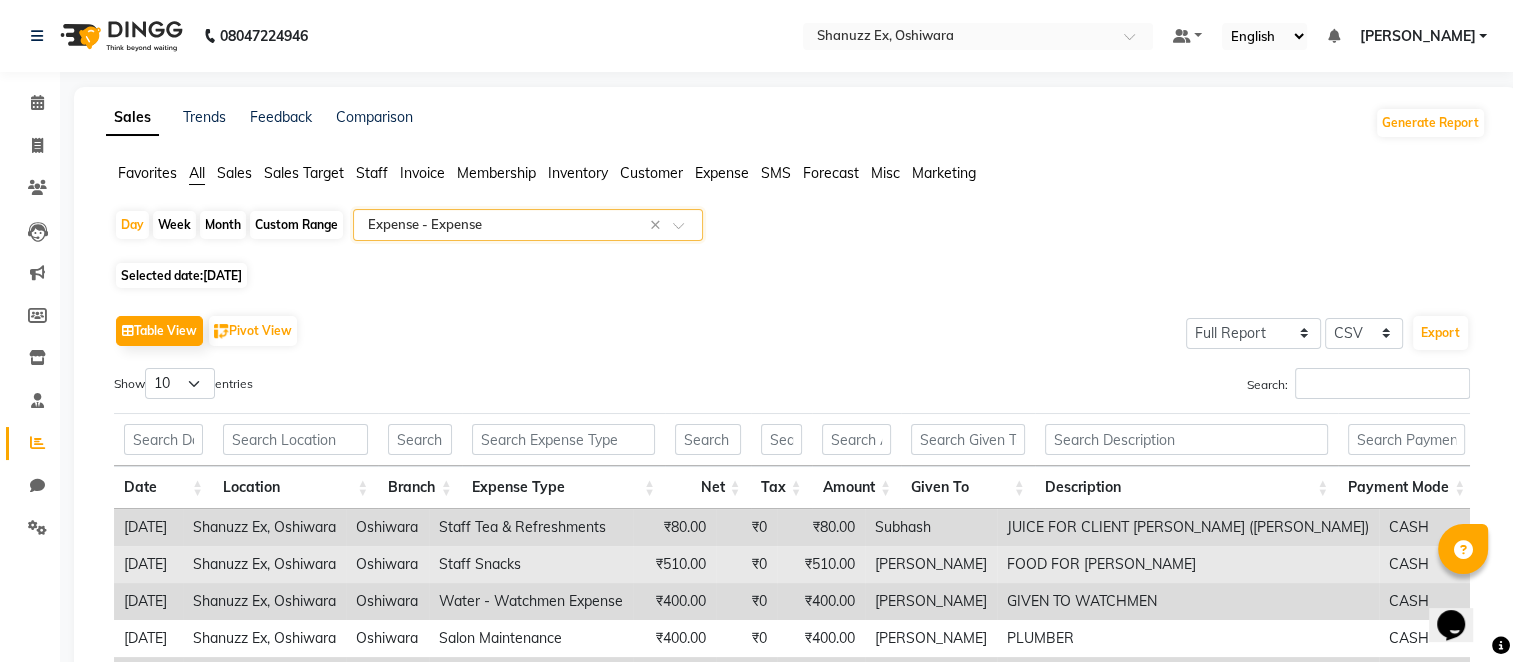 scroll, scrollTop: 285, scrollLeft: 0, axis: vertical 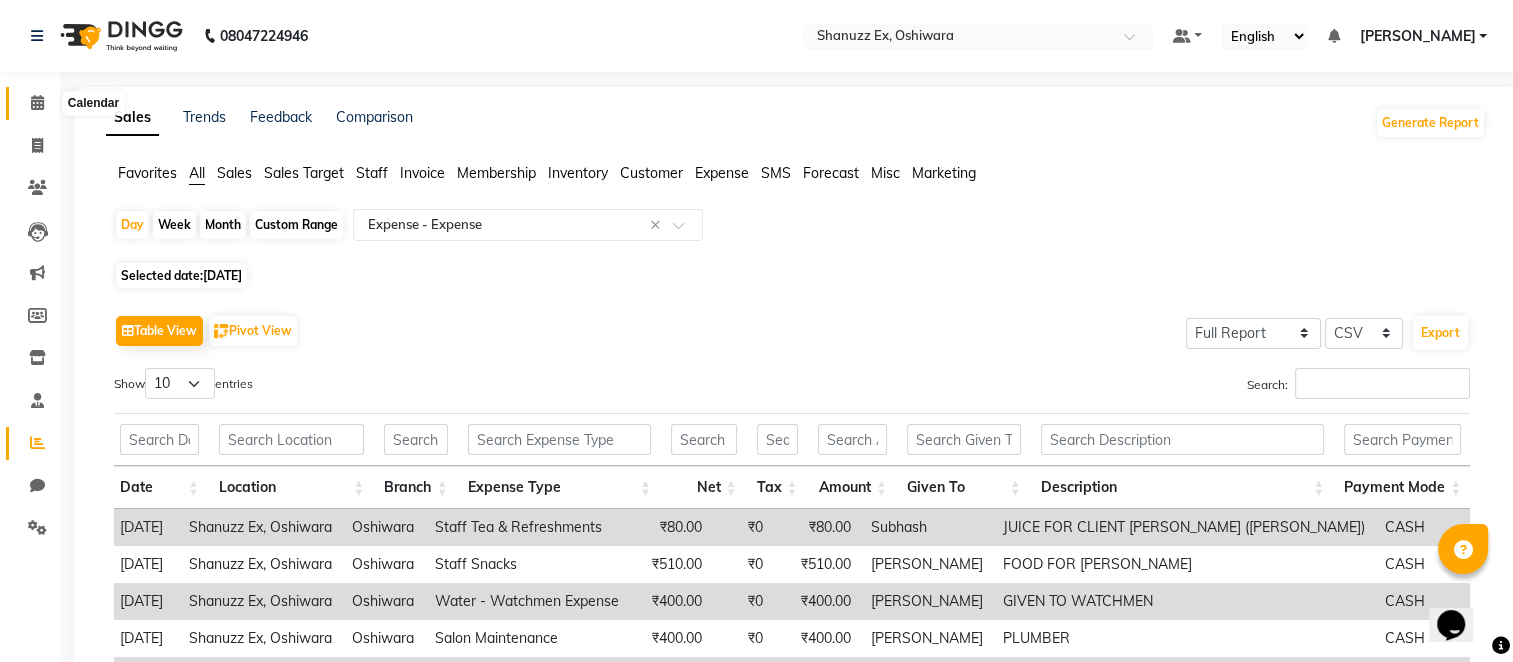 click 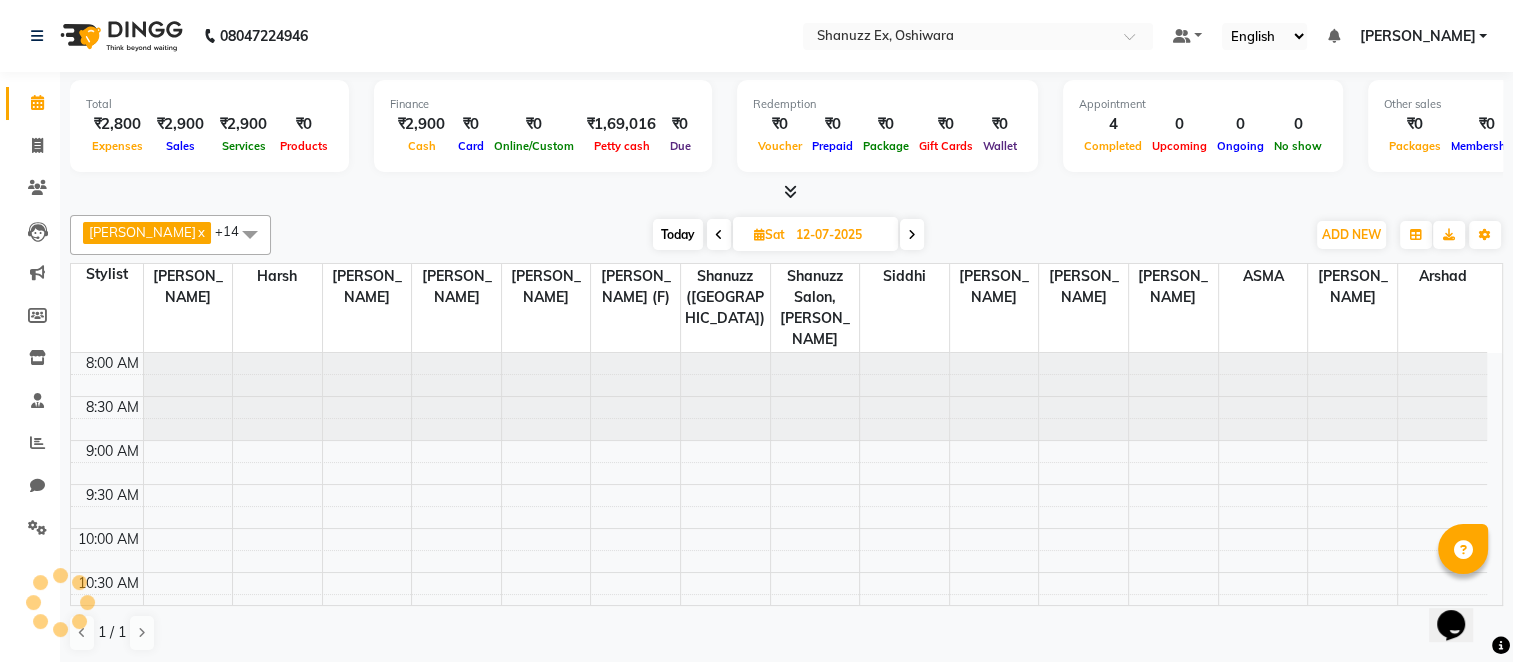 scroll, scrollTop: 0, scrollLeft: 0, axis: both 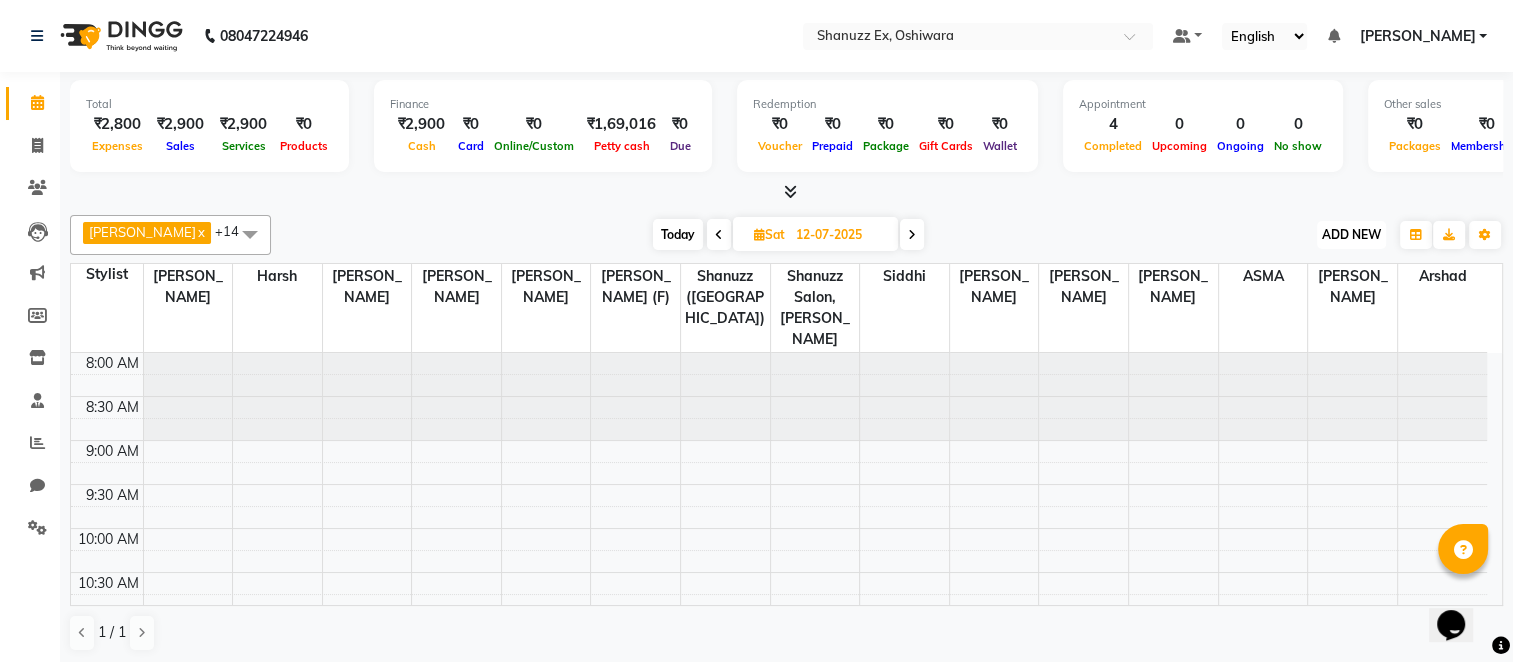 click on "ADD NEW" at bounding box center [1351, 234] 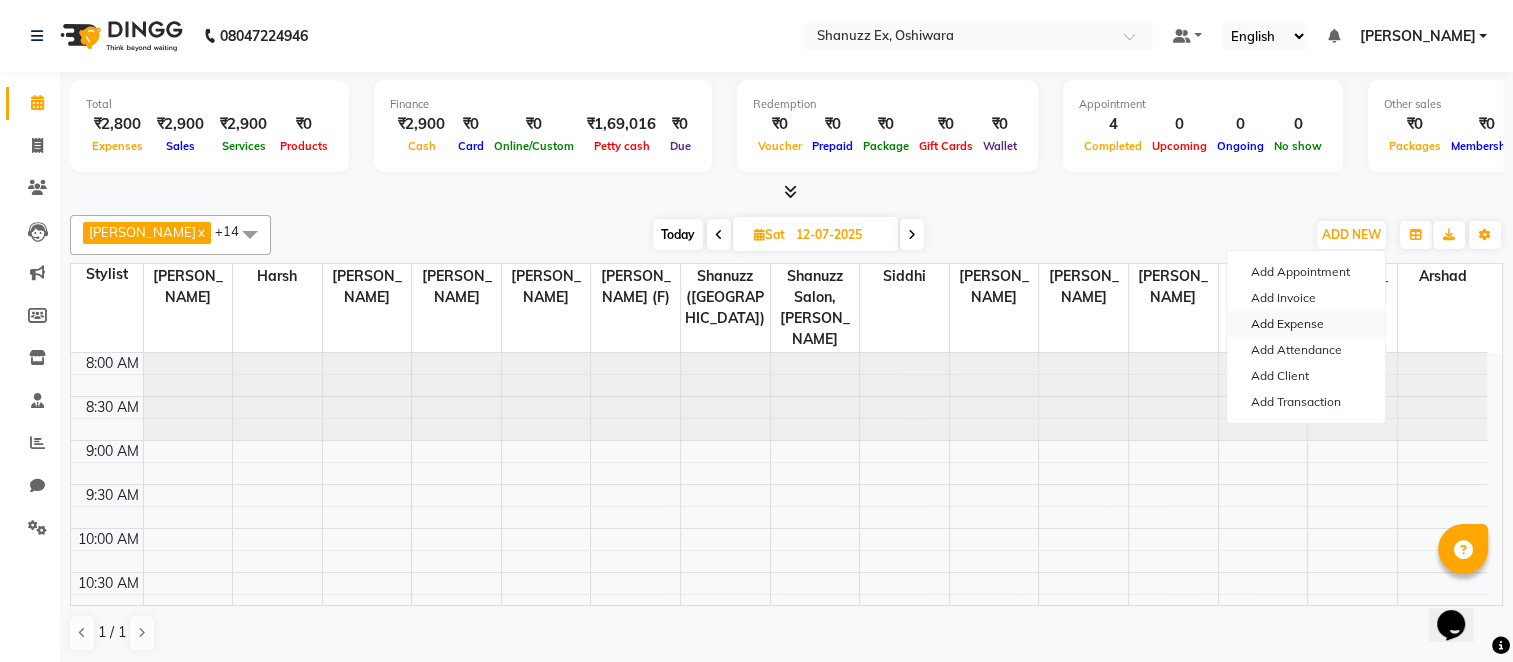 click on "Add Expense" at bounding box center (1306, 324) 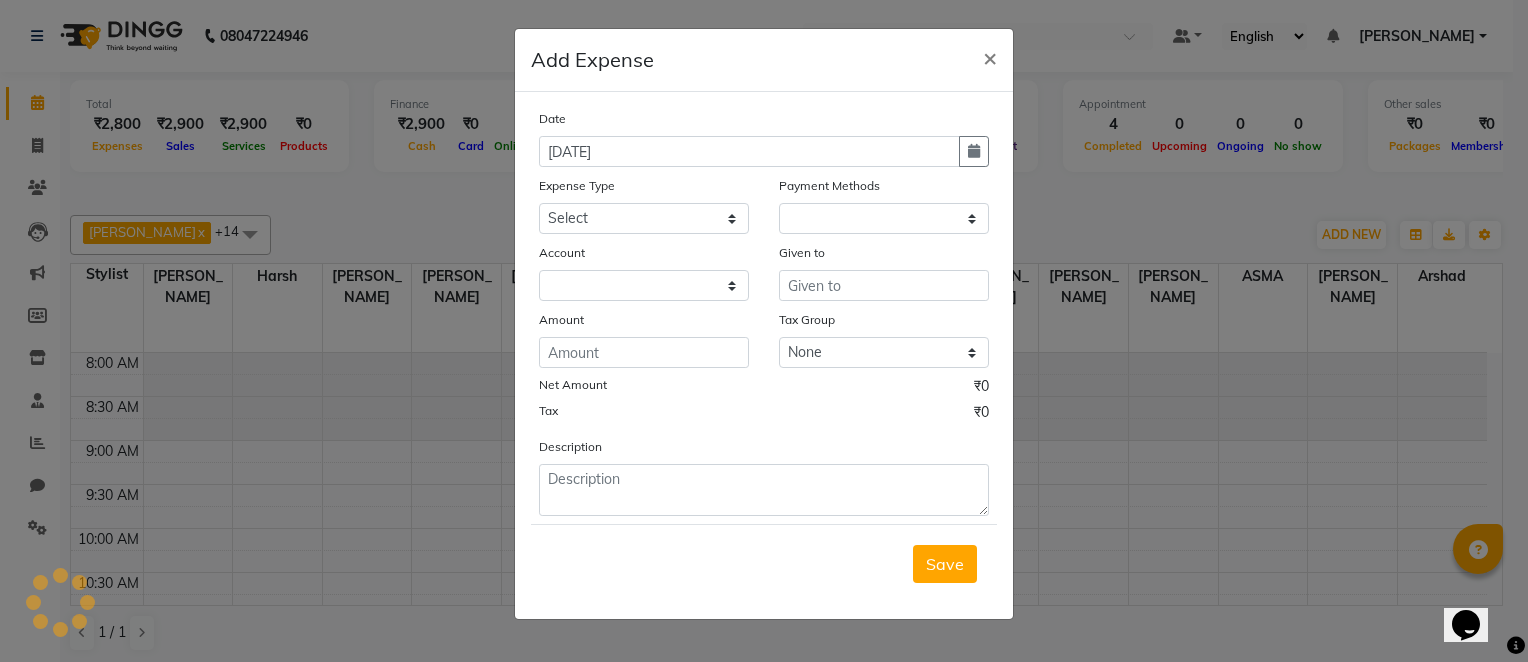 select on "1" 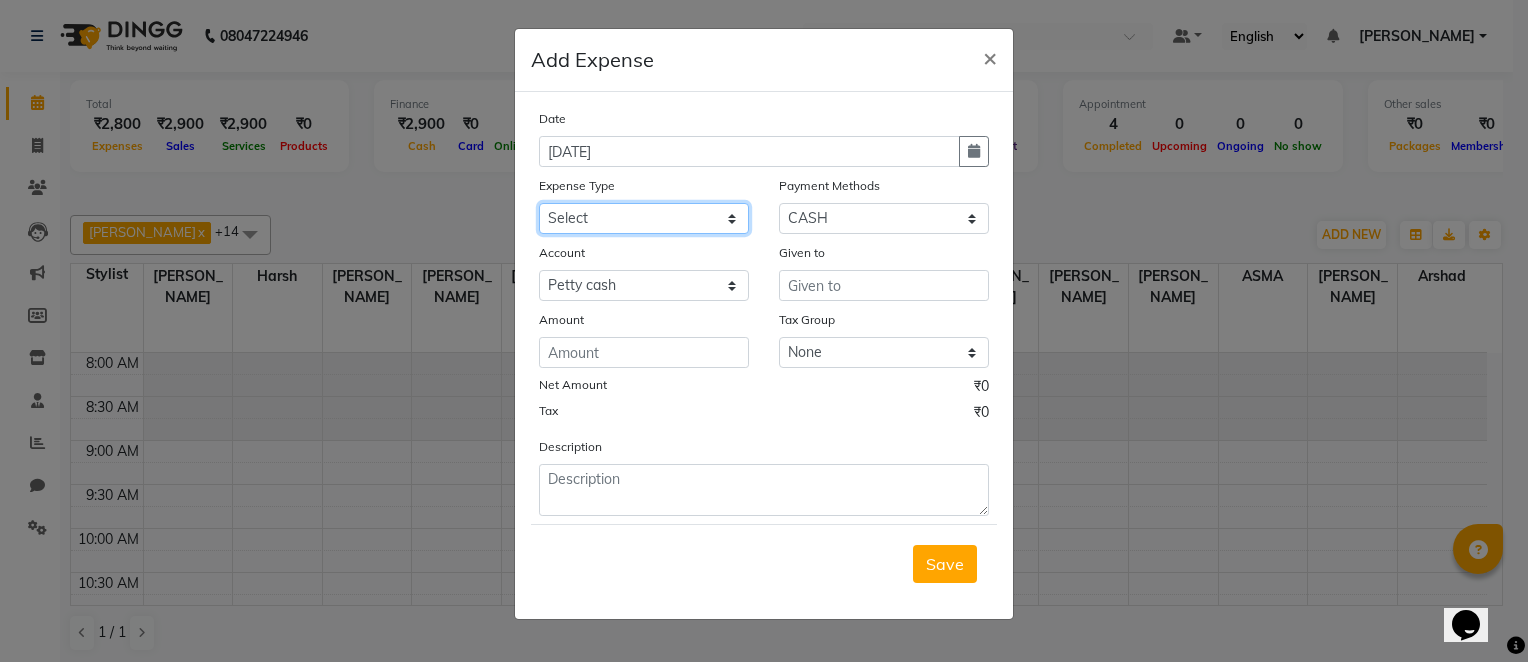 click on "Select Advance Salary Client Snacks Electricity Bill Marketing Maintenance Miscellaneous Pantry Product Salon Laundry Salon Maintenance Salon Rent Salon Supplies Salon Supplies EMI Shanu Sir Incentive Staff Bonus Staff Incentive Staff Quarters Deposit Staff Quarters Rent Staff Salary Staff Snacks Staff Tea & Refreshments Staff Tip Water - Tanker Expense Water - Watchmen Expense" 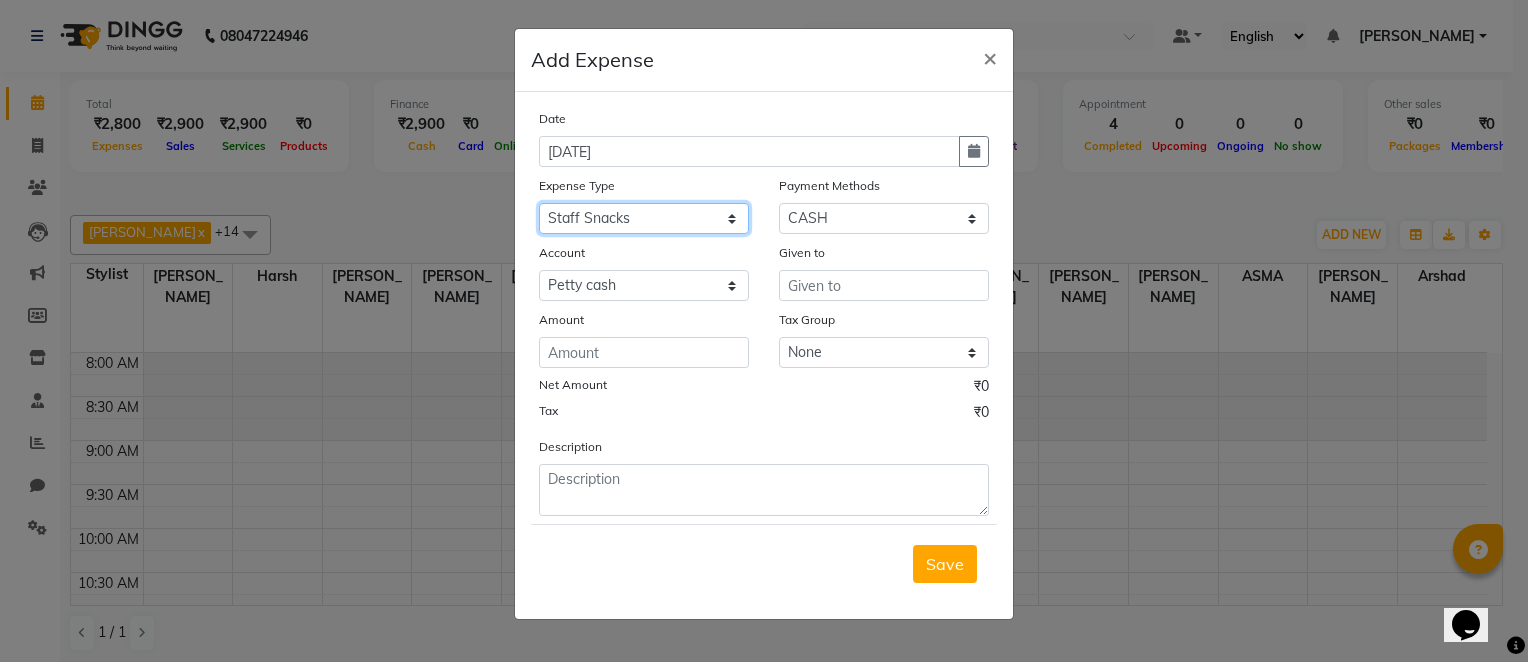 click on "Select Advance Salary Client Snacks Electricity Bill Marketing Maintenance Miscellaneous Pantry Product Salon Laundry Salon Maintenance Salon Rent Salon Supplies Salon Supplies EMI Shanu Sir Incentive Staff Bonus Staff Incentive Staff Quarters Deposit Staff Quarters Rent Staff Salary Staff Snacks Staff Tea & Refreshments Staff Tip Water - Tanker Expense Water - Watchmen Expense" 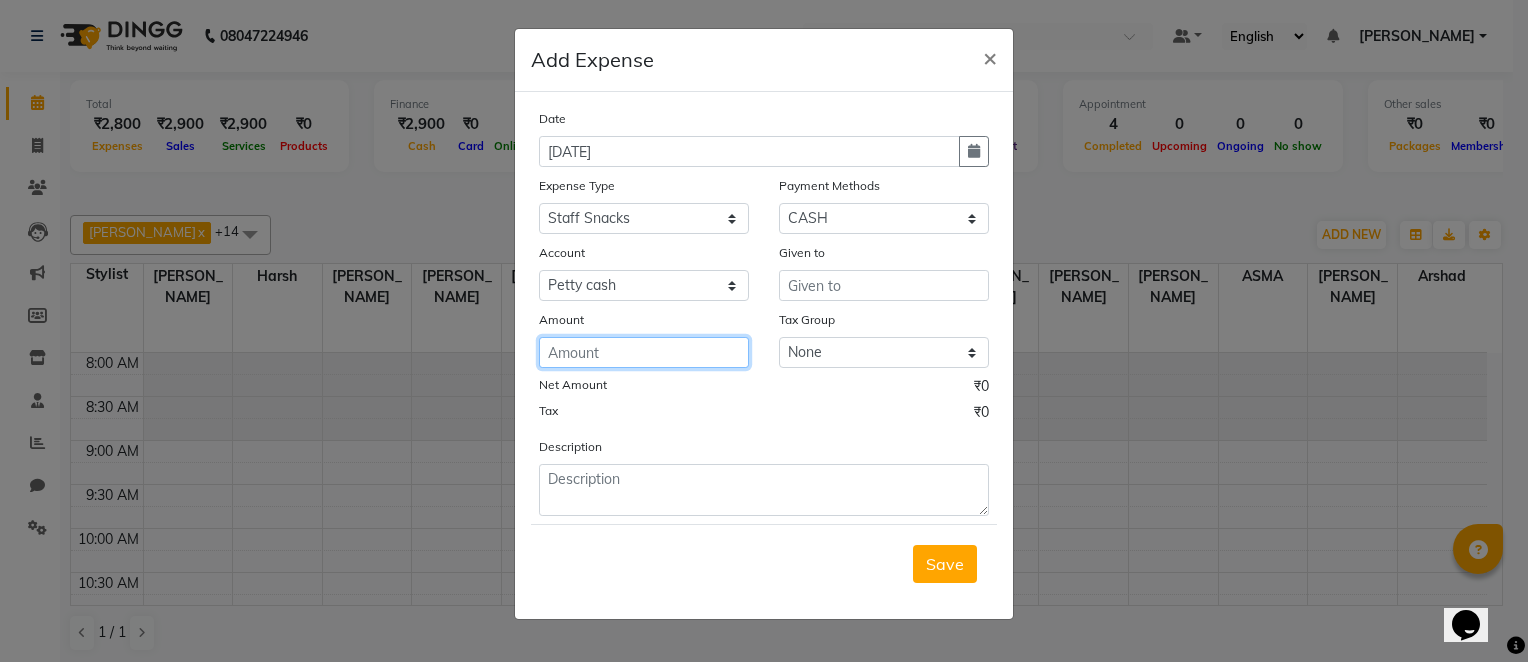 click 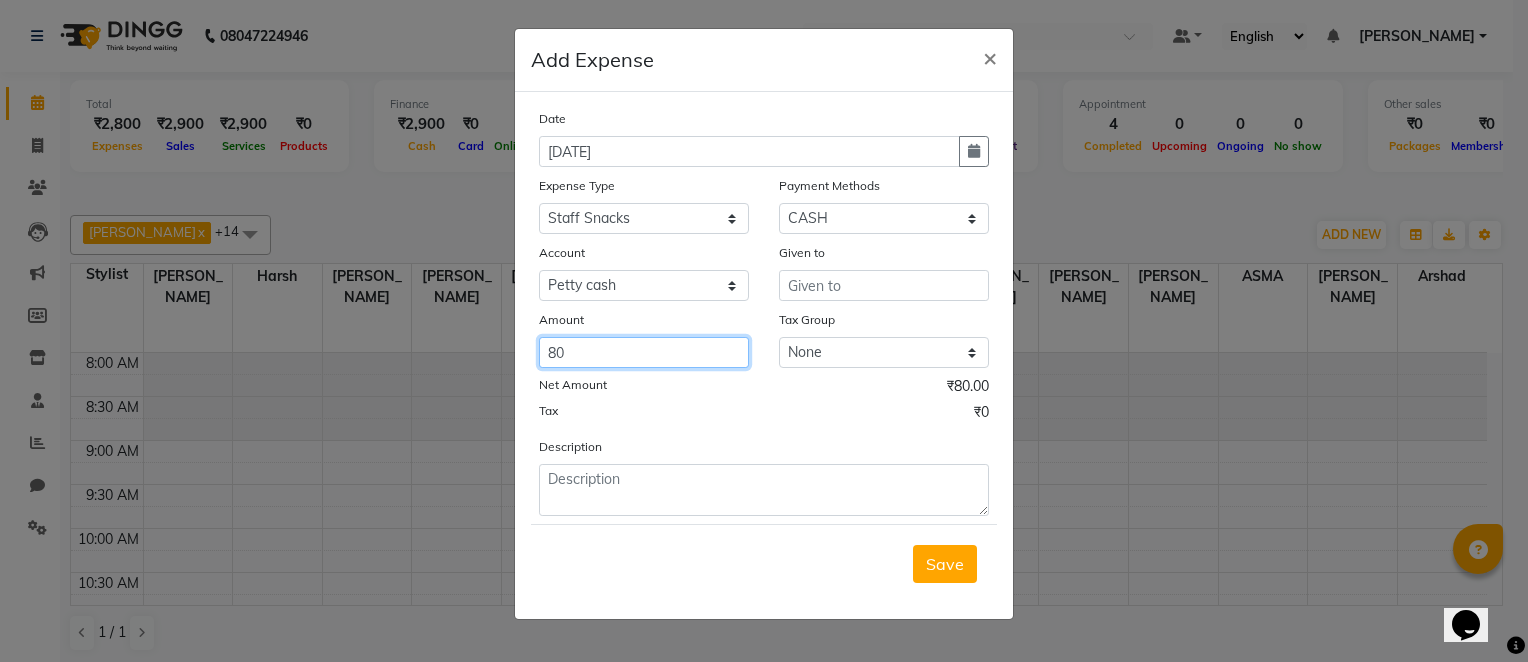 type on "8" 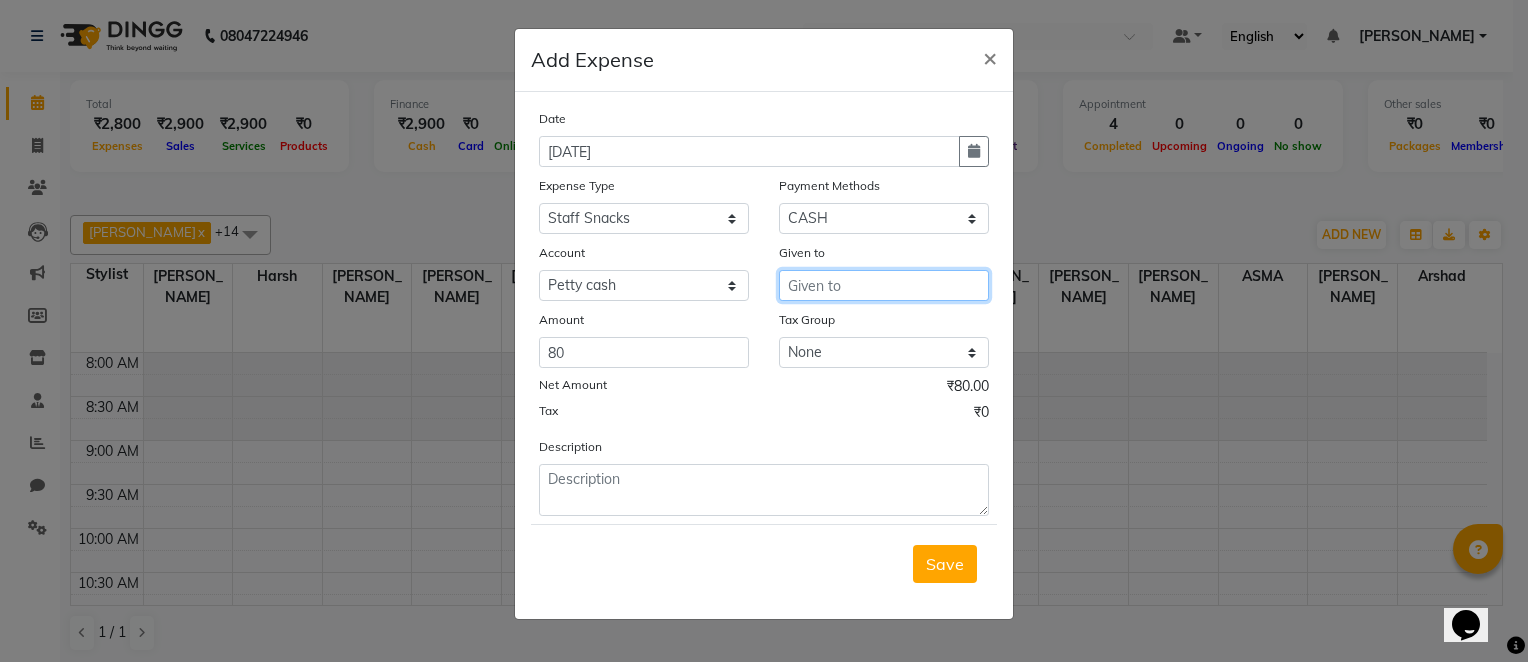 click at bounding box center (884, 285) 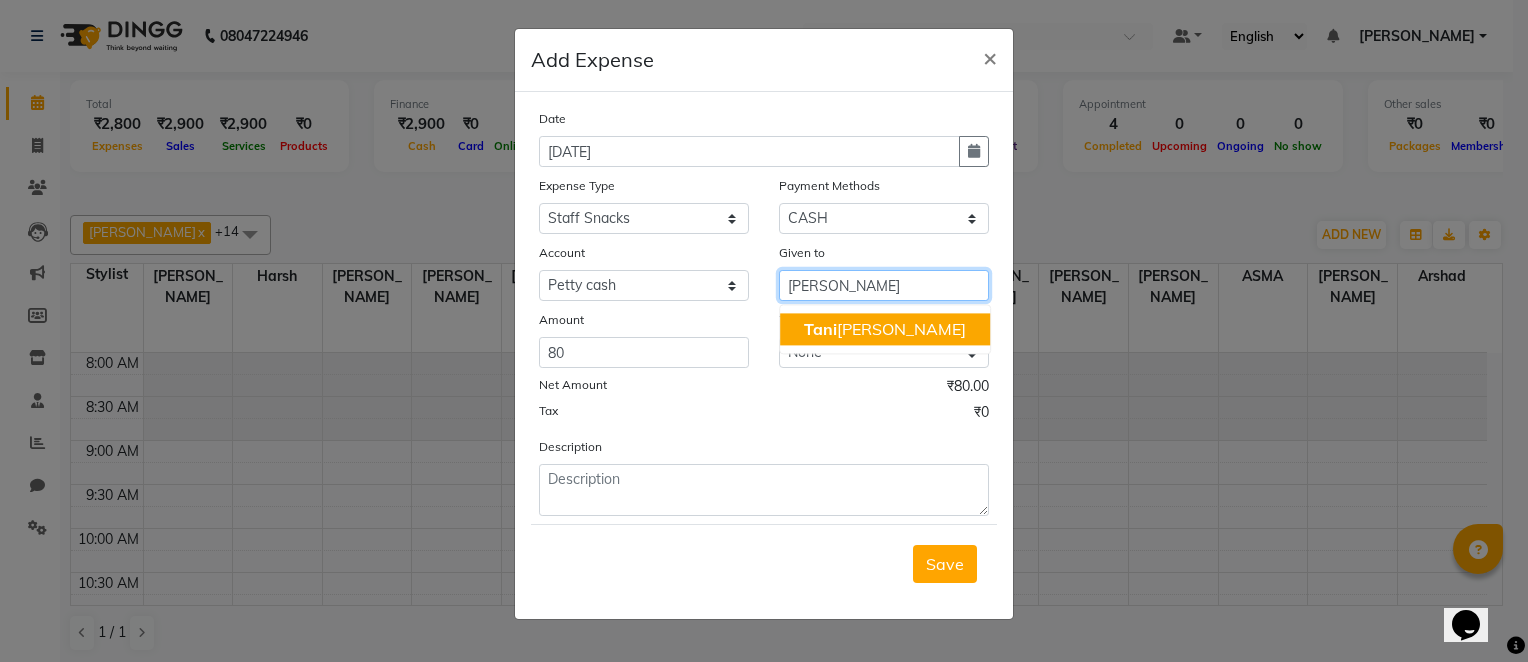click on "Tani shka Panchal" at bounding box center [885, 329] 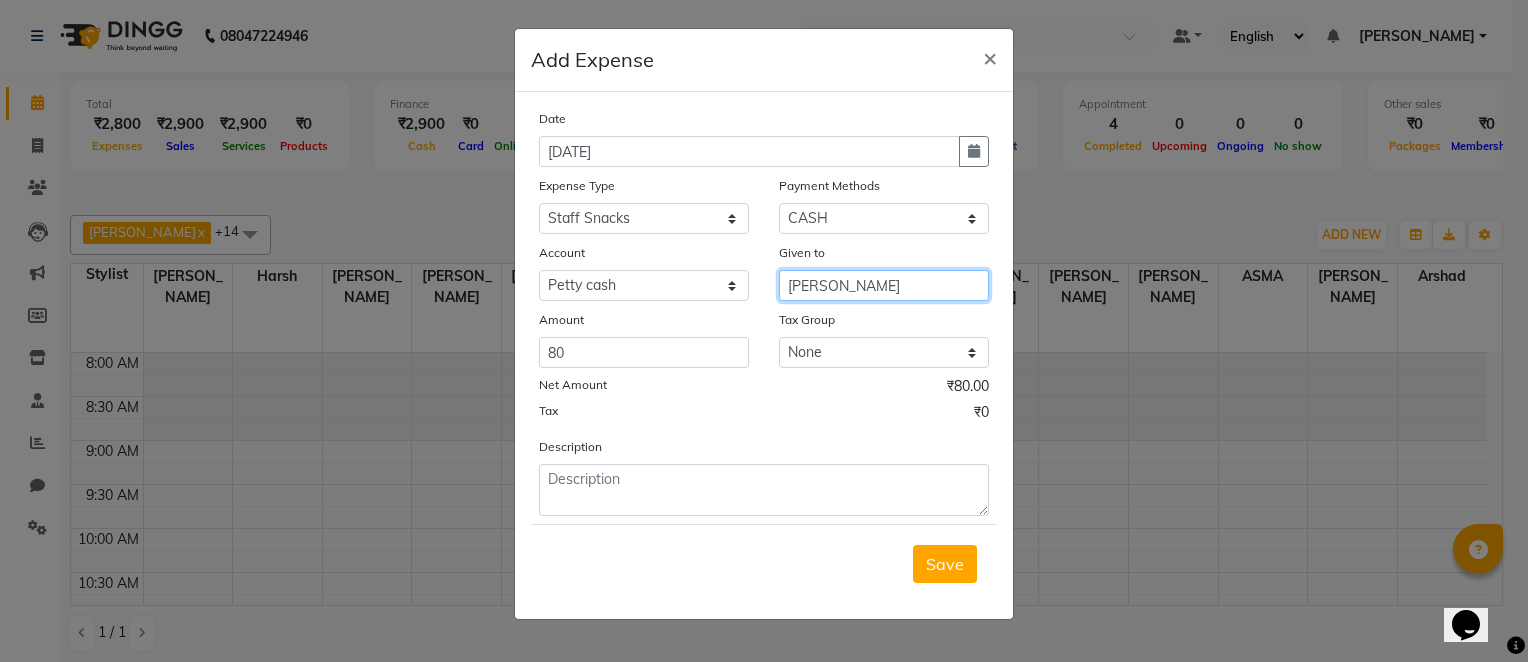 type on "[PERSON_NAME]" 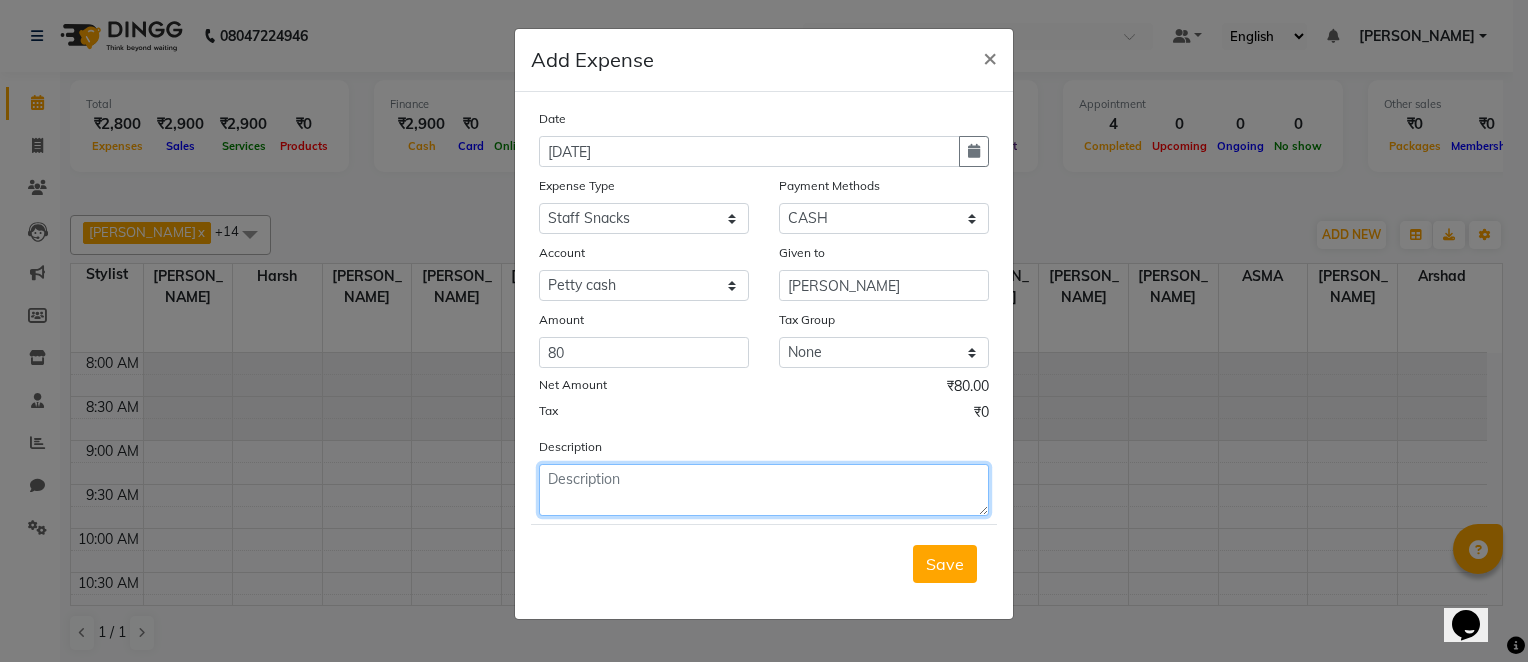 click 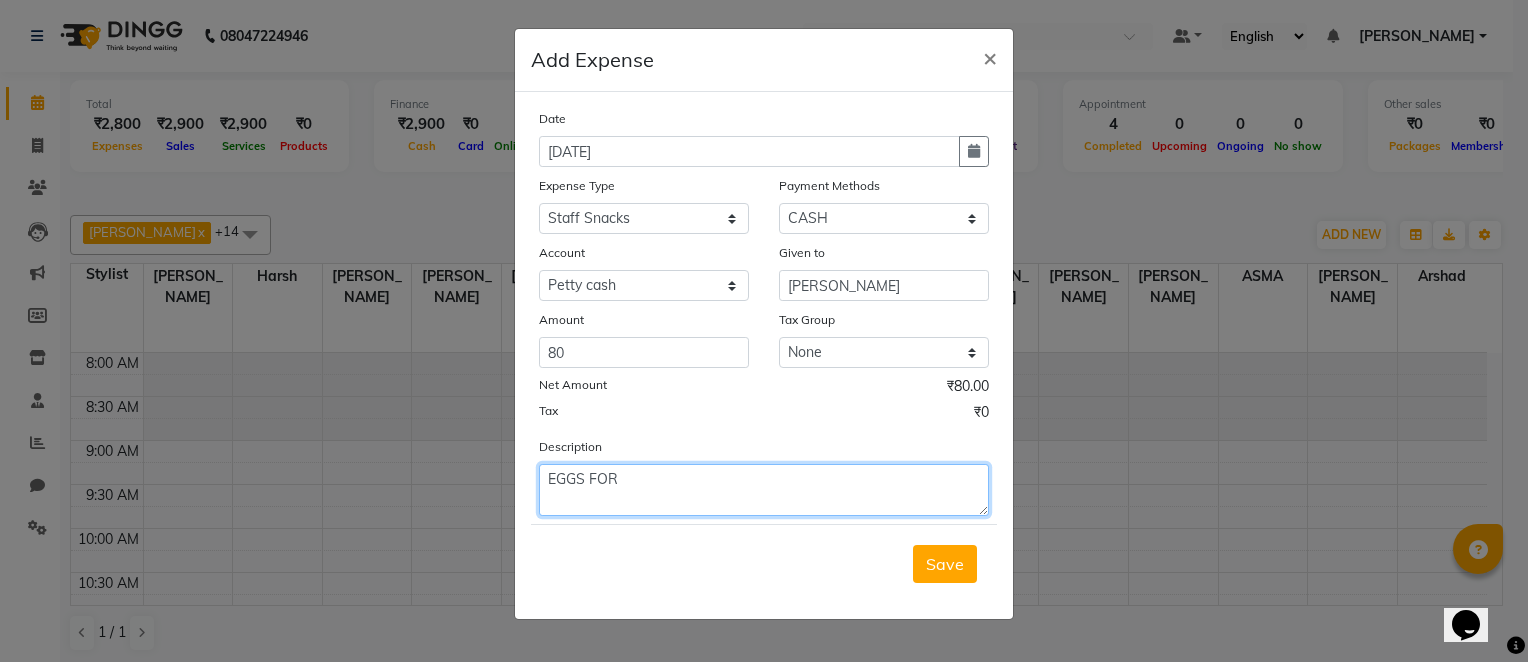 click on "EGGS FOR" 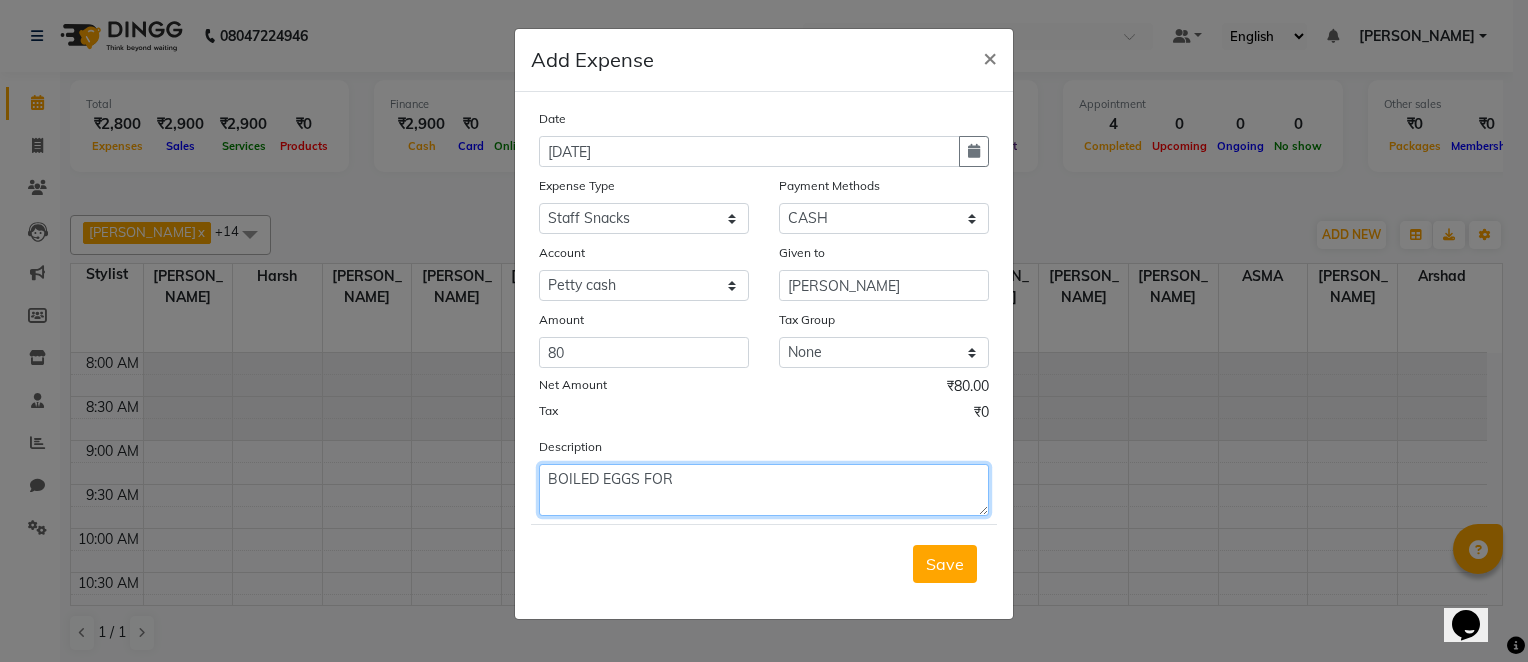 click on "BOILED EGGS FOR" 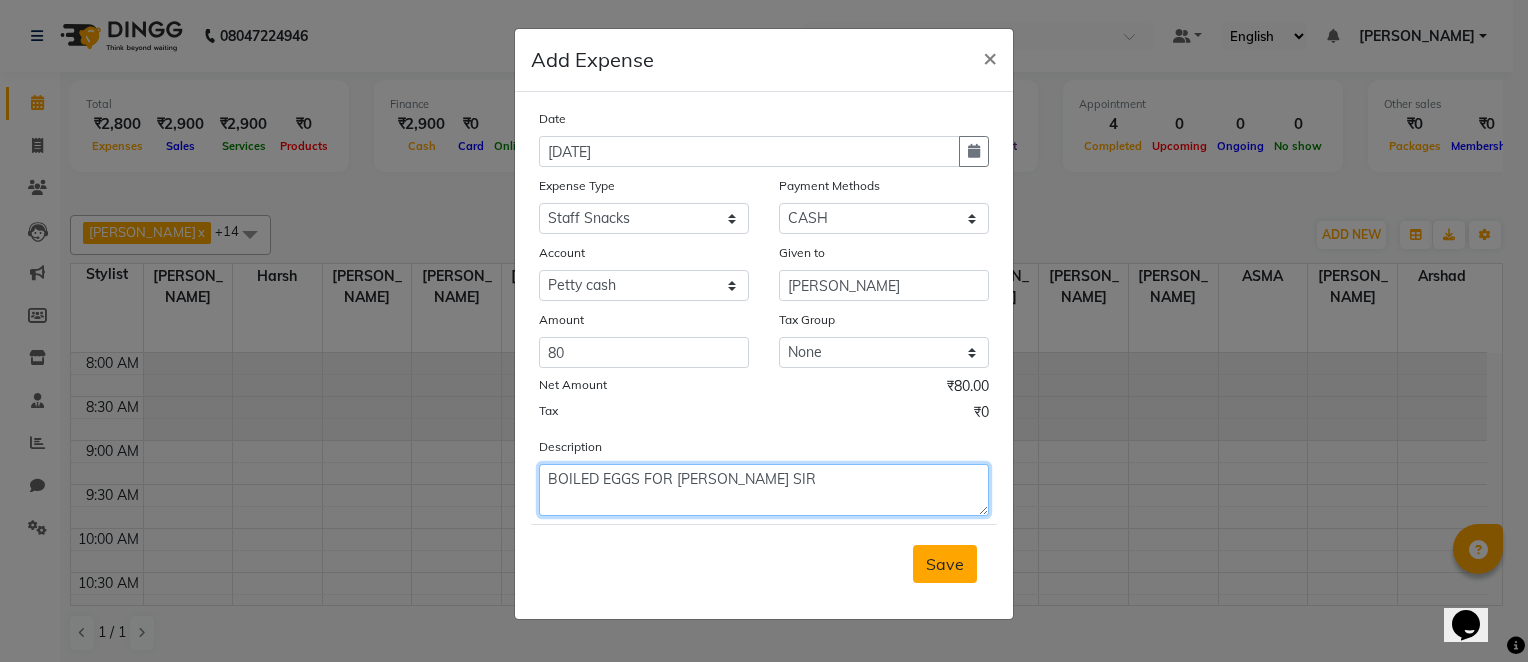 type on "BOILED EGGS FOR SHANU SIR" 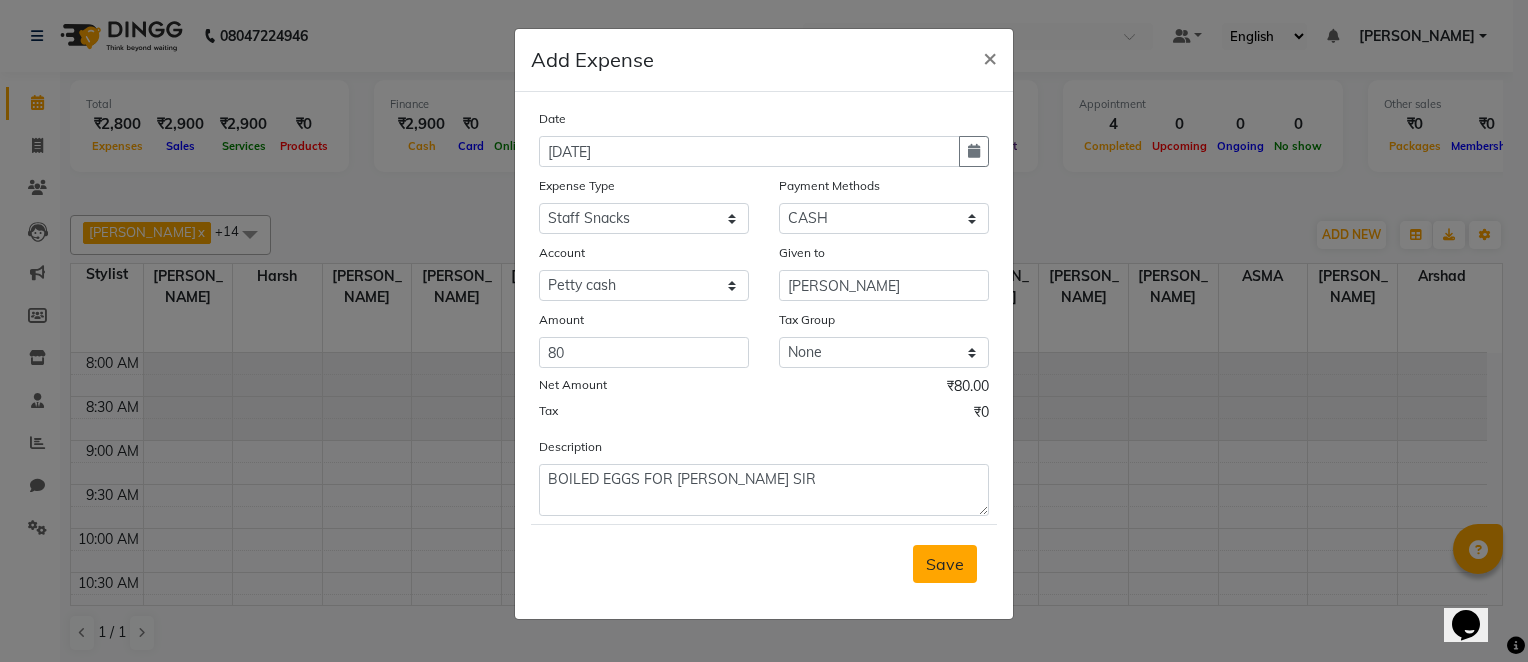 click on "Save" at bounding box center [945, 564] 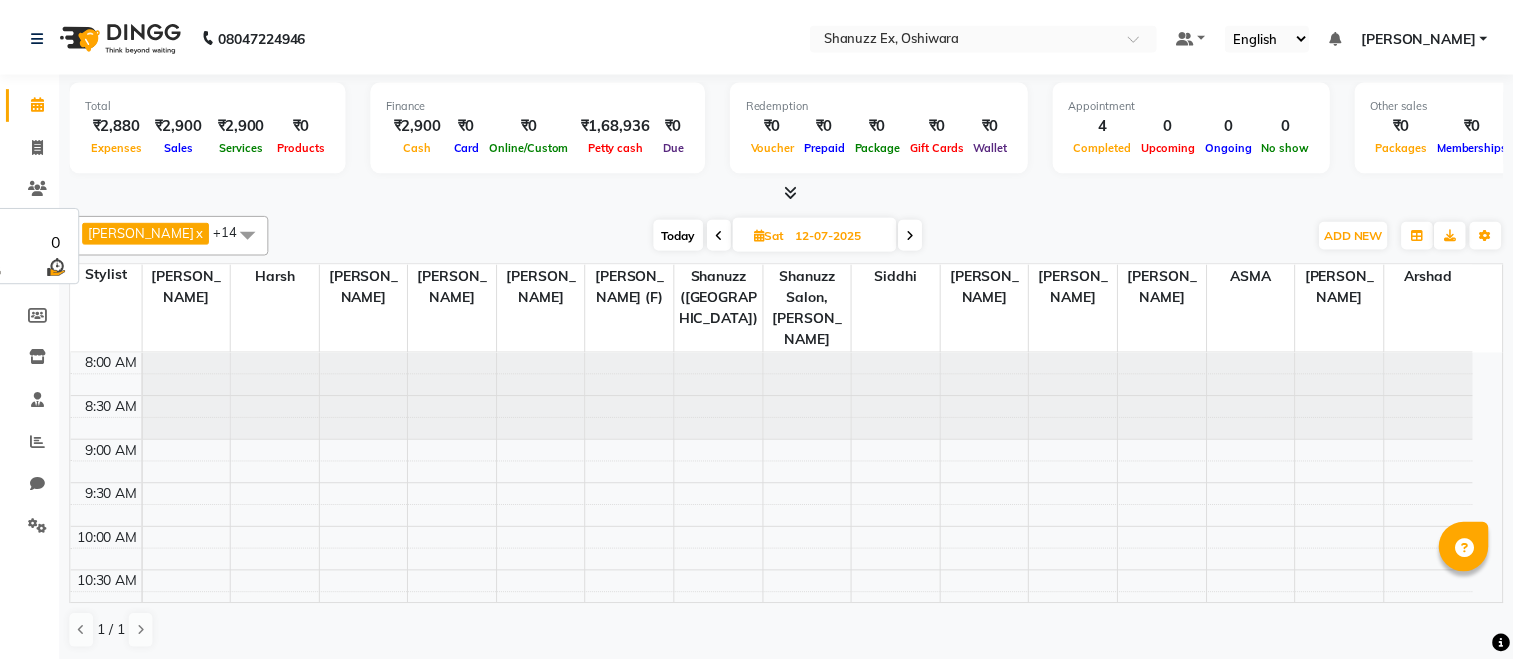 scroll, scrollTop: 0, scrollLeft: 0, axis: both 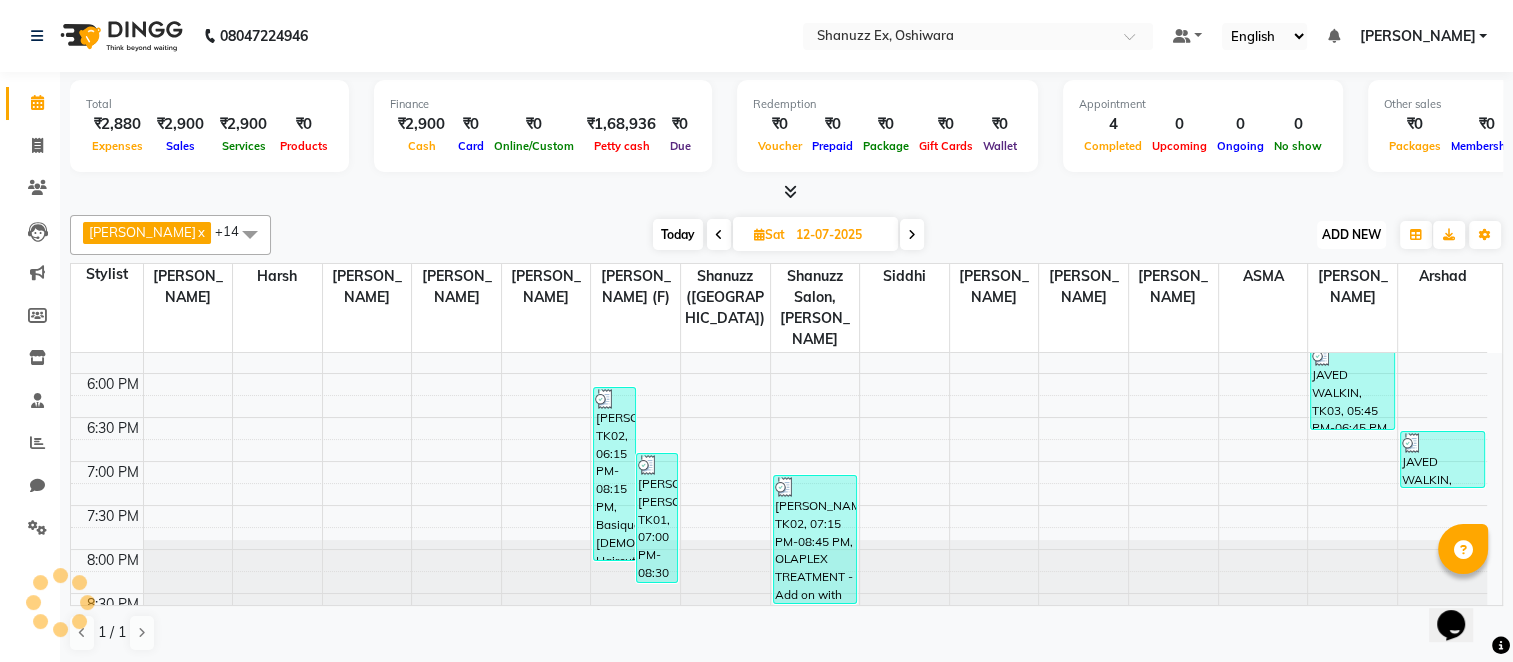 click on "ADD NEW Toggle Dropdown" at bounding box center [1351, 235] 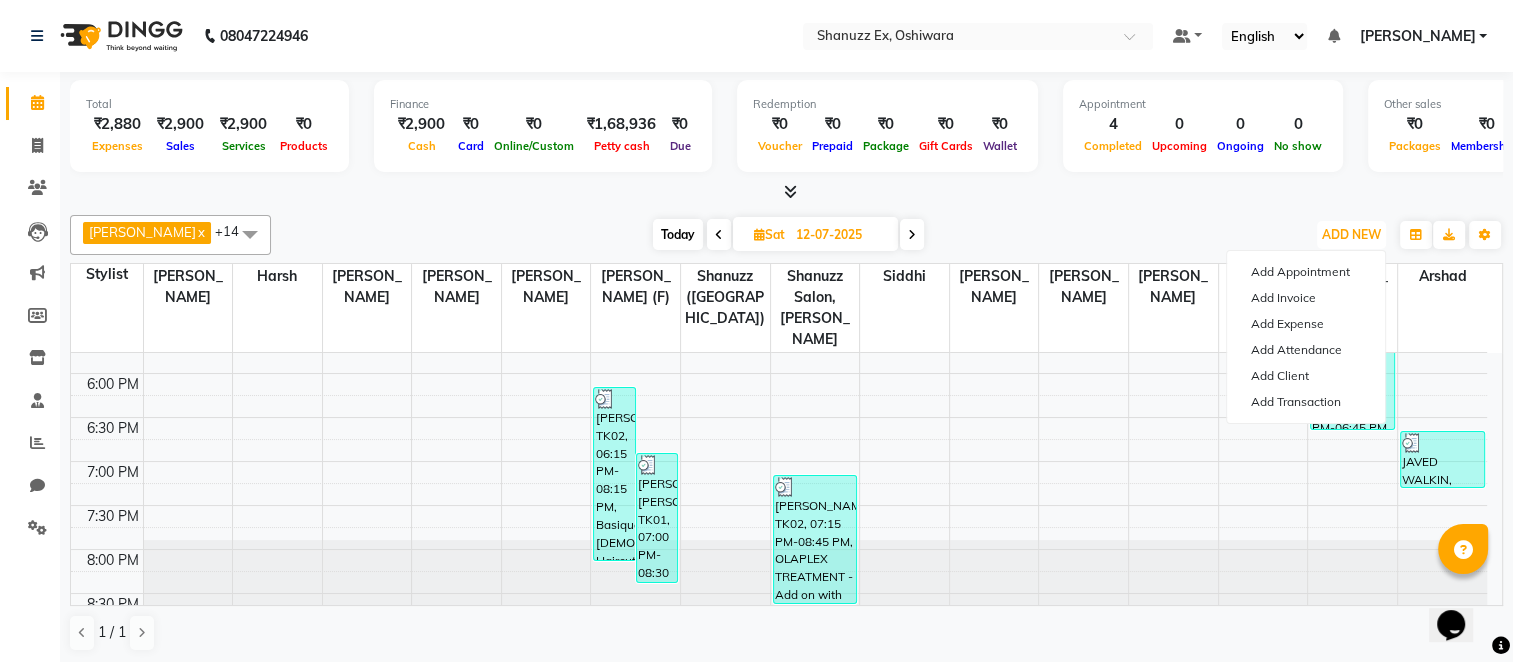 scroll, scrollTop: 1, scrollLeft: 0, axis: vertical 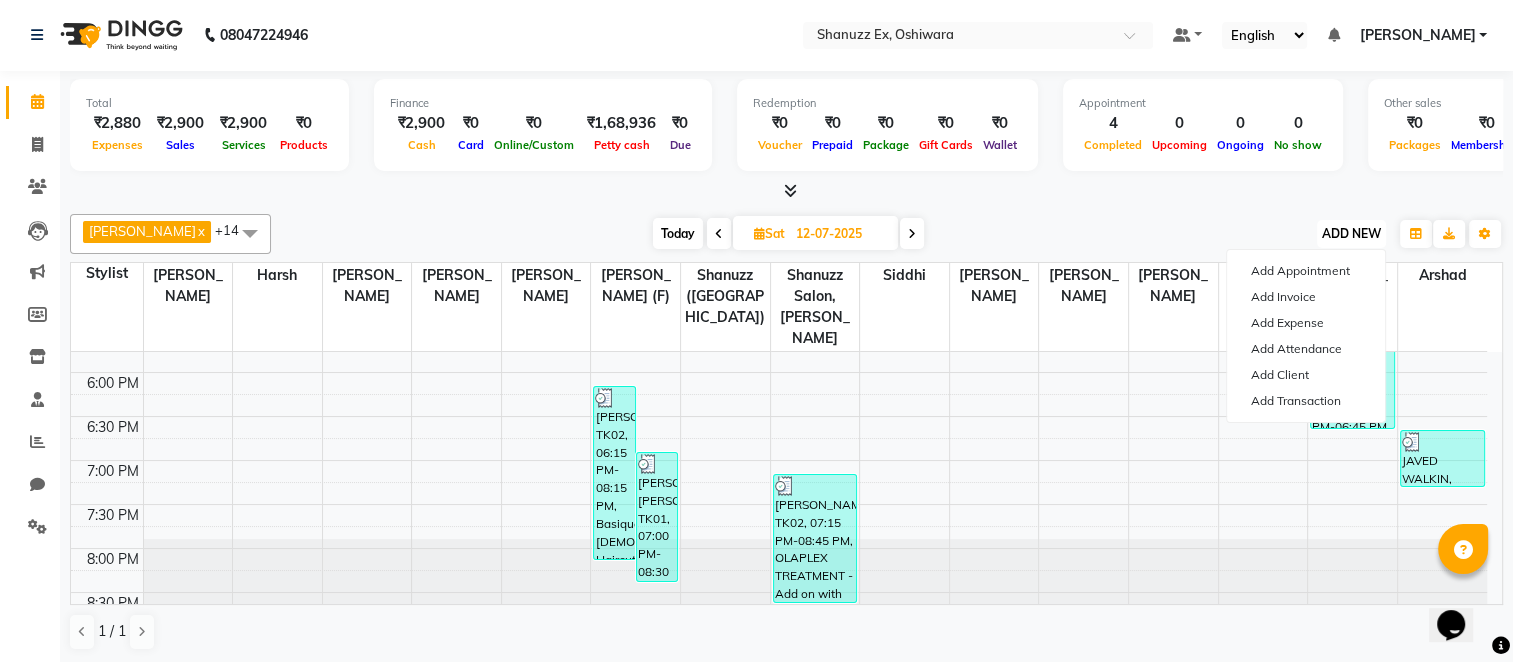 click on "ADD NEW" at bounding box center [1351, 233] 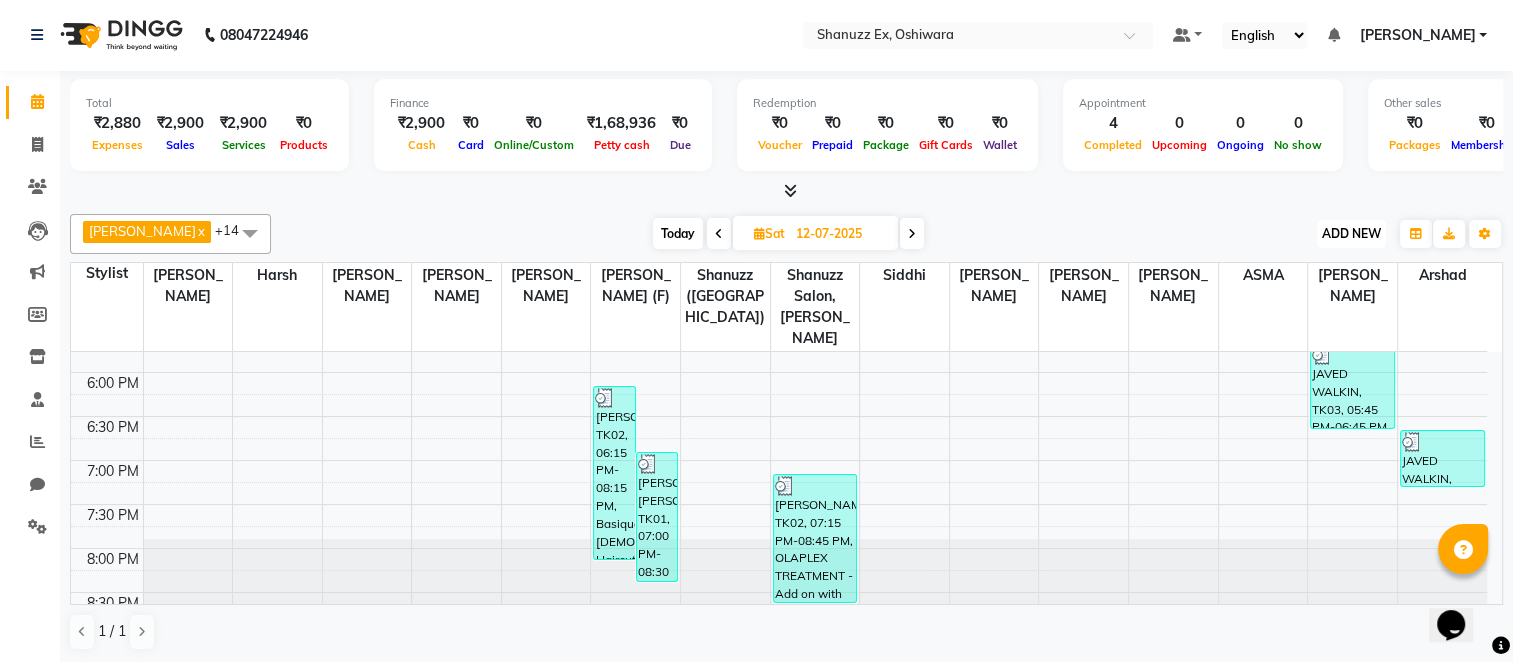 click on "ADD NEW" at bounding box center [1351, 233] 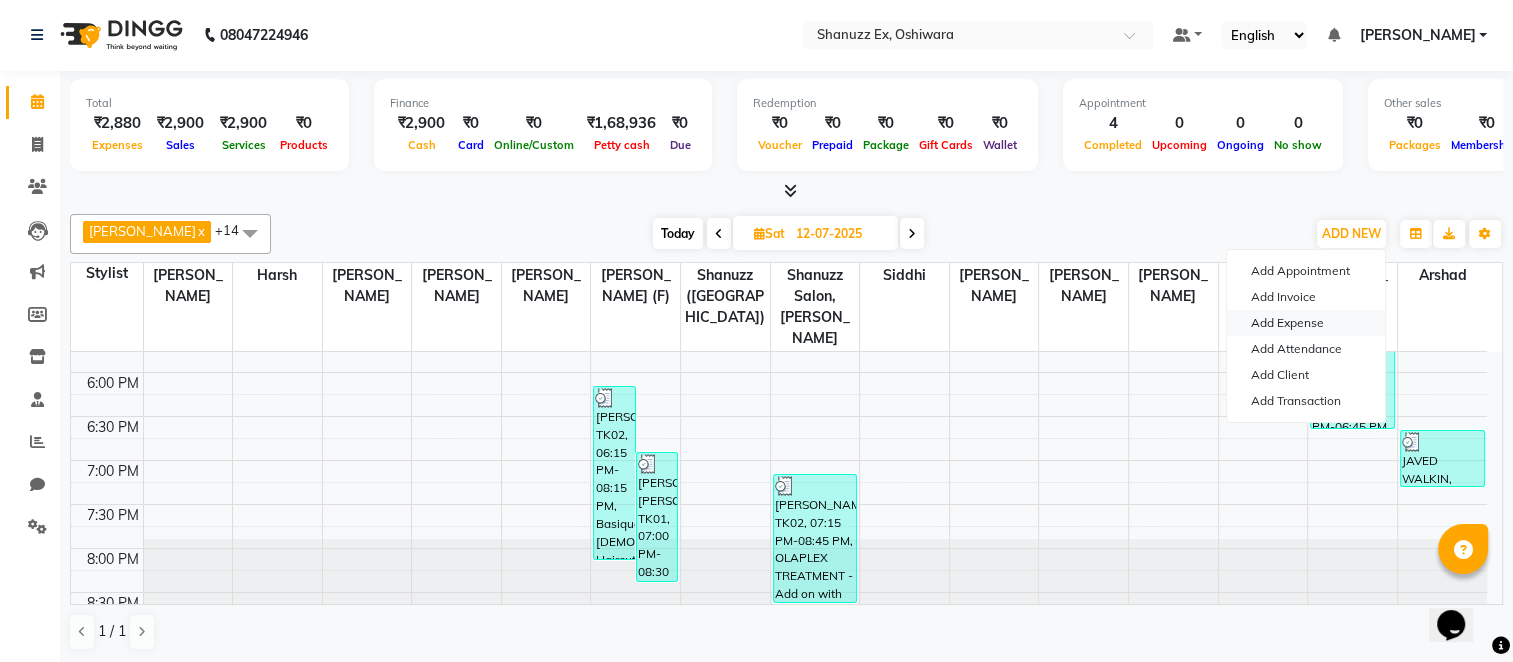 click on "Add Expense" at bounding box center (1306, 323) 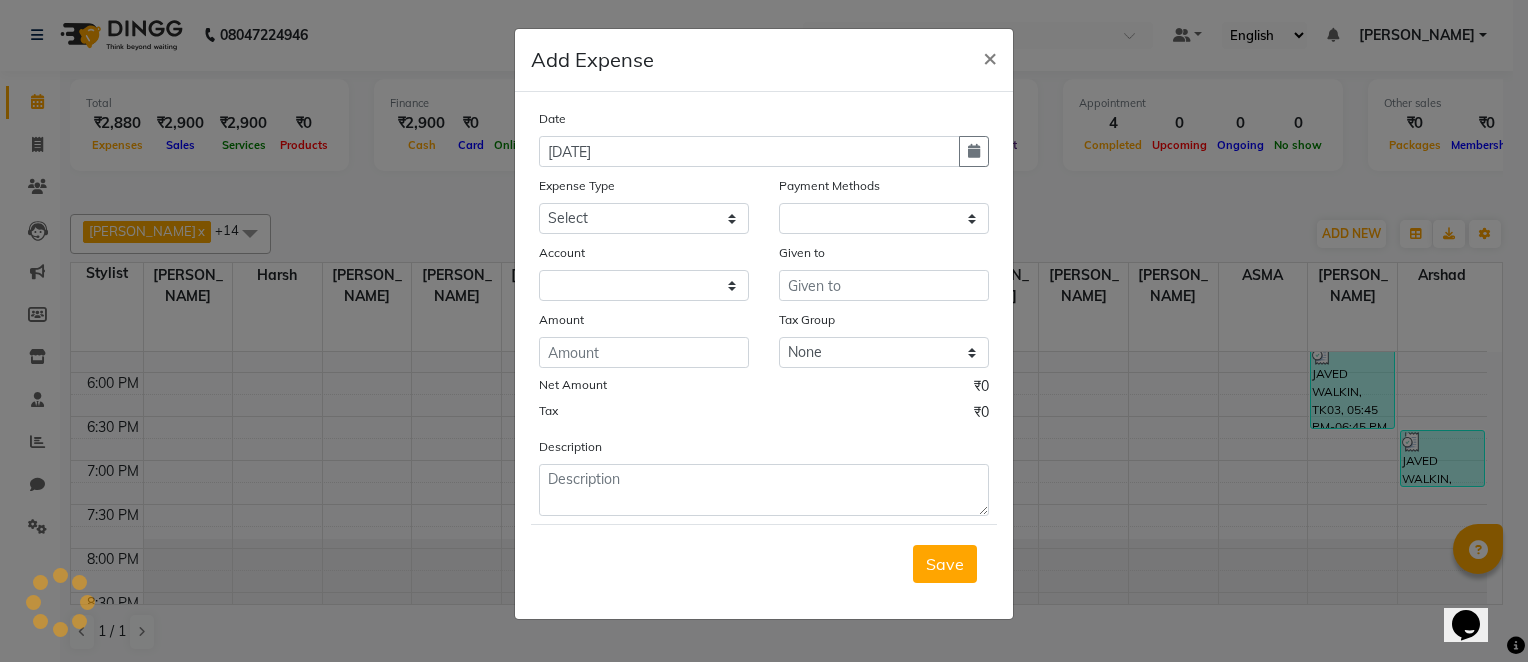select on "1" 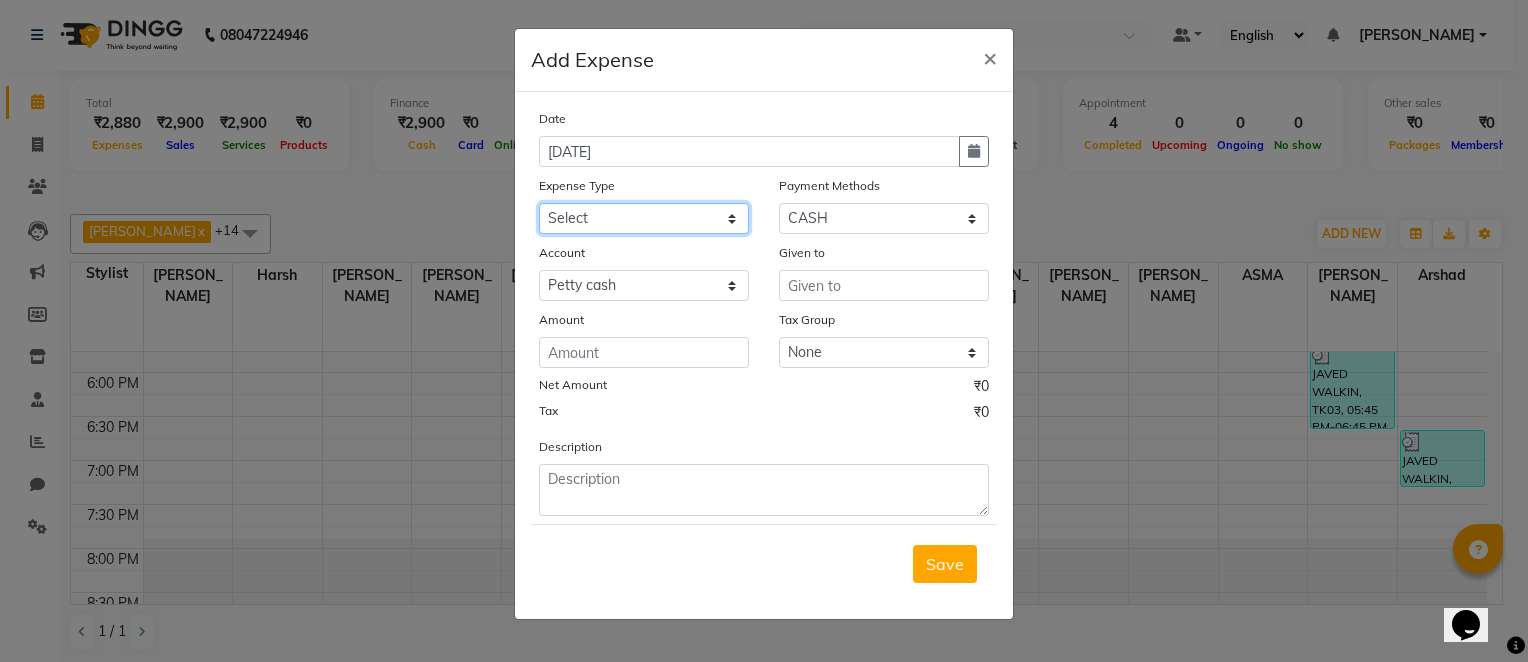 click on "Select Advance Salary Client Snacks Electricity Bill Marketing Maintenance Miscellaneous Pantry Product Salon Laundry Salon Maintenance Salon Rent Salon Supplies Salon Supplies EMI Shanu Sir Incentive Staff Bonus Staff Incentive Staff Quarters Deposit Staff Quarters Rent Staff Salary Staff Snacks Staff Tea & Refreshments Staff Tip Water - Tanker Expense Water - Watchmen Expense" 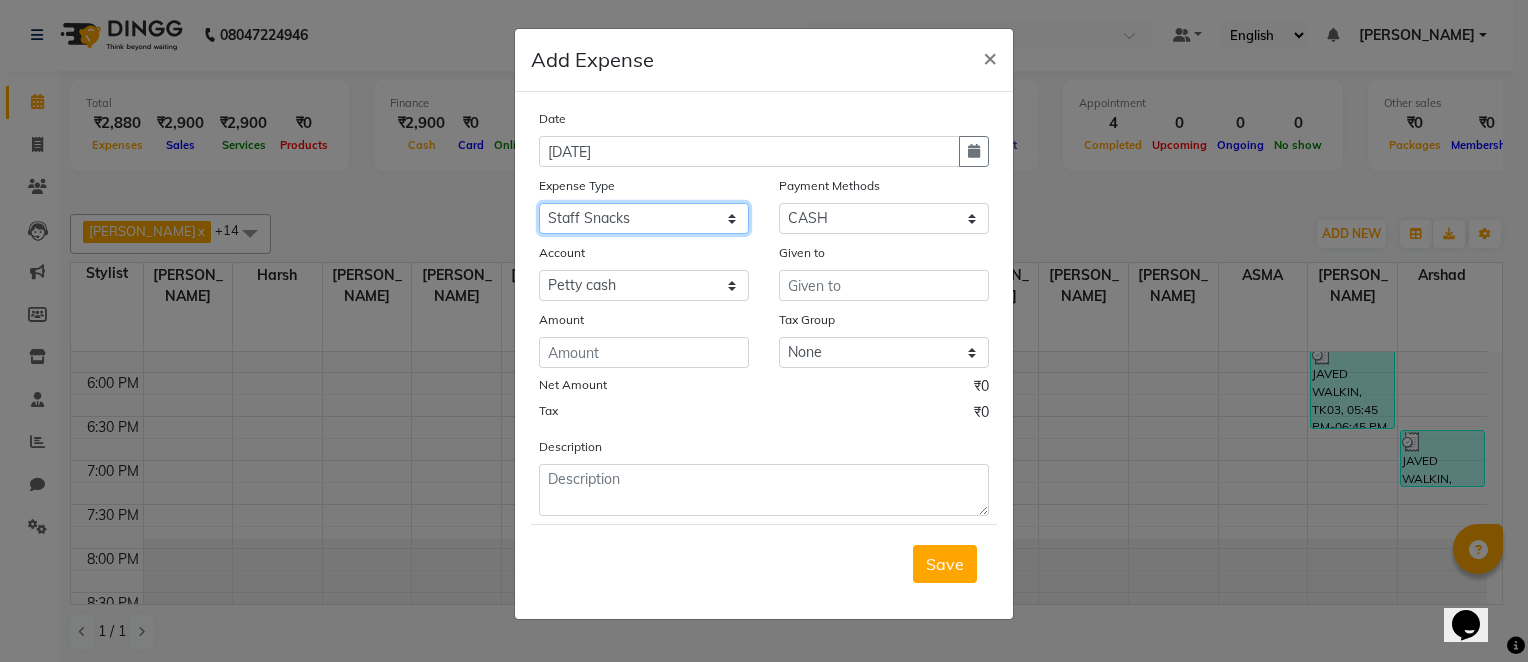click on "Select Advance Salary Client Snacks Electricity Bill Marketing Maintenance Miscellaneous Pantry Product Salon Laundry Salon Maintenance Salon Rent Salon Supplies Salon Supplies EMI Shanu Sir Incentive Staff Bonus Staff Incentive Staff Quarters Deposit Staff Quarters Rent Staff Salary Staff Snacks Staff Tea & Refreshments Staff Tip Water - Tanker Expense Water - Watchmen Expense" 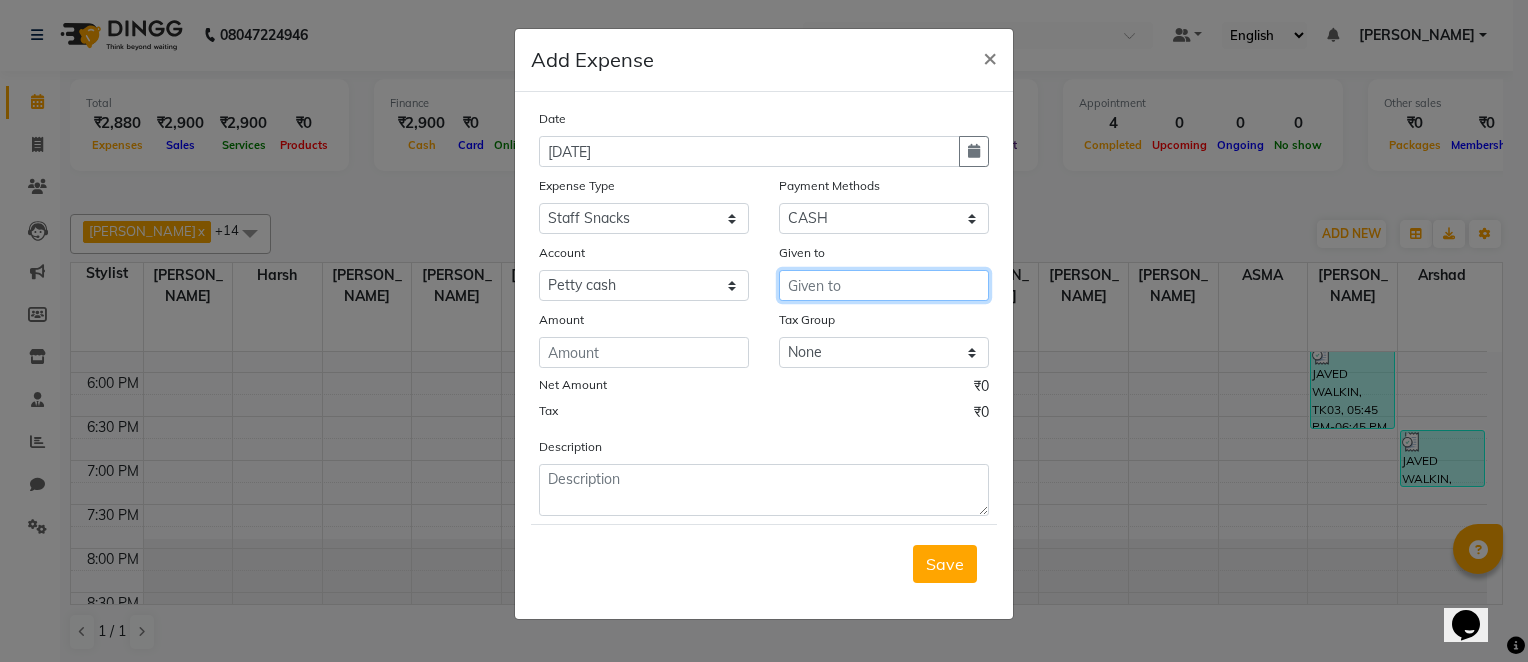 click at bounding box center (884, 285) 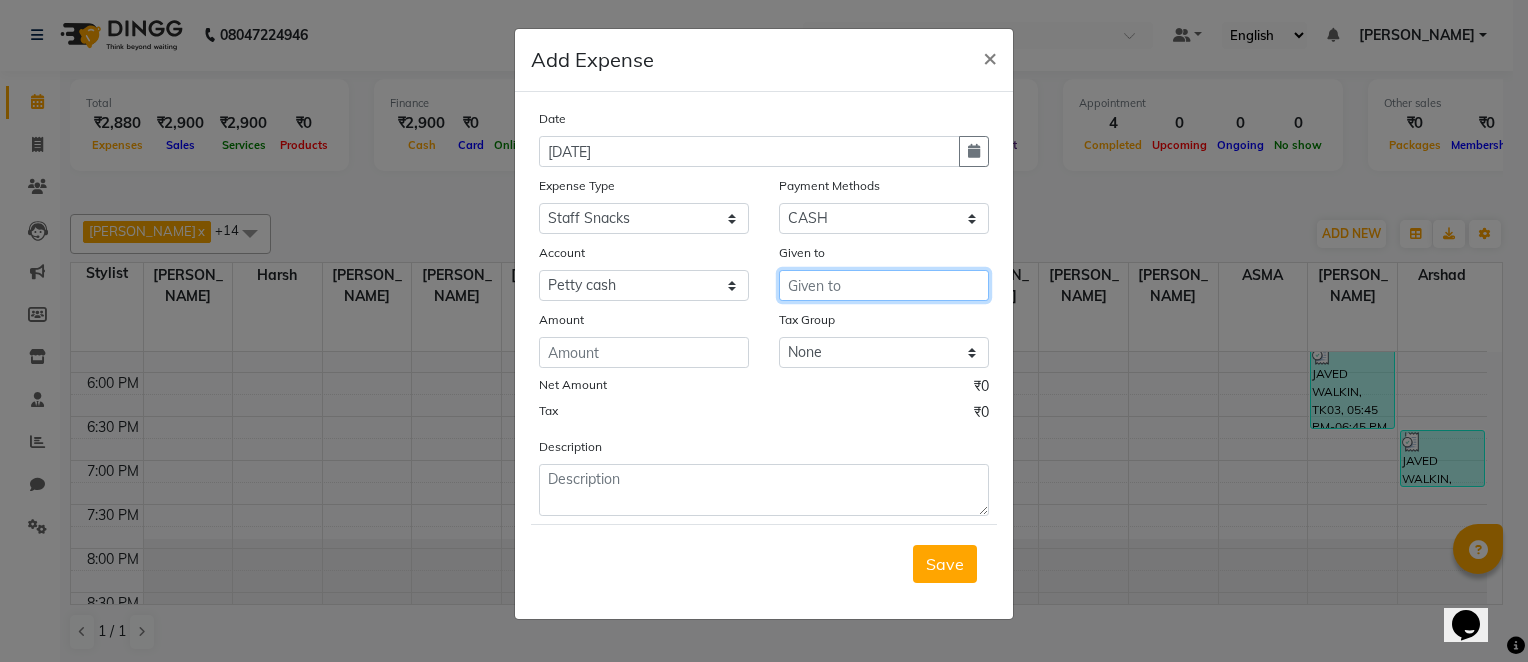 type on "T" 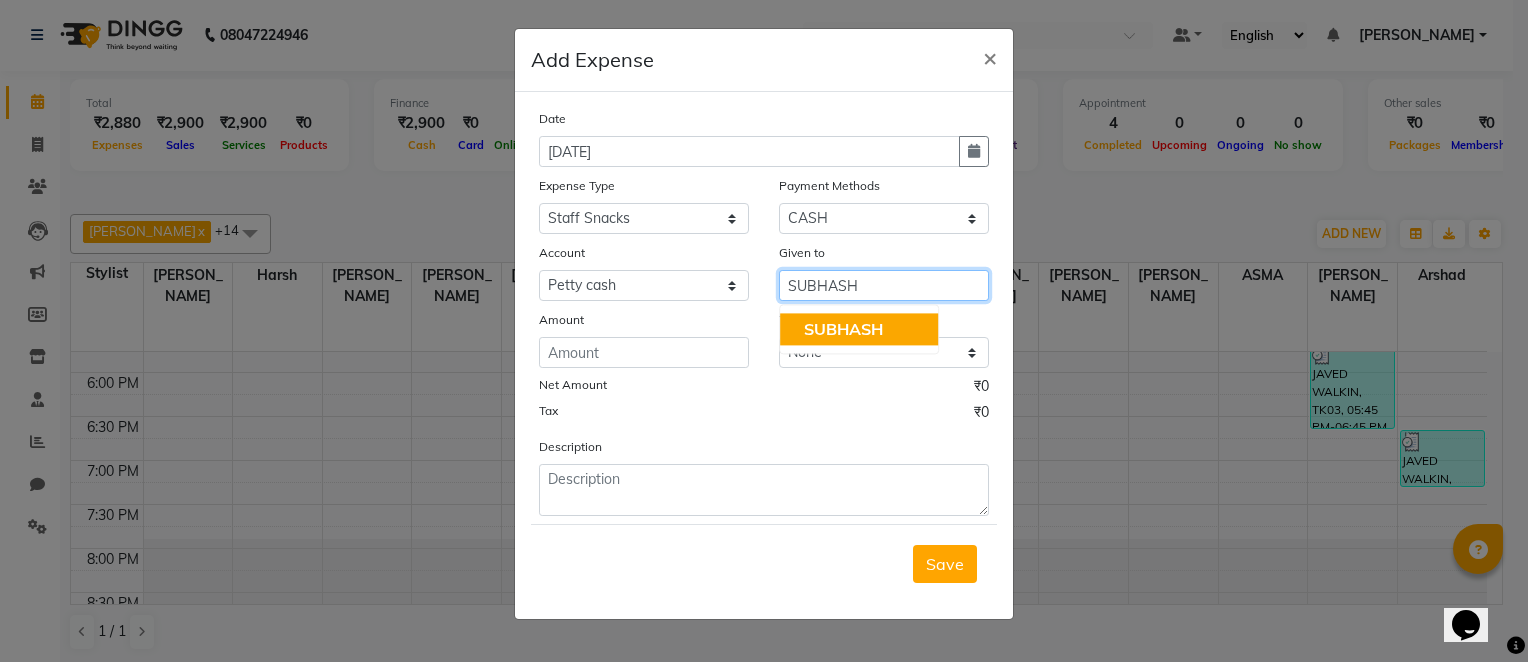 click on "SUBHASH" 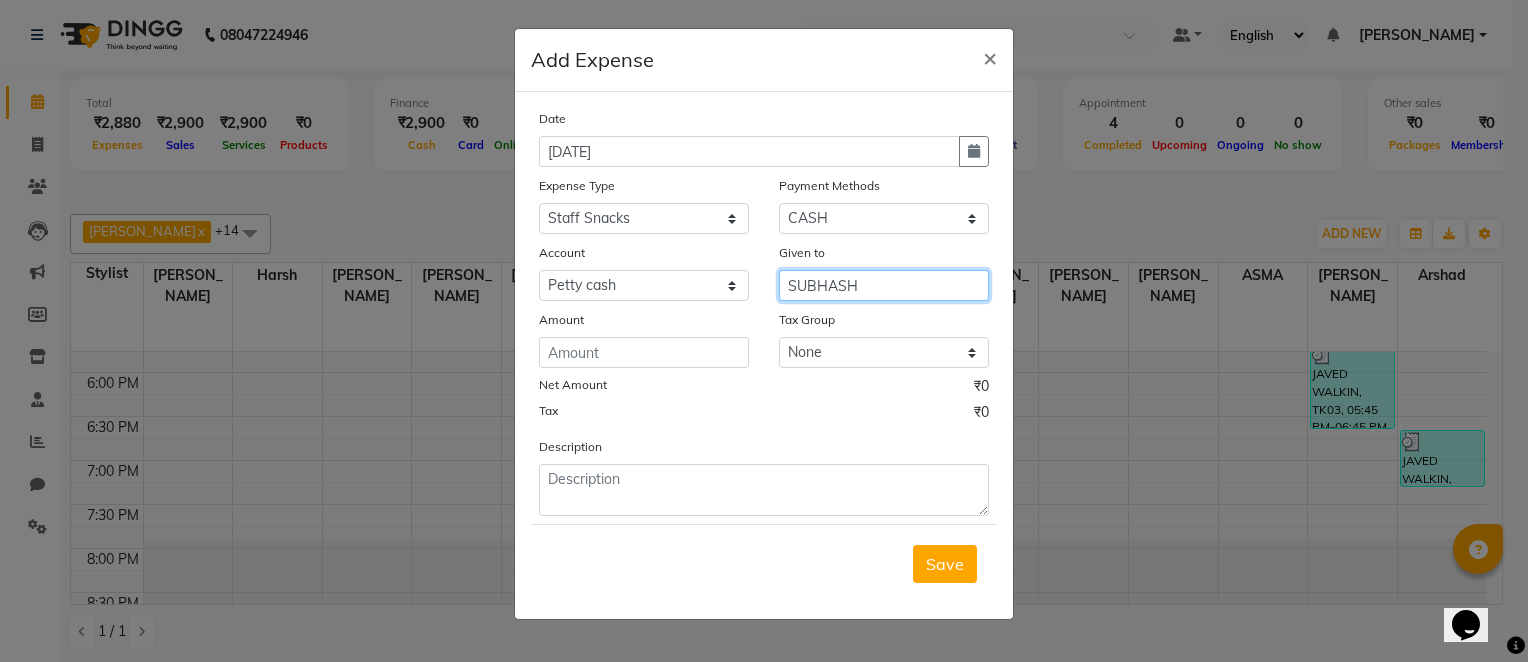 type on "SUBHASH" 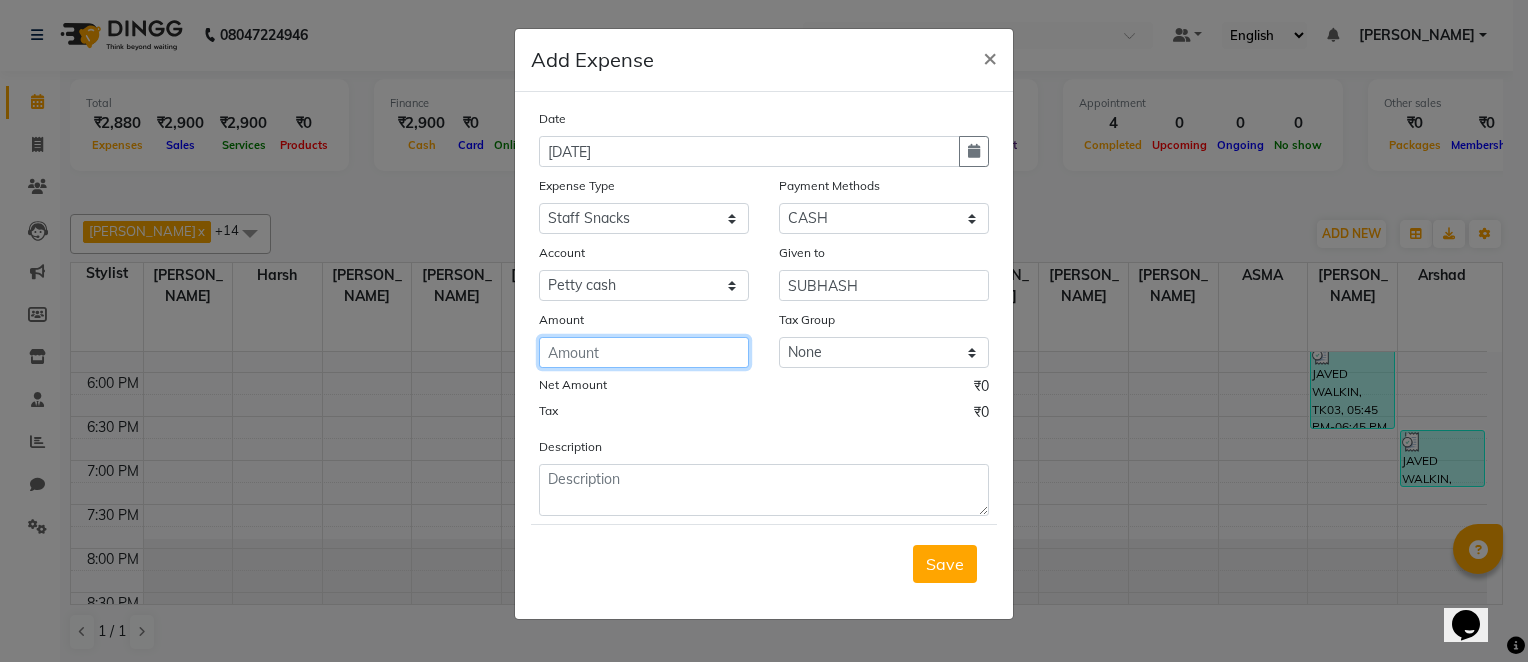 click 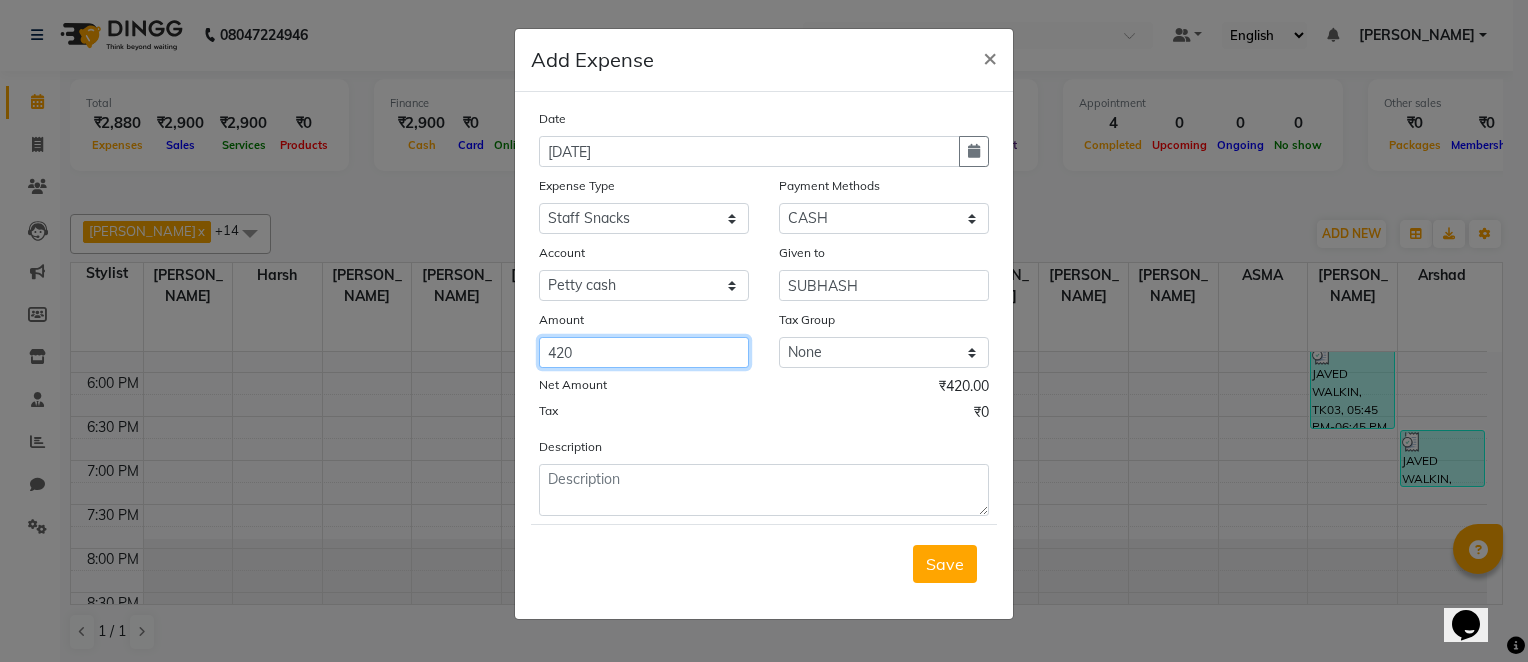 type on "420" 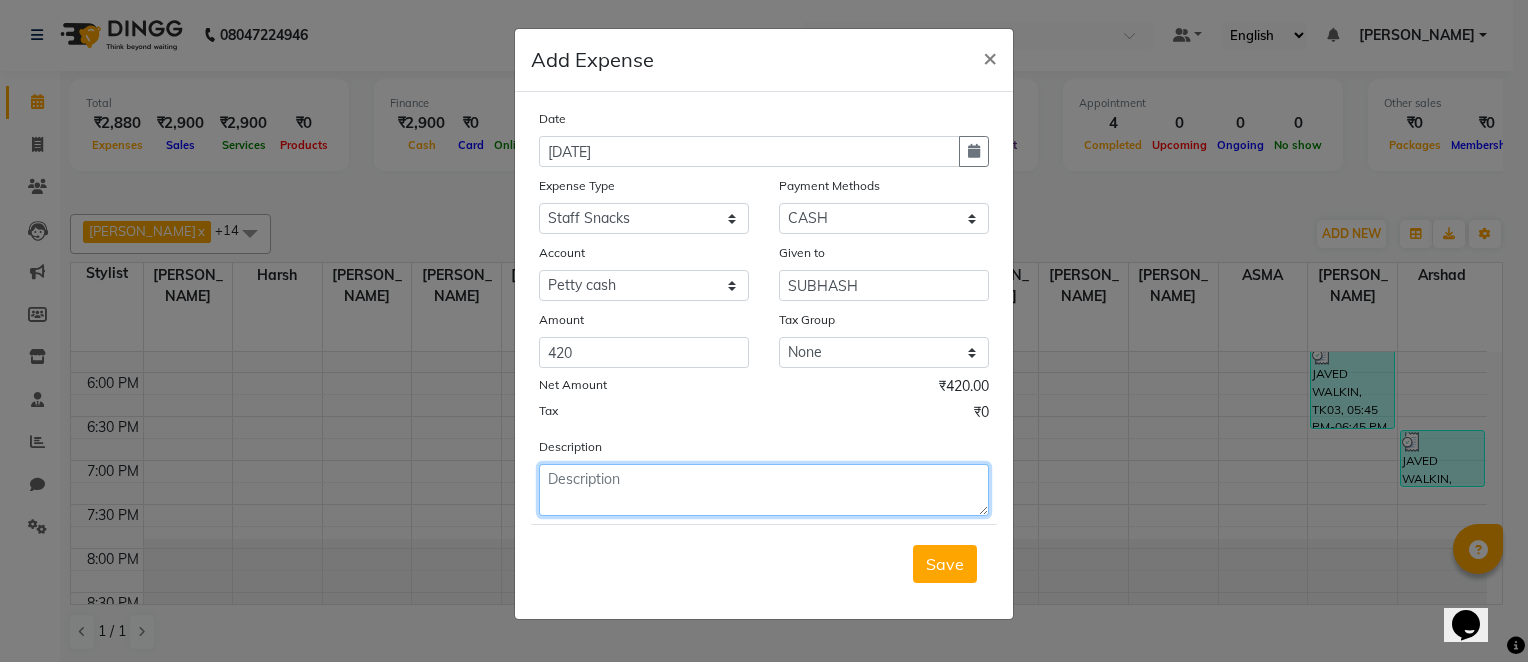 click 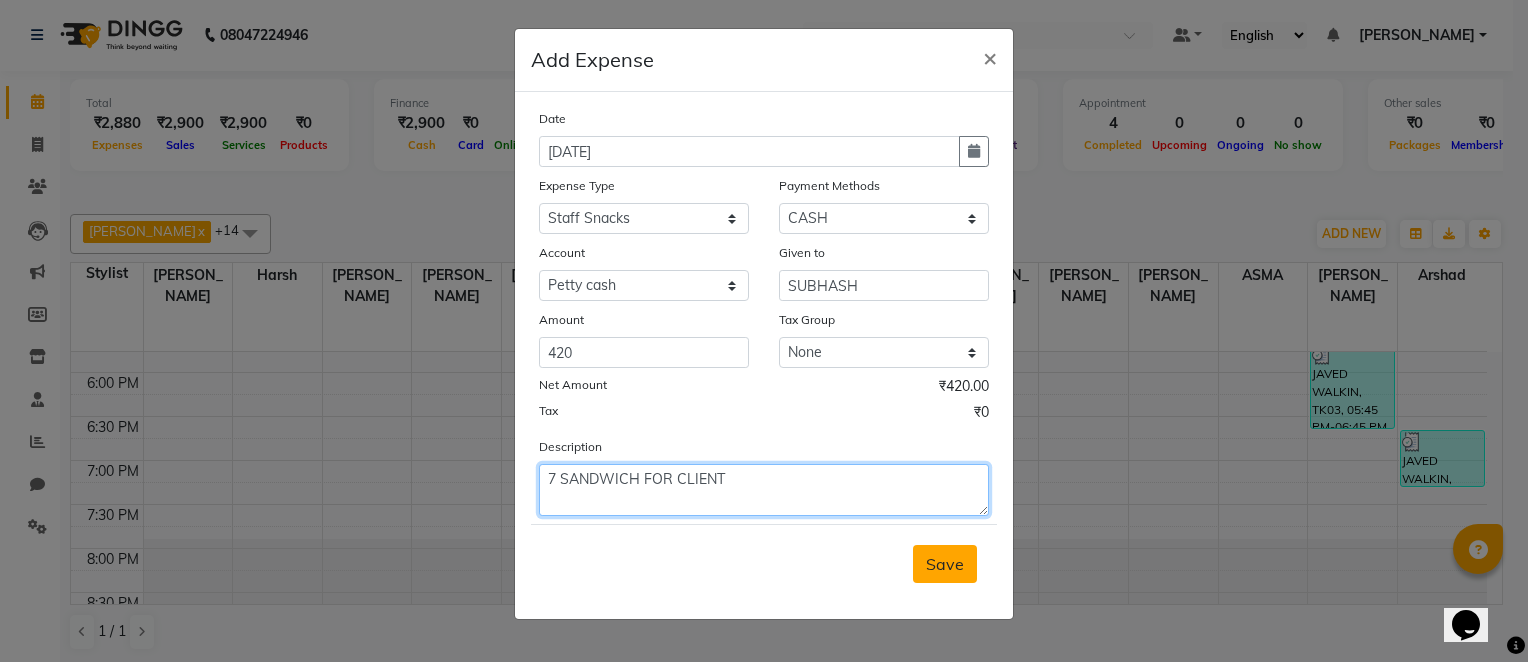 type on "7 SANDWICH FOR CLIENT" 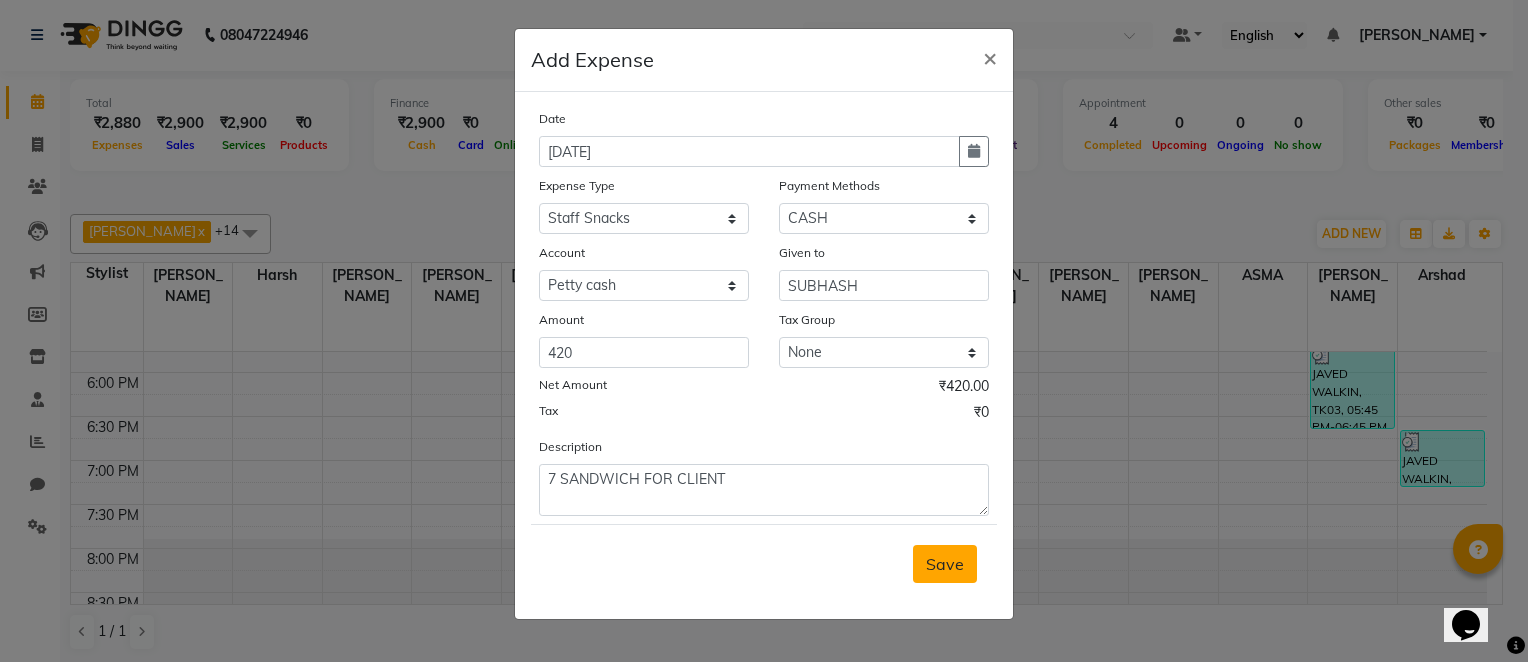 click on "Save" at bounding box center [945, 564] 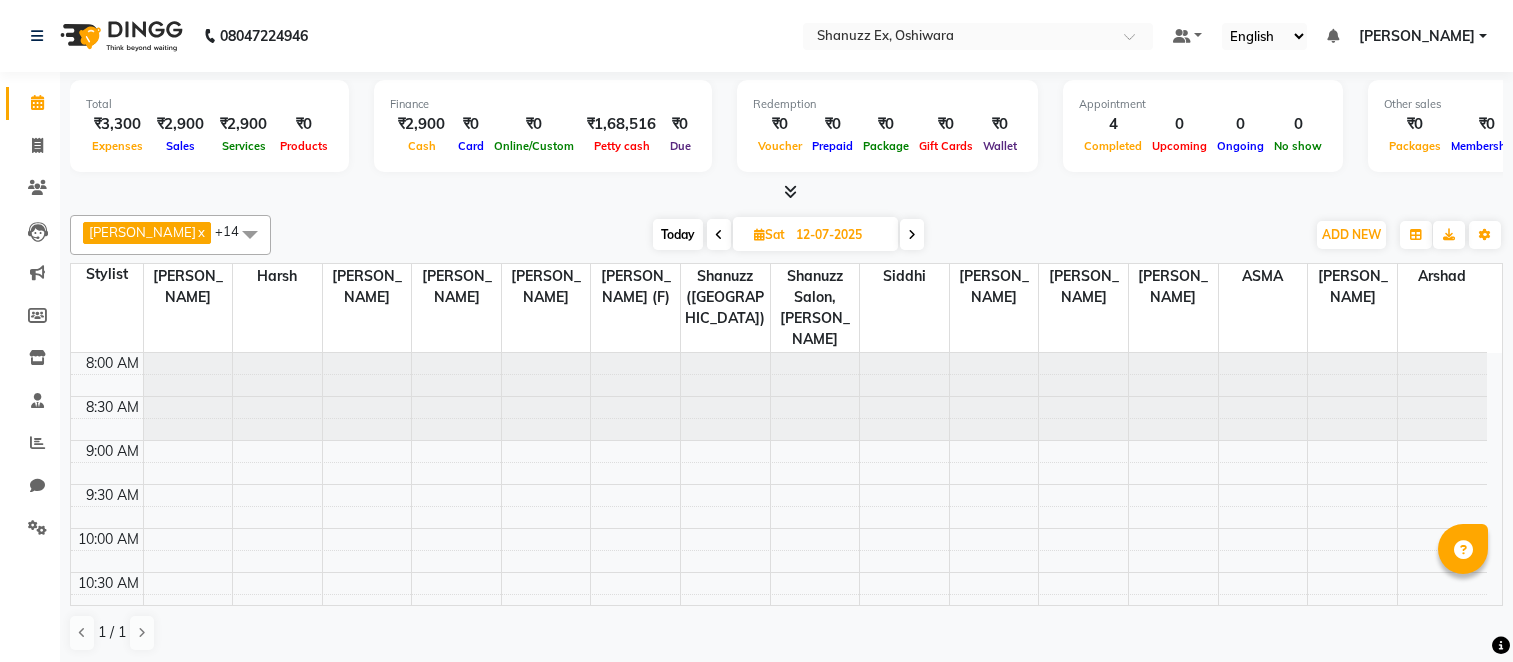scroll, scrollTop: 0, scrollLeft: 0, axis: both 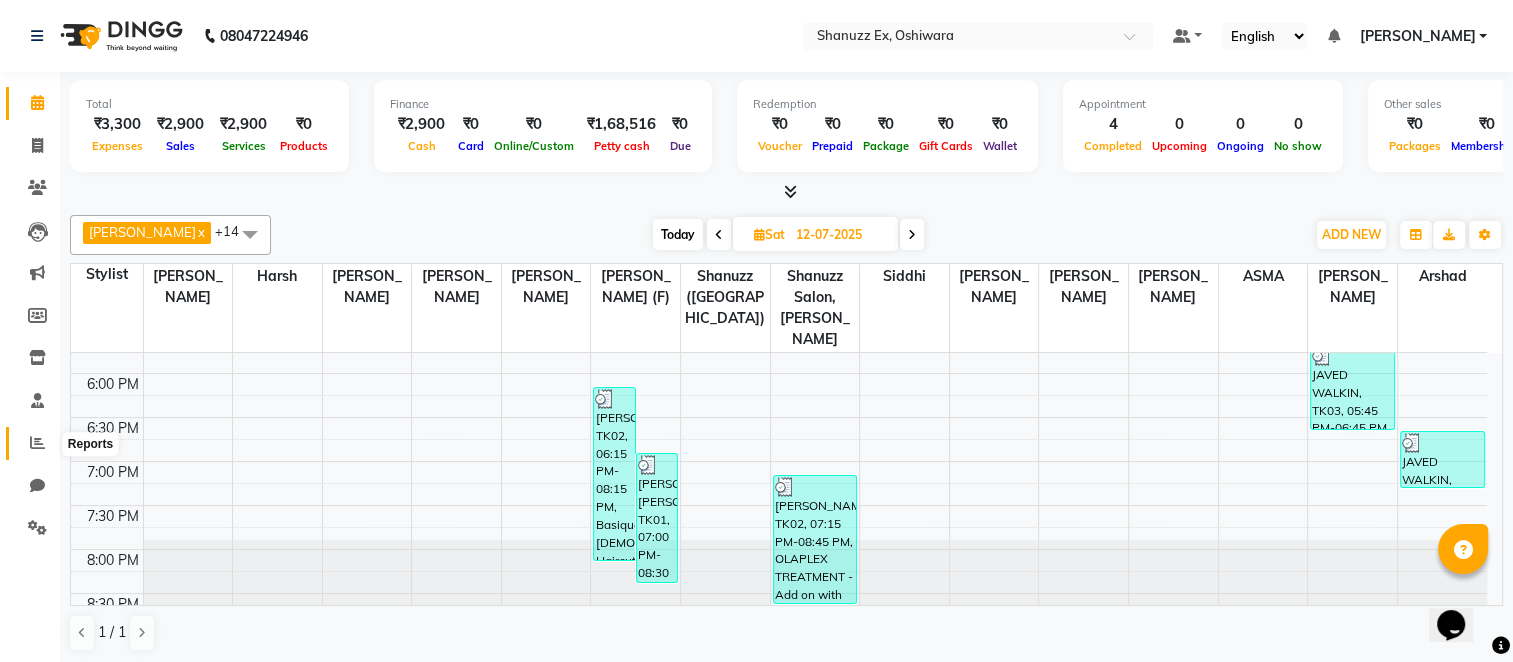 click 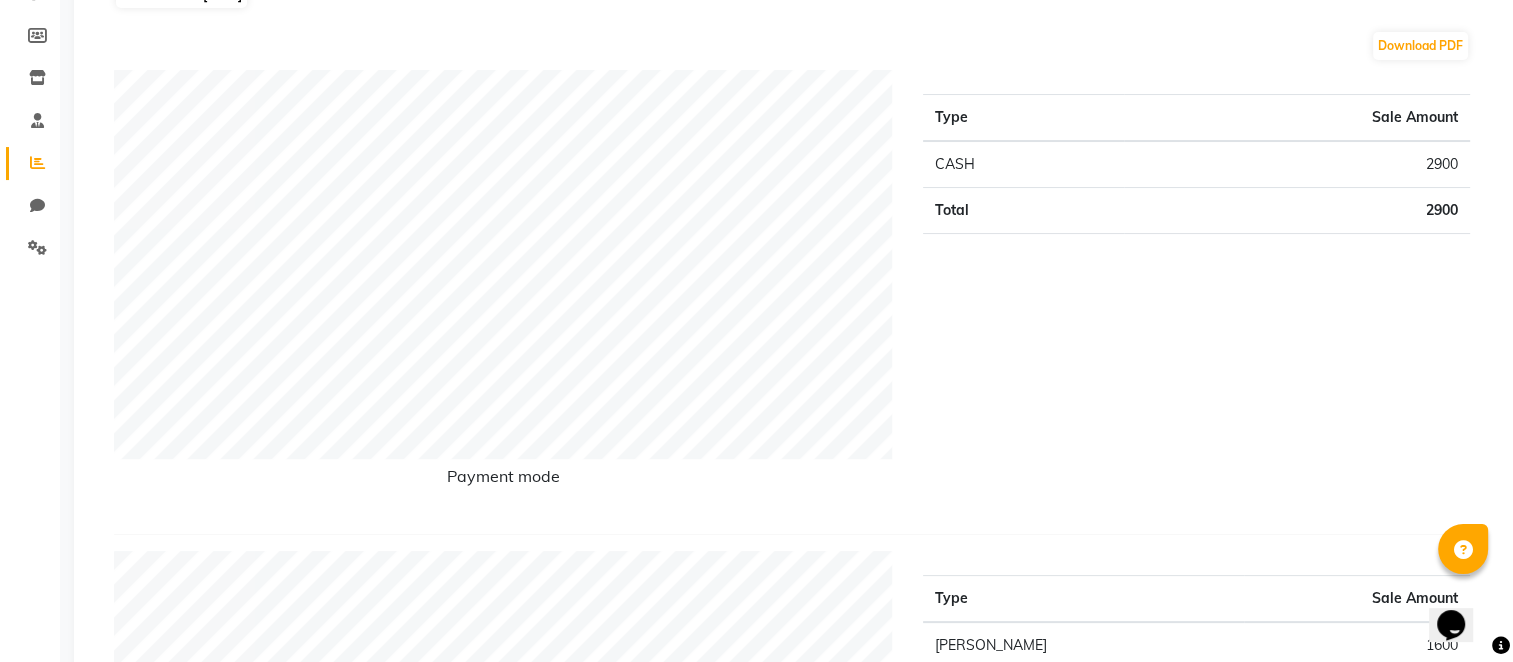 scroll, scrollTop: 38, scrollLeft: 0, axis: vertical 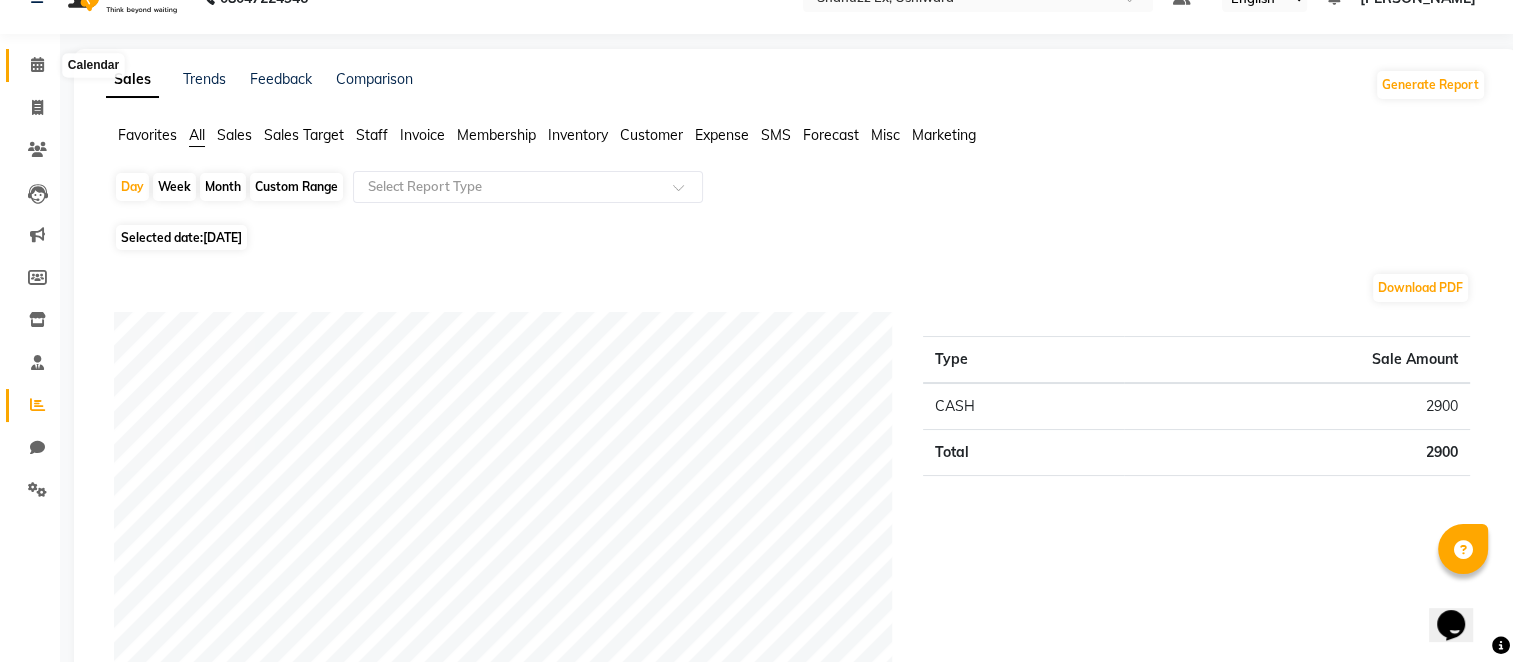click 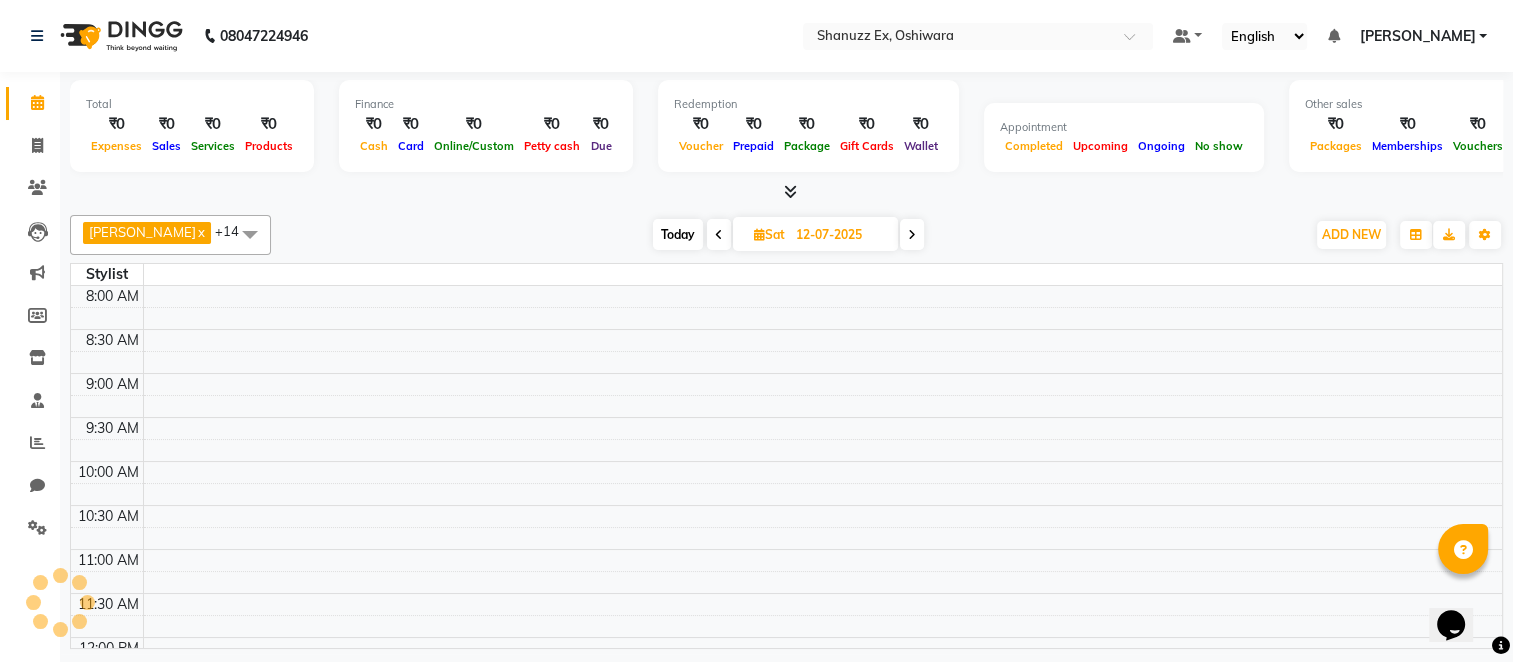 scroll, scrollTop: 0, scrollLeft: 0, axis: both 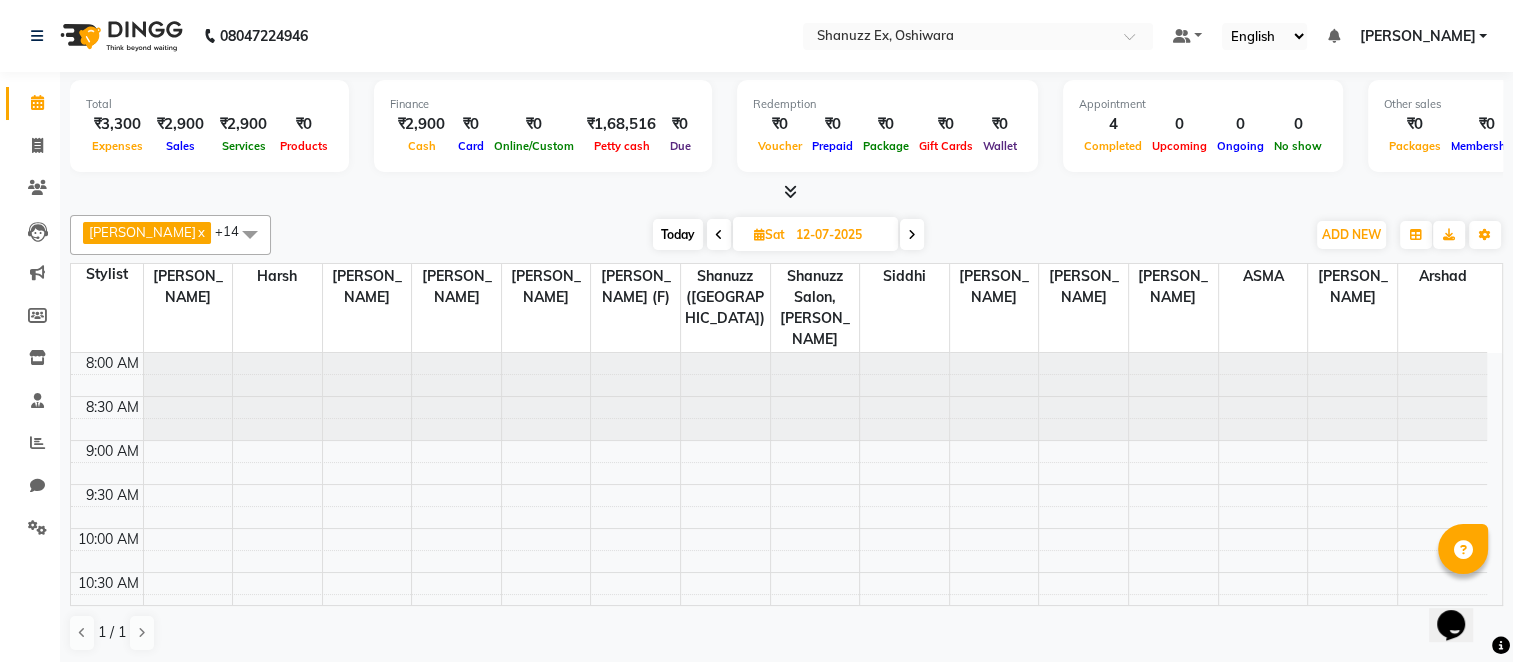 click at bounding box center [719, 234] 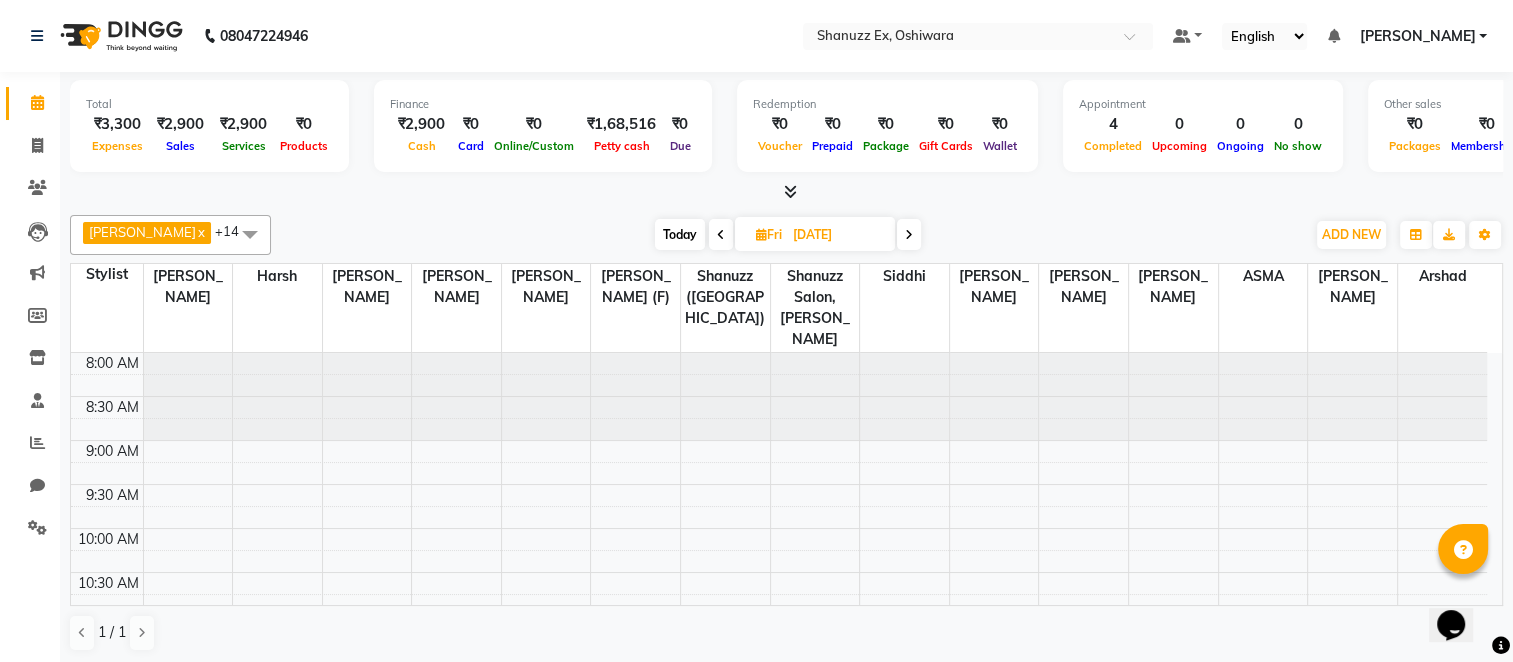 scroll, scrollTop: 859, scrollLeft: 0, axis: vertical 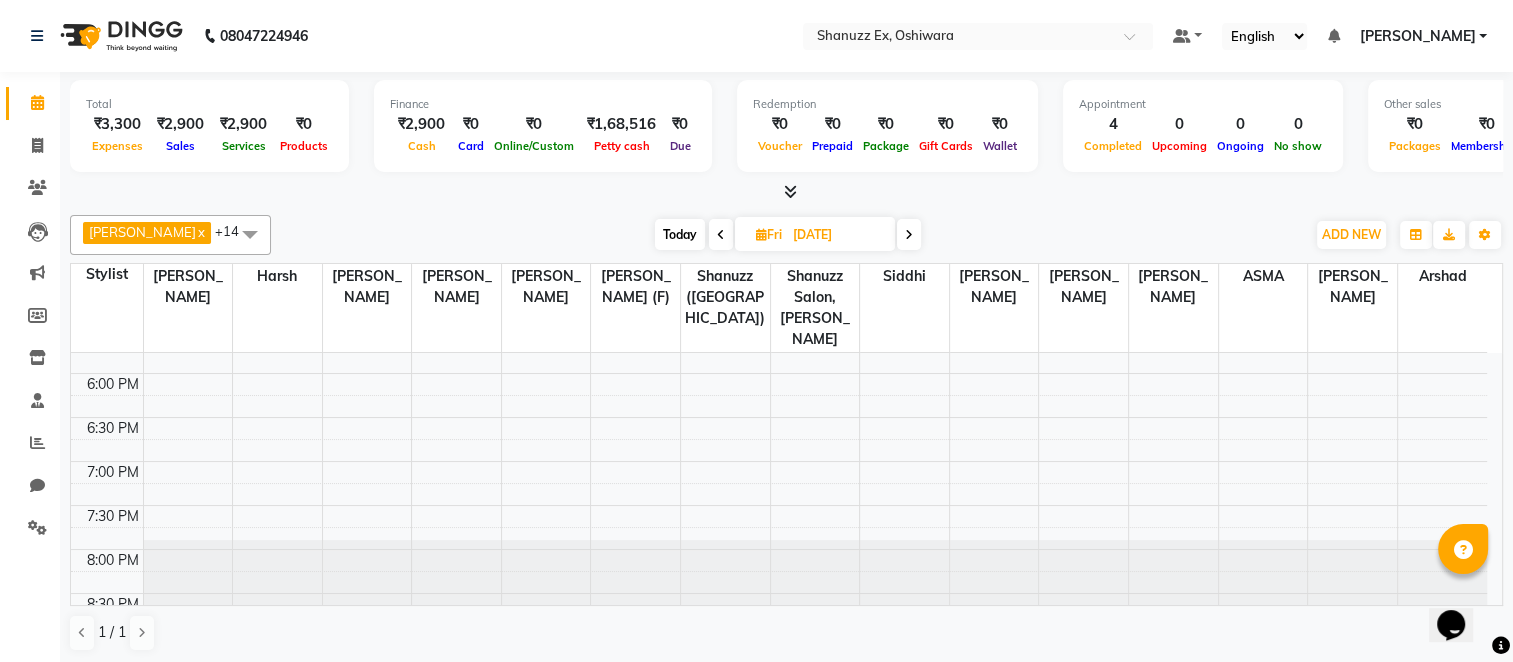 click at bounding box center [721, 235] 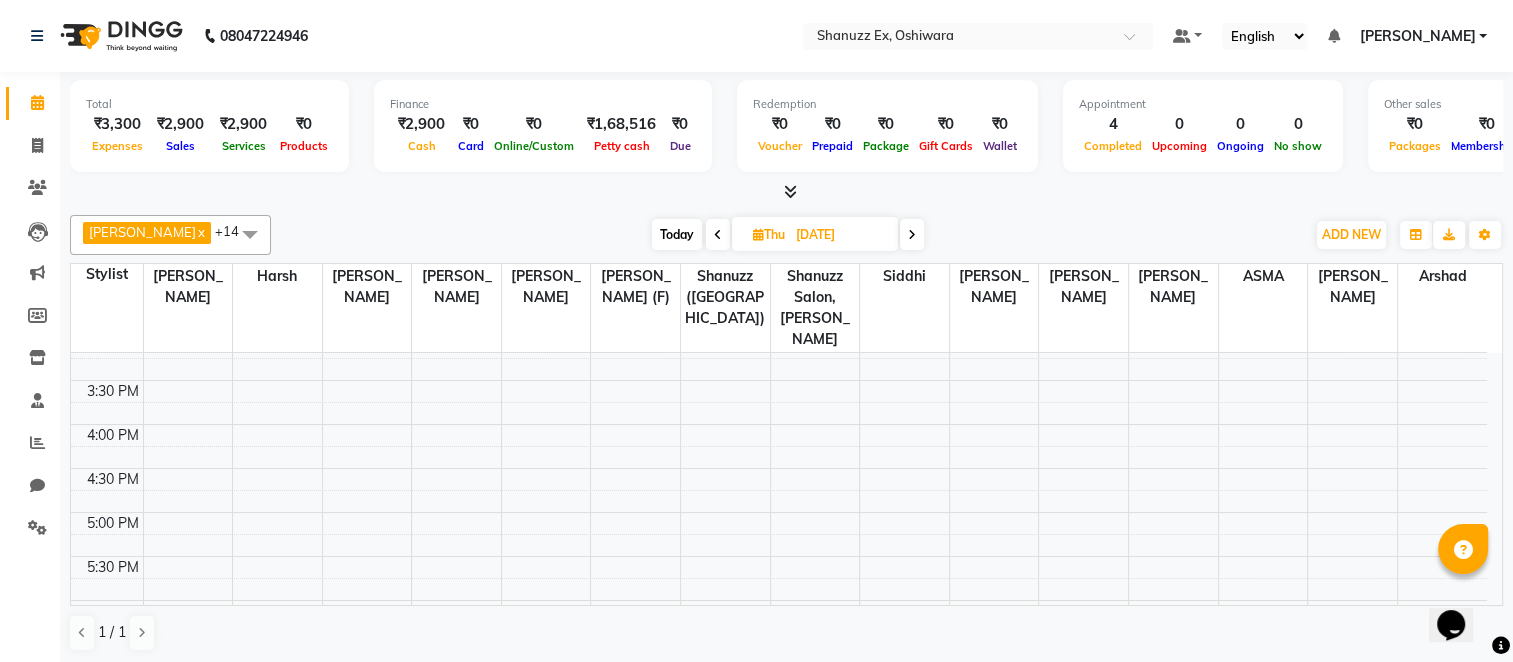 scroll, scrollTop: 594, scrollLeft: 0, axis: vertical 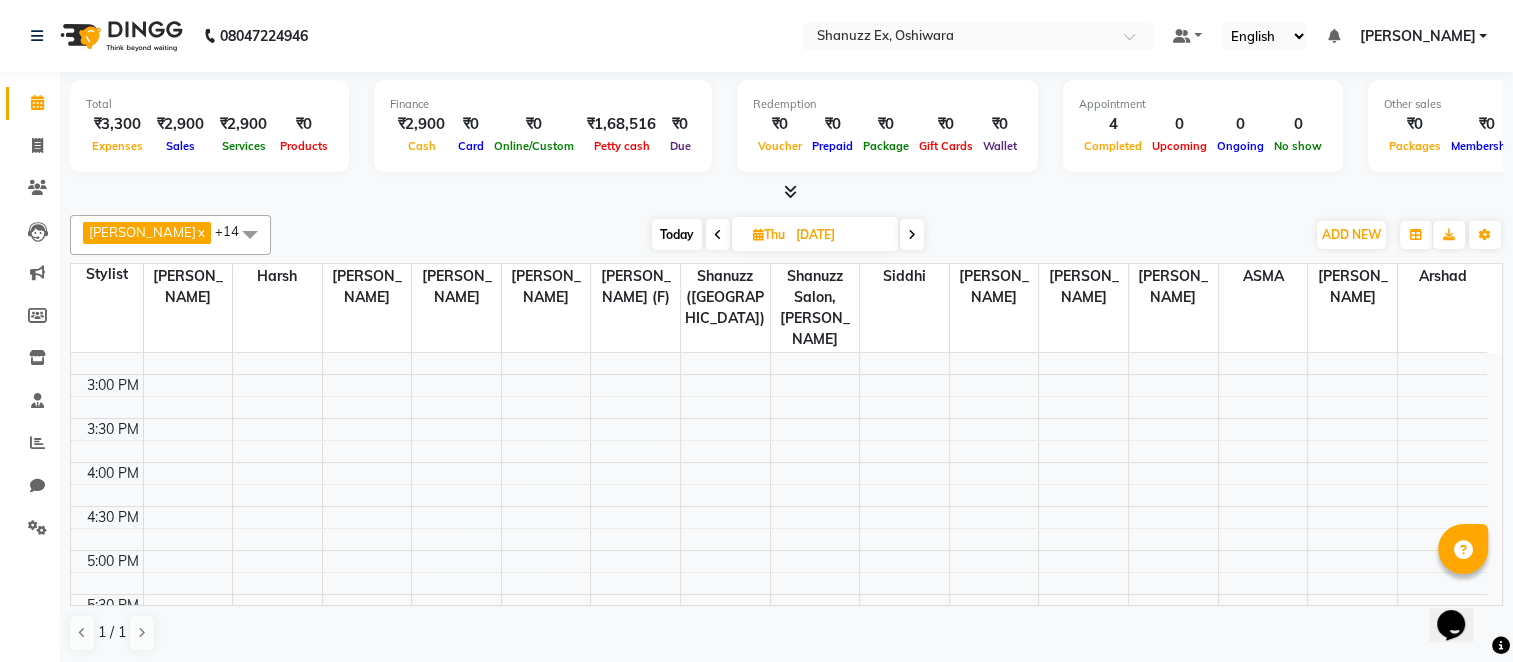 click at bounding box center [912, 235] 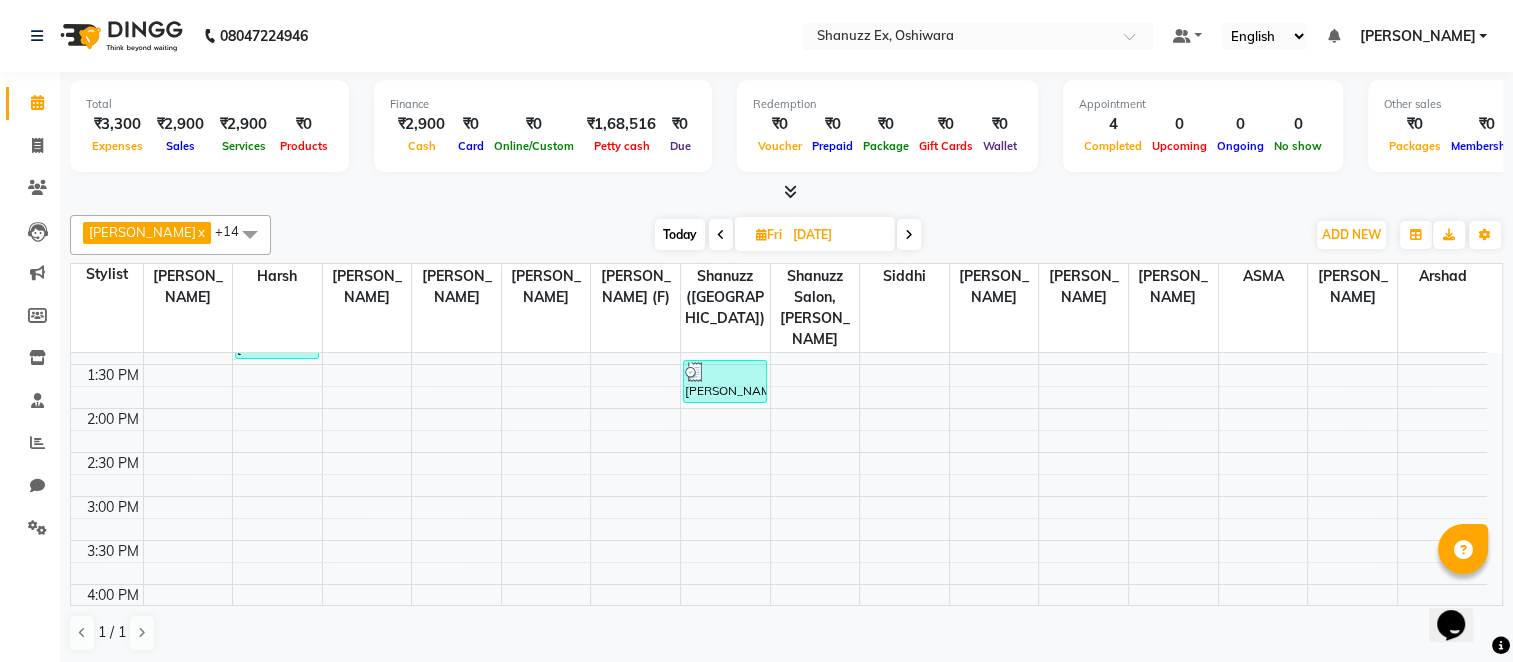scroll, scrollTop: 472, scrollLeft: 0, axis: vertical 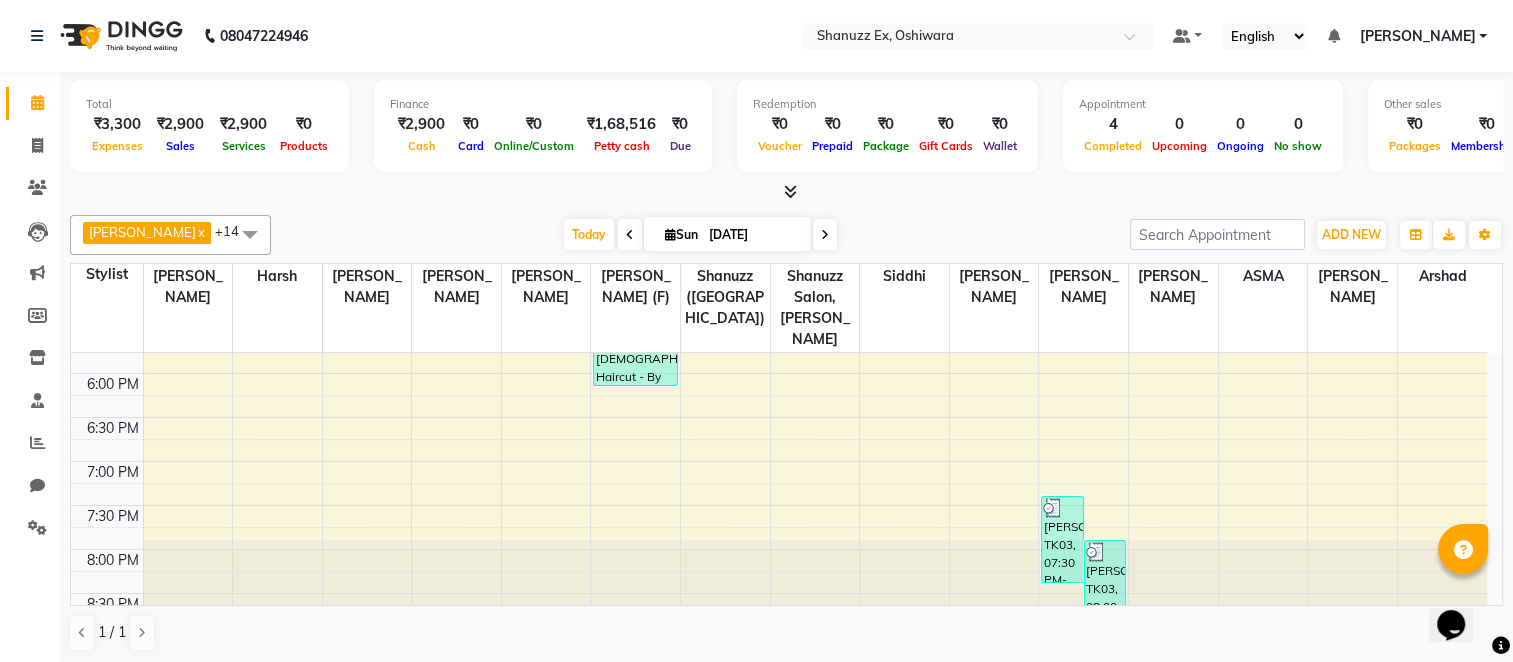click at bounding box center (630, 235) 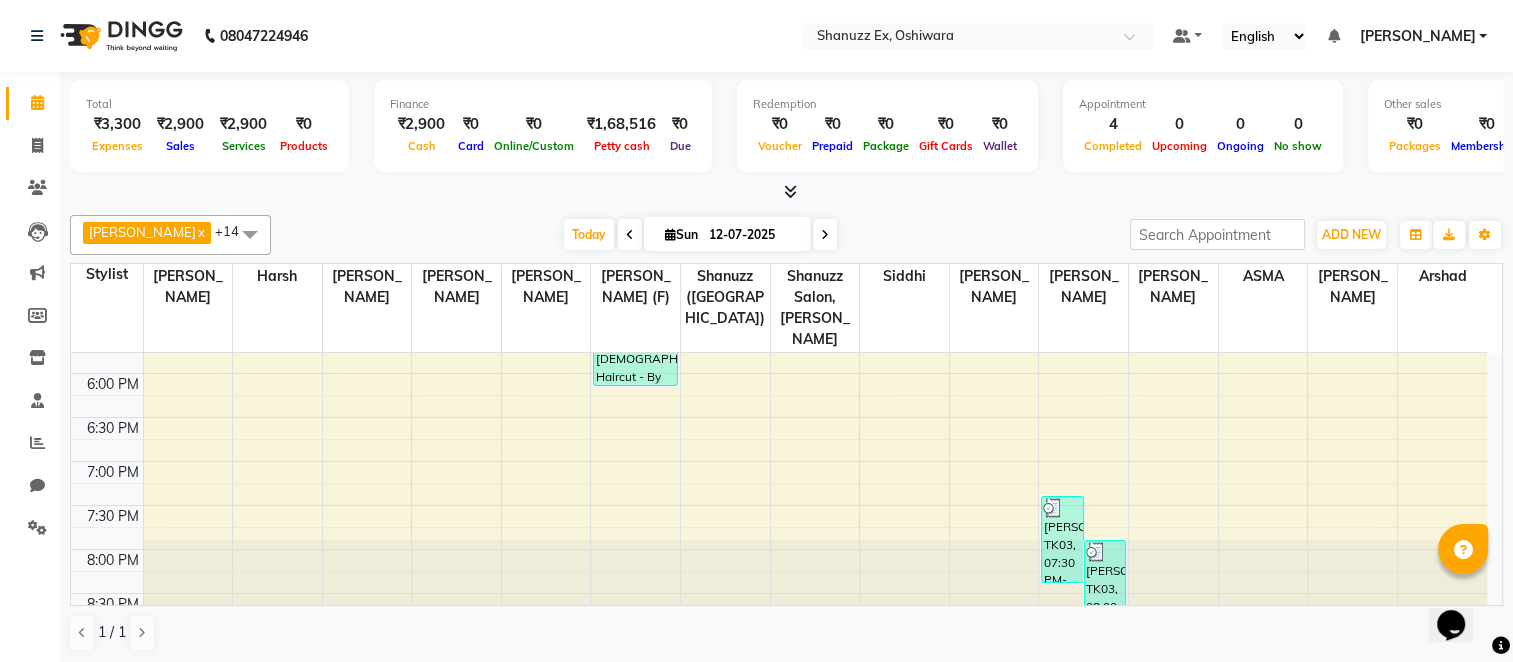 scroll, scrollTop: 859, scrollLeft: 0, axis: vertical 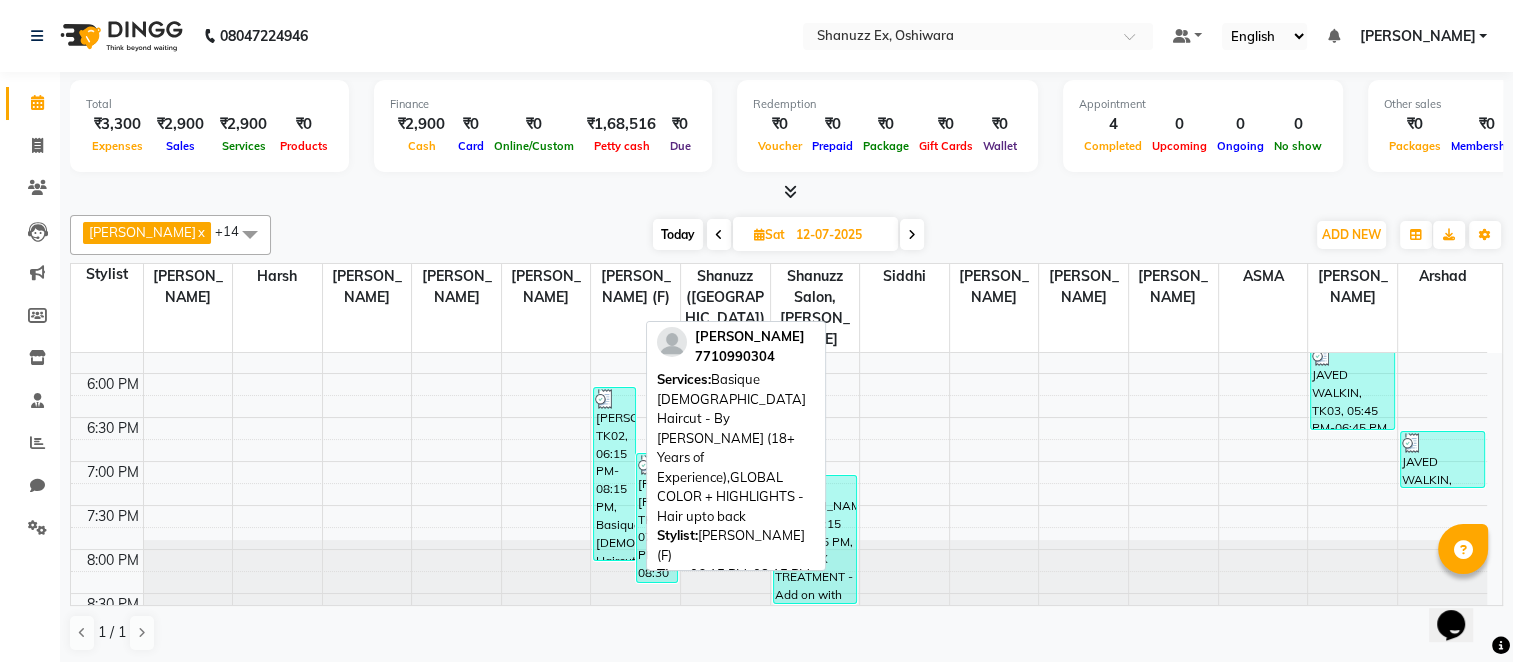 click on "[PERSON_NAME], TK02, 06:15 PM-08:15 PM, Basique [DEMOGRAPHIC_DATA] Haircut - By [PERSON_NAME] (18+ Years of Experience),GLOBAL COLOR + HIGHLIGHTS  - Hair upto back" at bounding box center [614, 474] 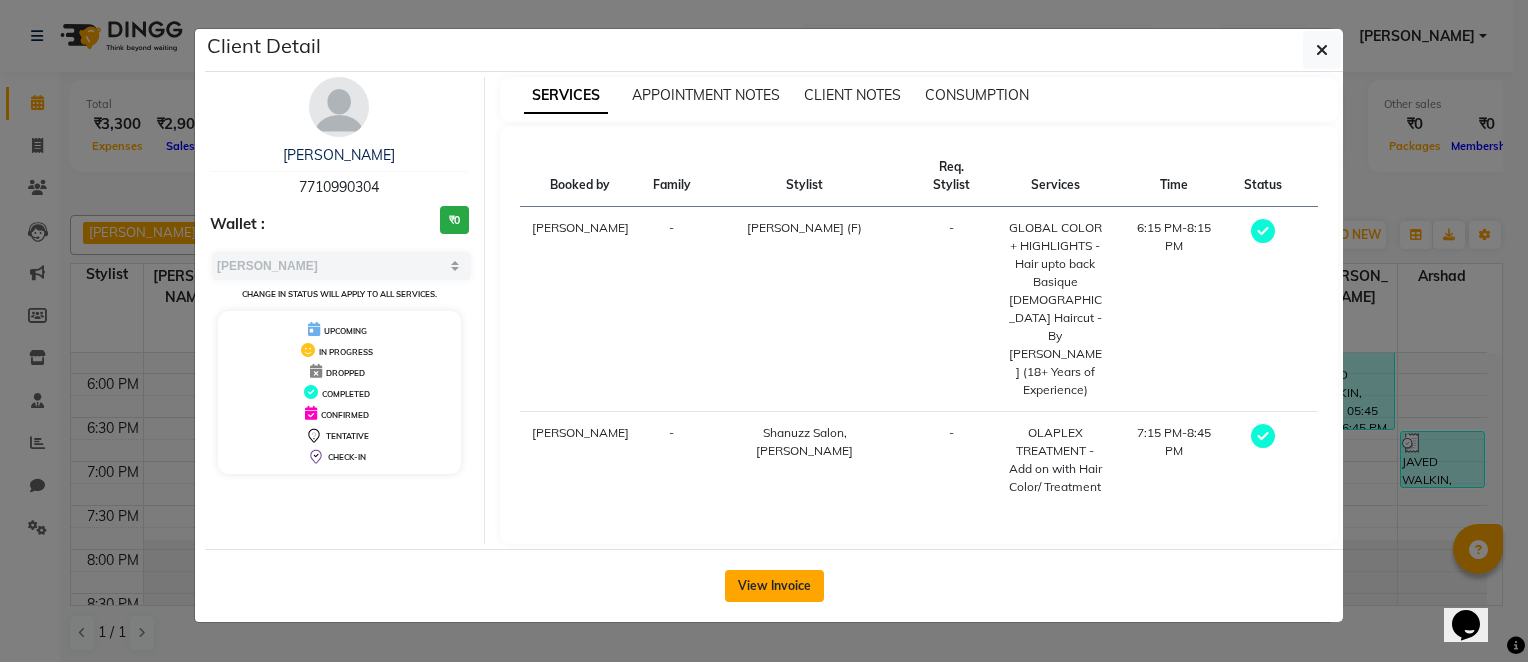 click on "View Invoice" 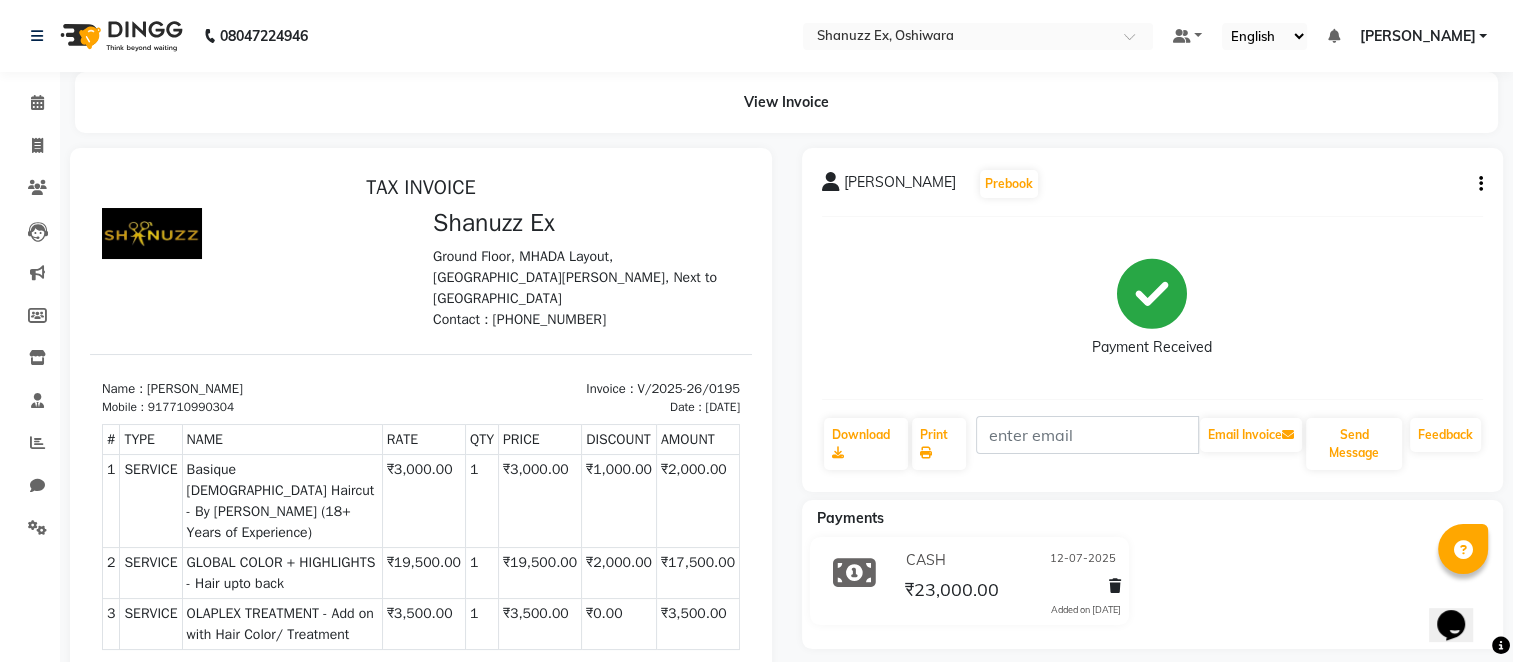 scroll, scrollTop: 0, scrollLeft: 0, axis: both 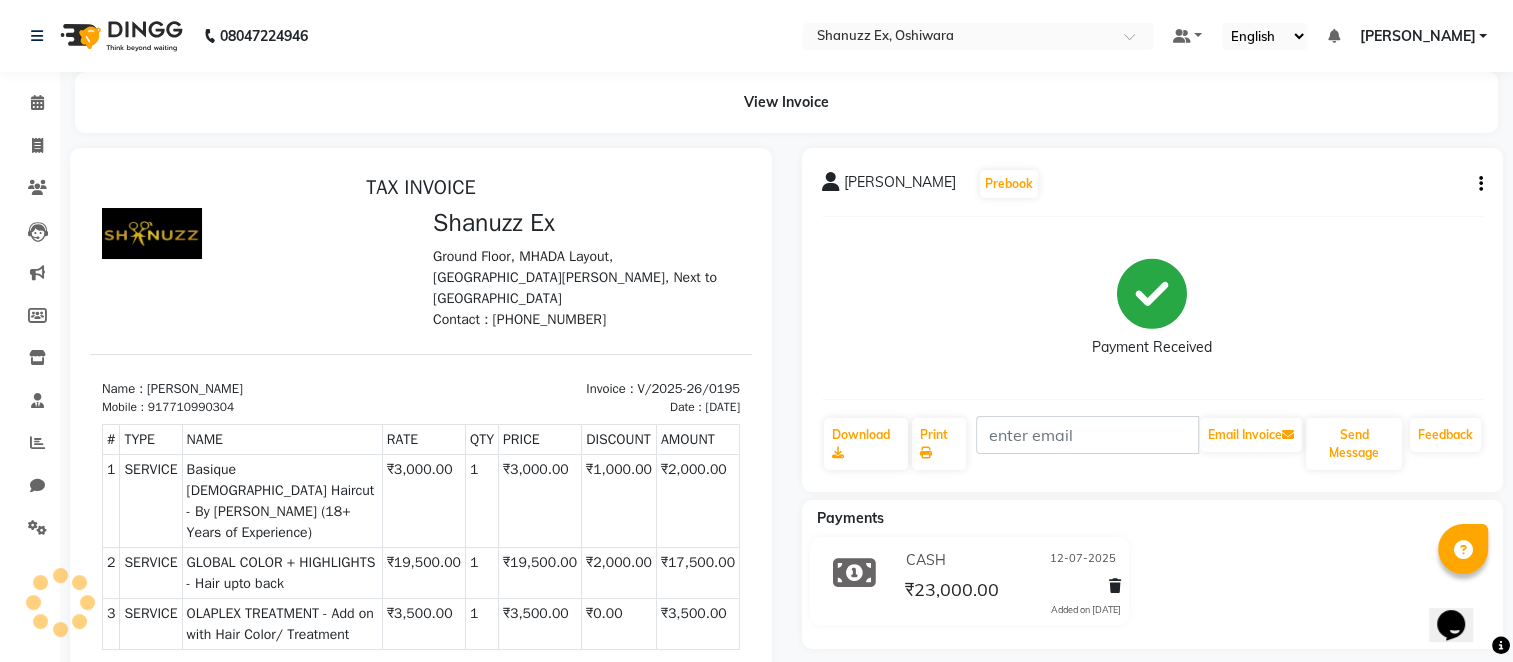click 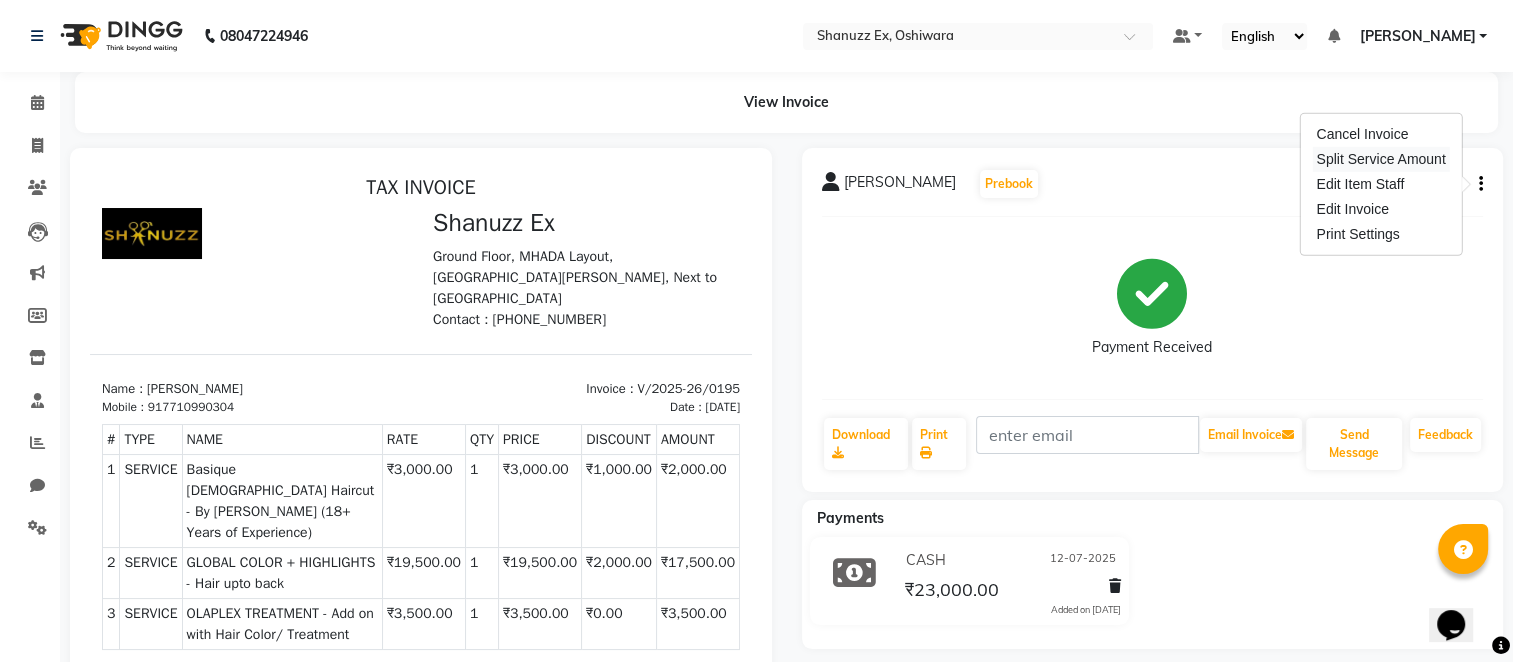 click on "Split Service Amount" at bounding box center (1380, 159) 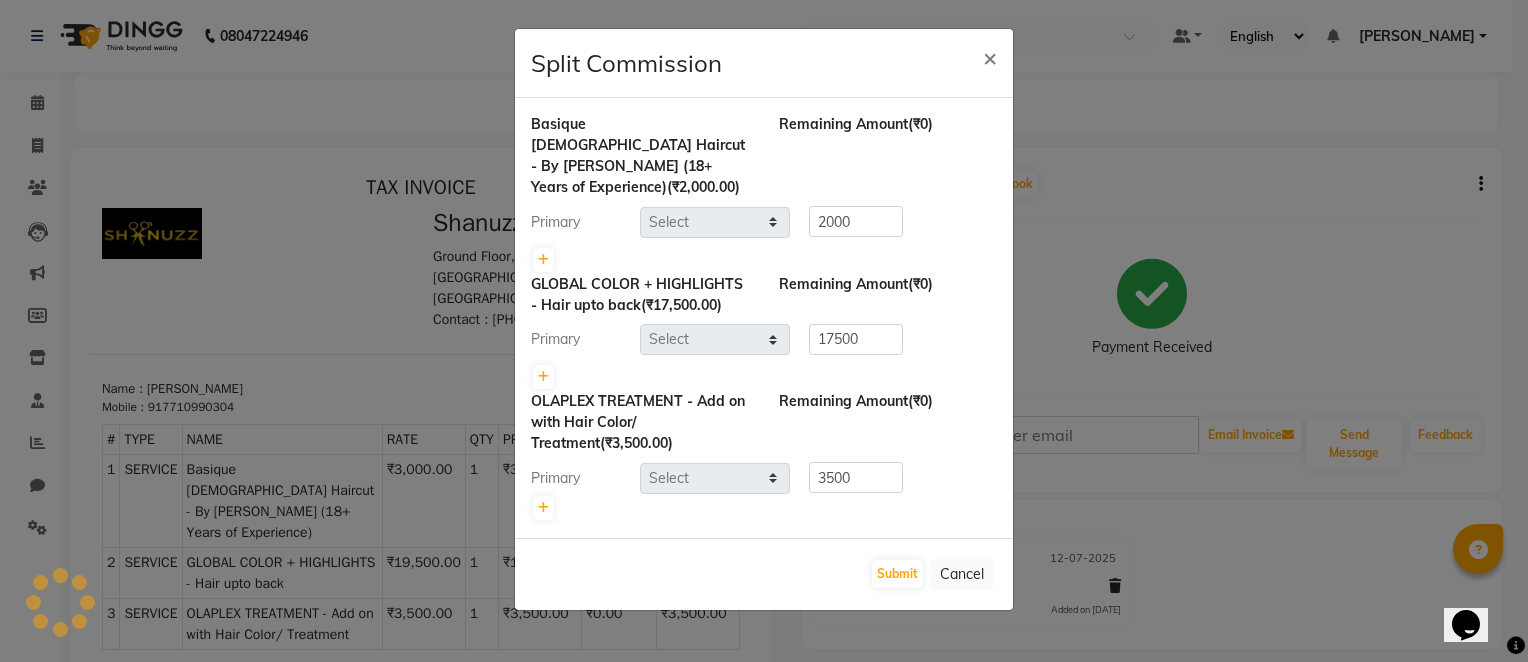select on "77956" 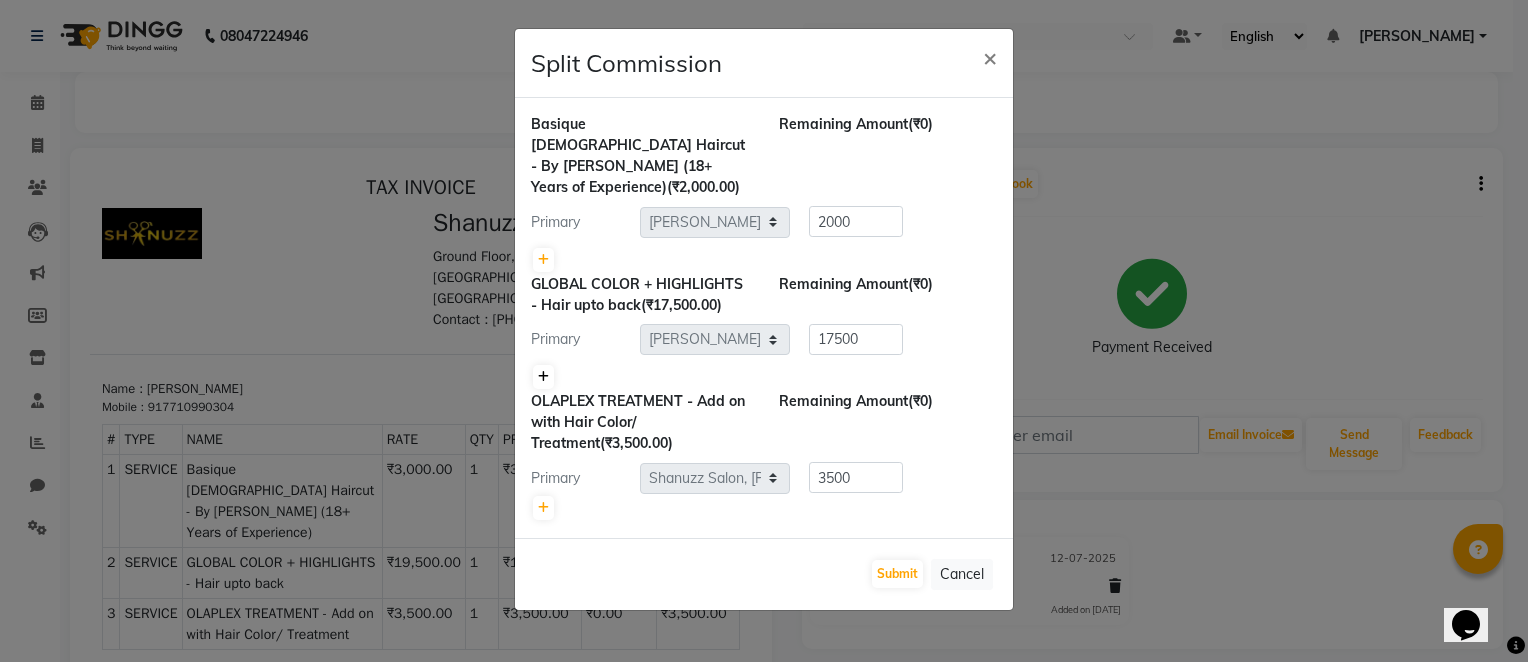 click 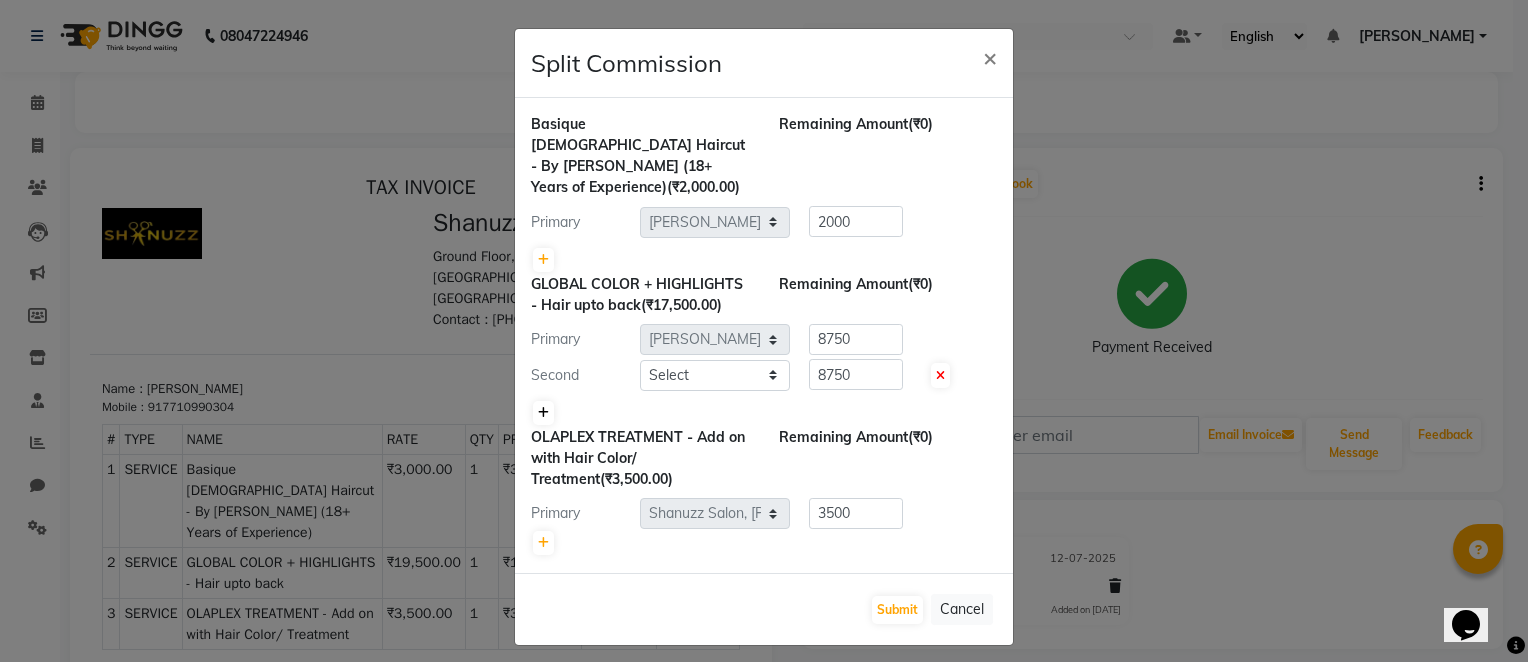 click 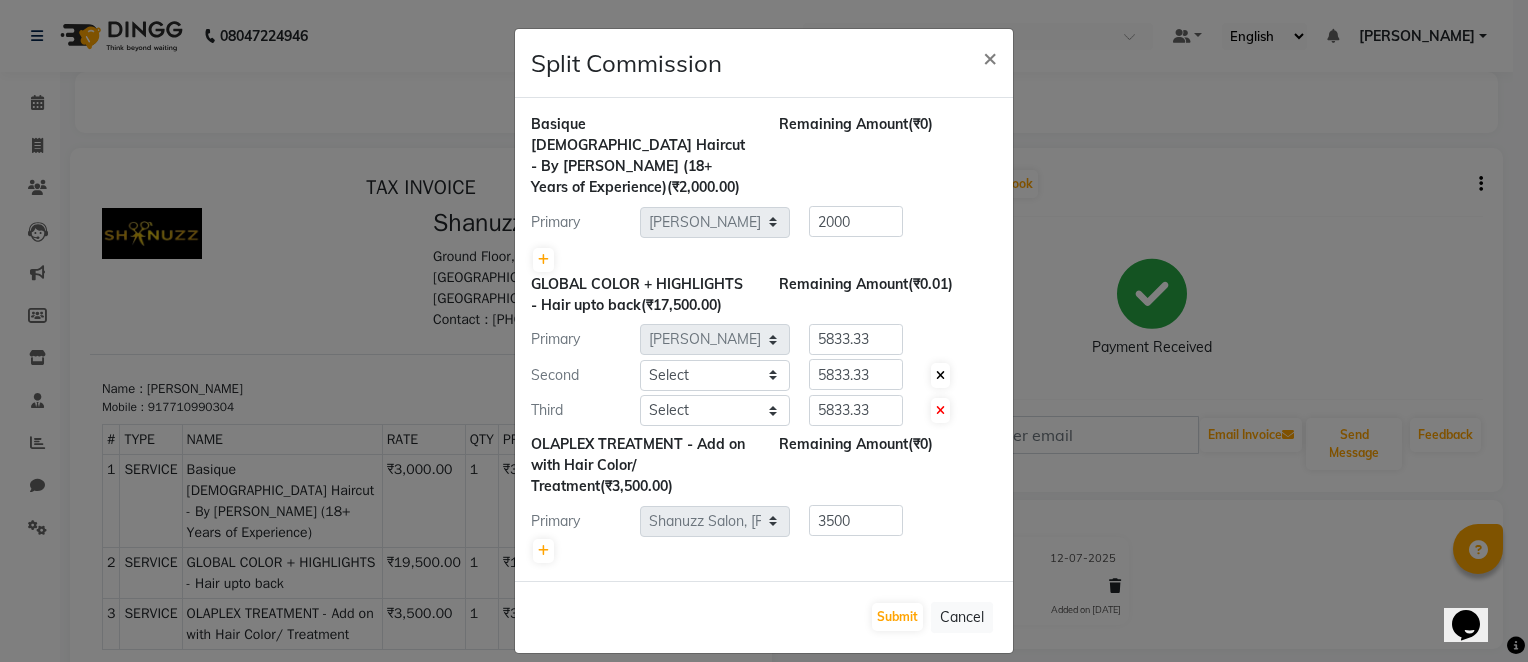 click 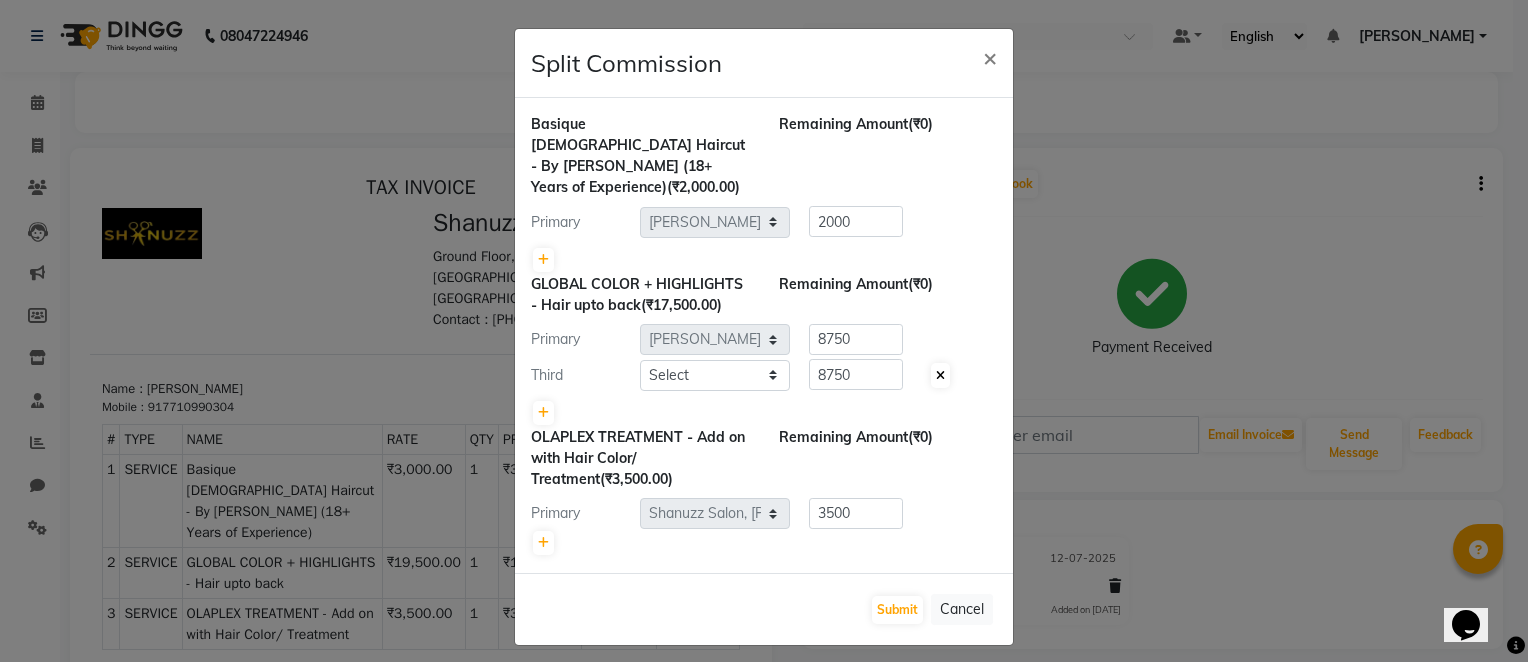 click 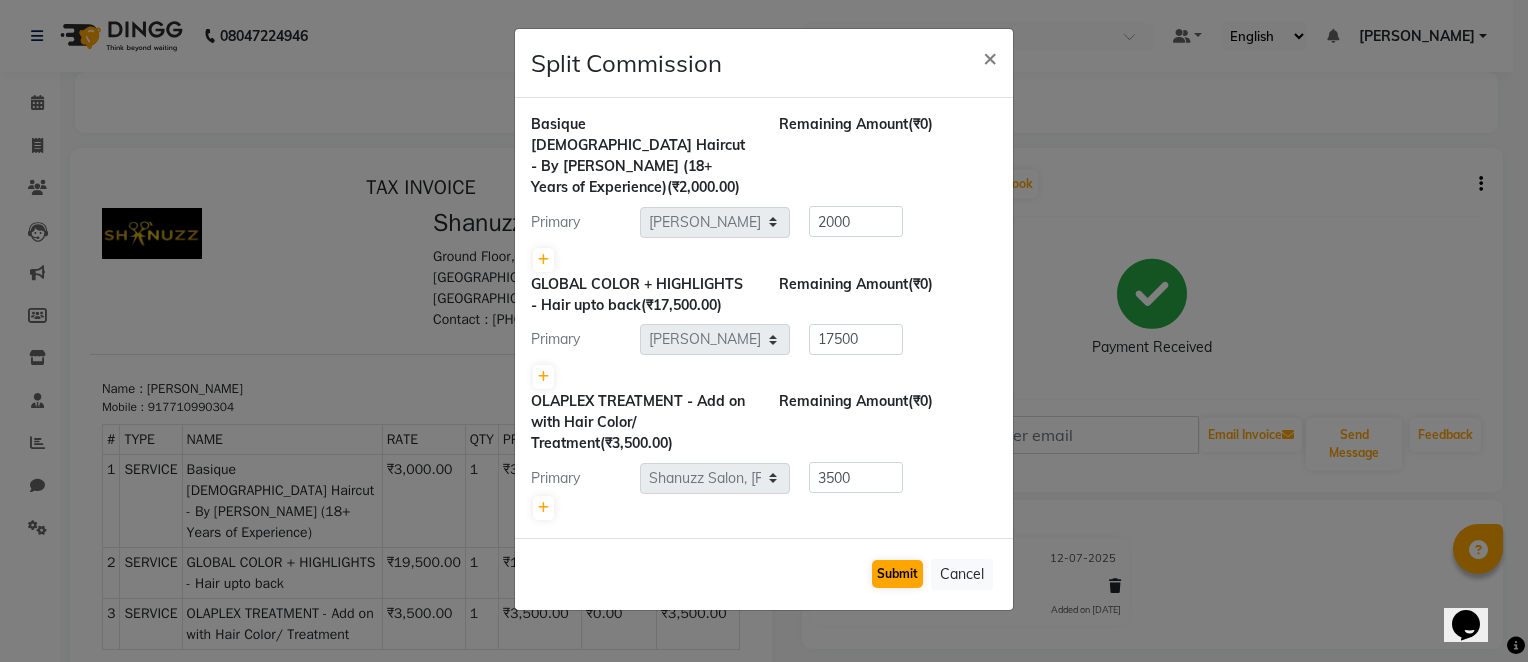 drag, startPoint x: 883, startPoint y: 533, endPoint x: 891, endPoint y: 560, distance: 28.160255 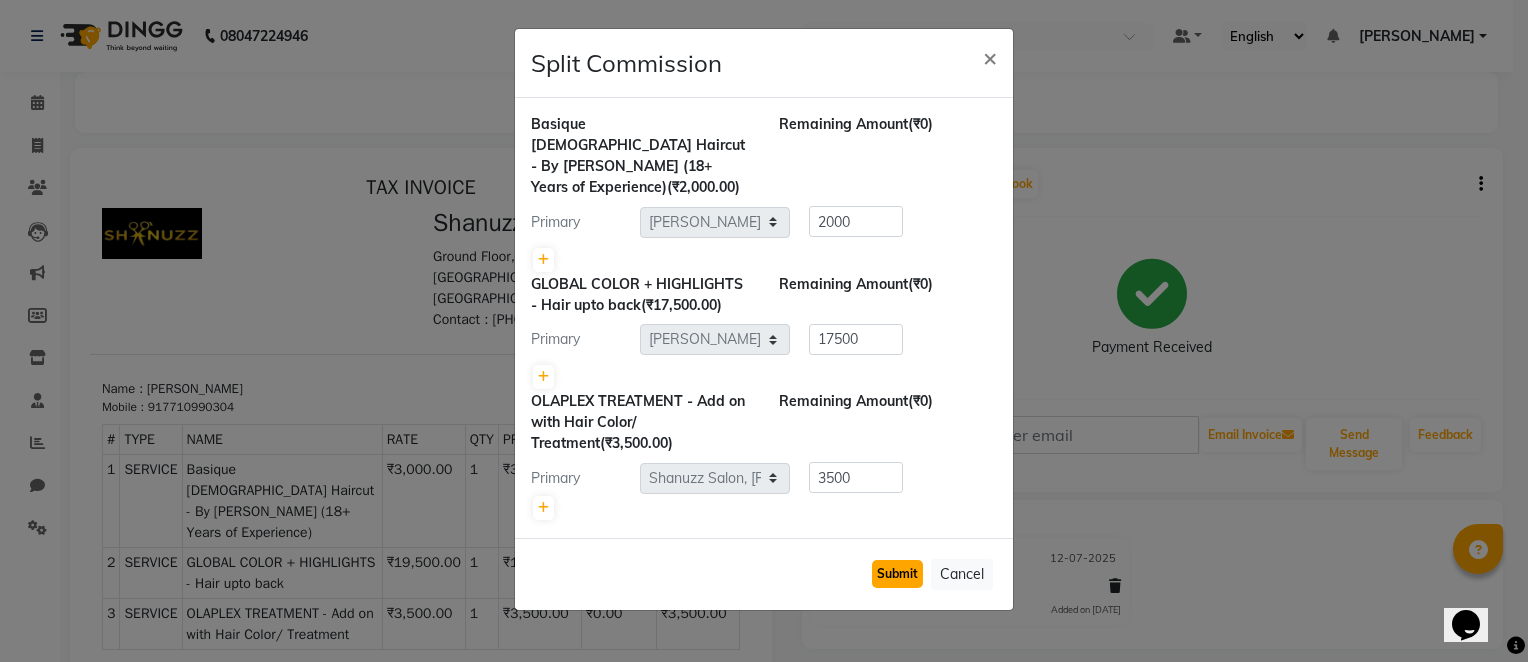 click on "Submit" 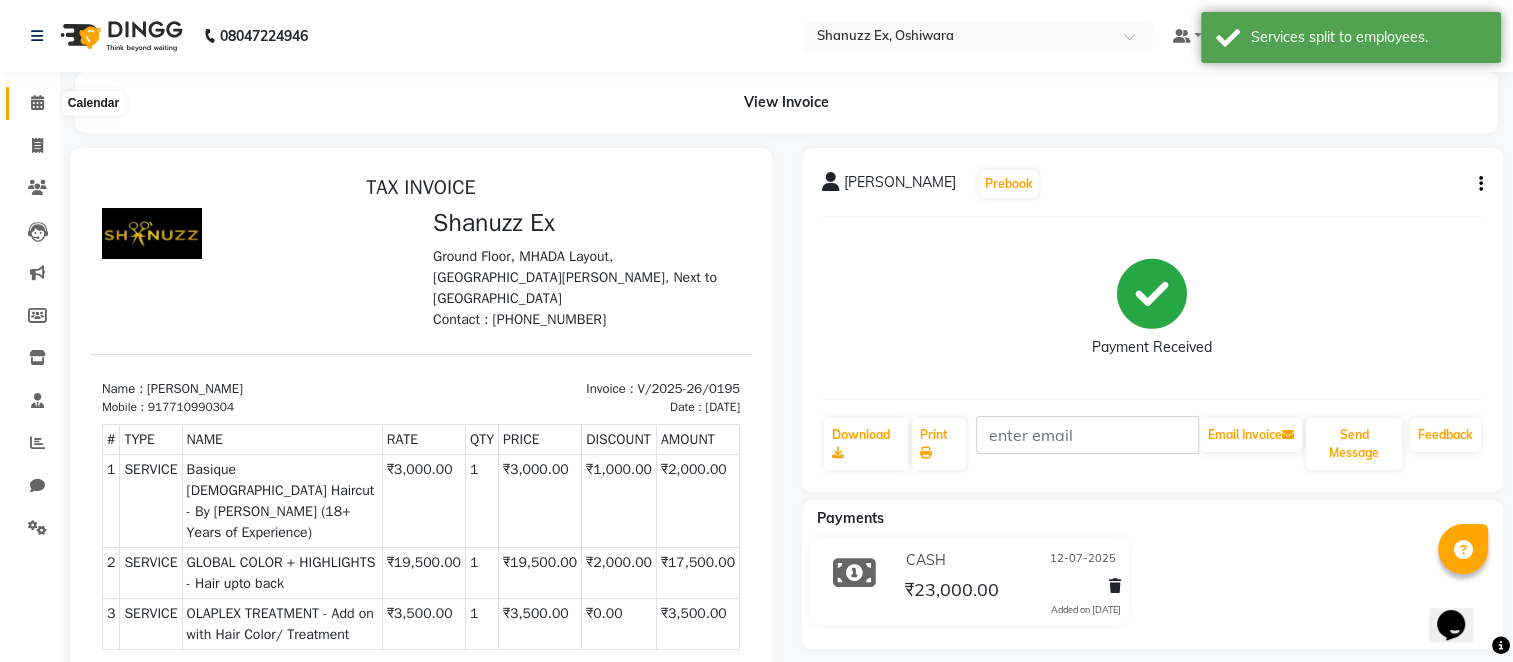 click 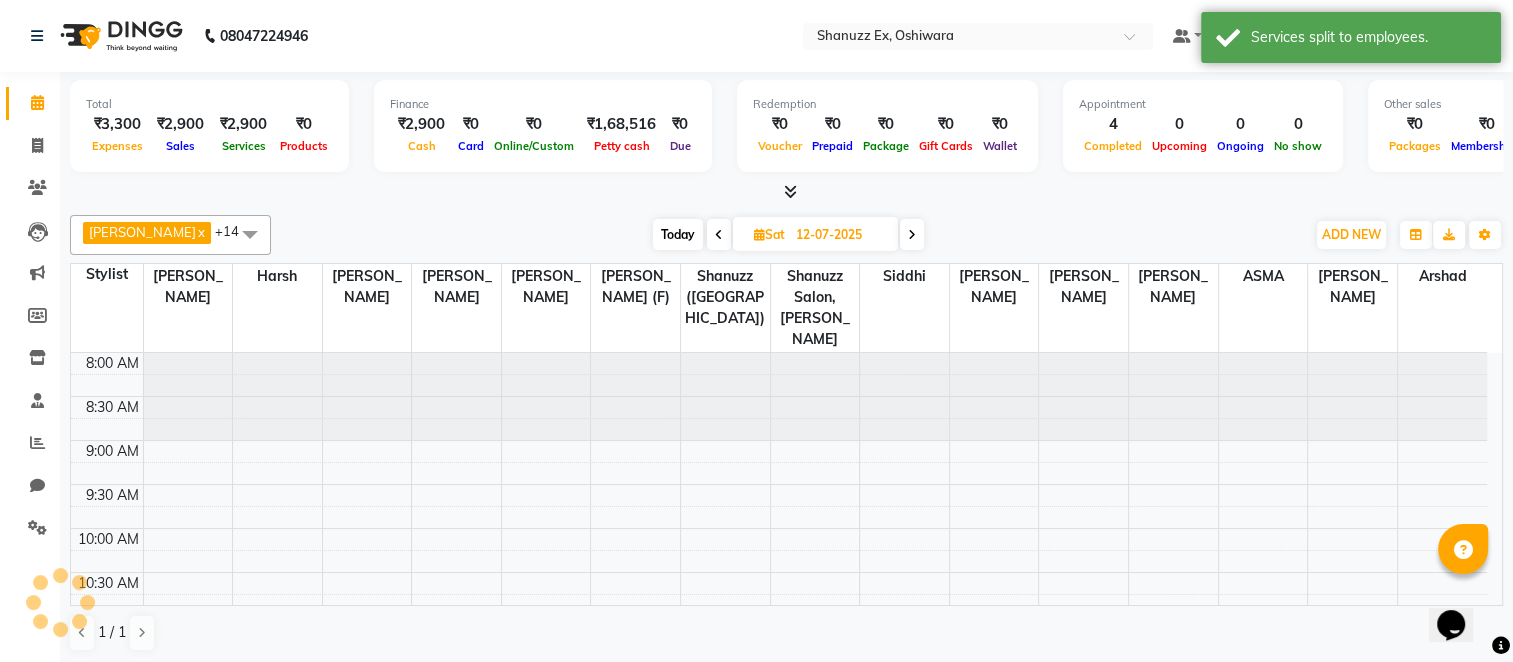 scroll, scrollTop: 0, scrollLeft: 0, axis: both 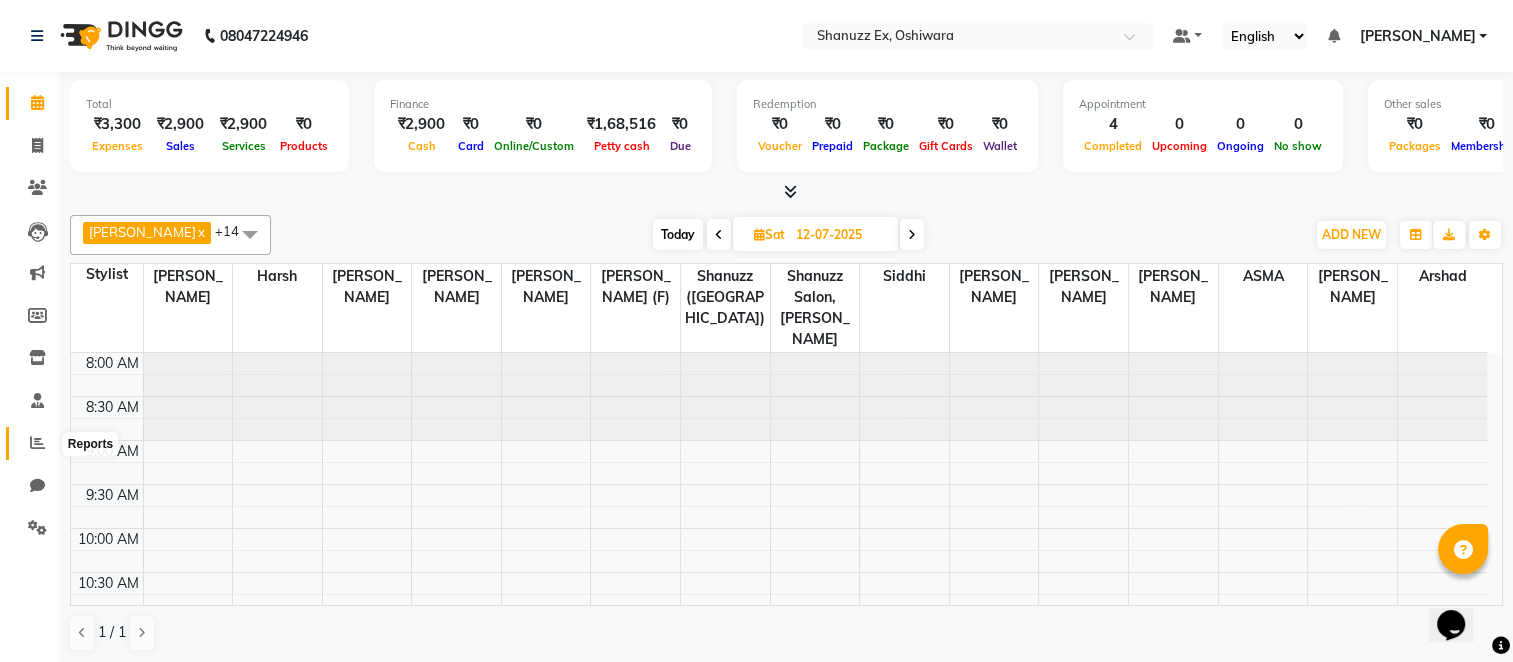 click 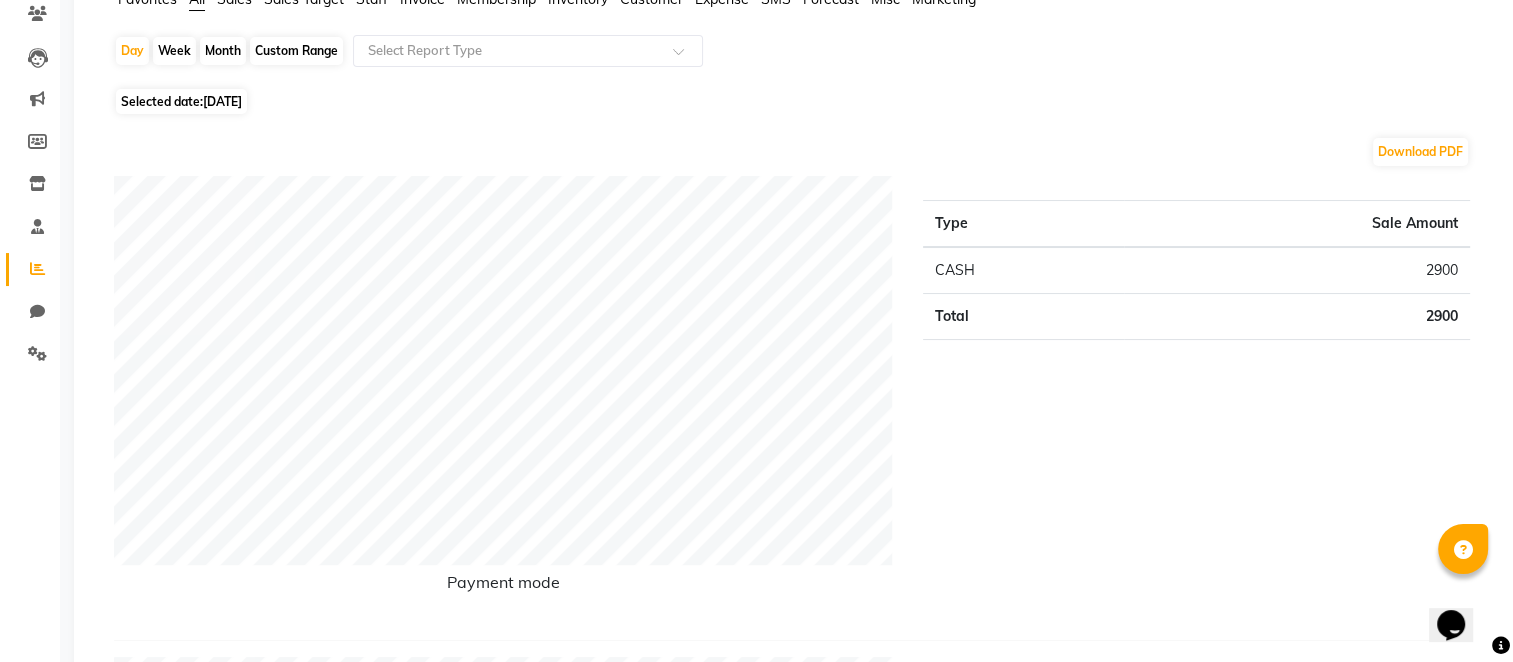 scroll, scrollTop: 0, scrollLeft: 0, axis: both 